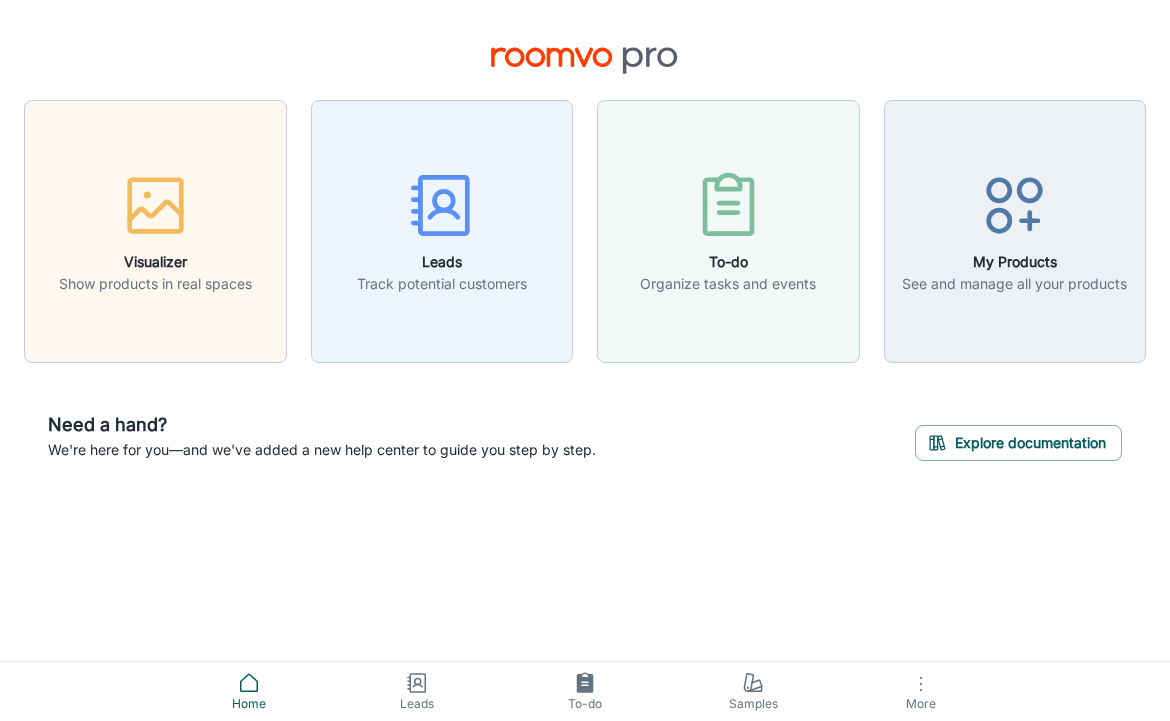 scroll, scrollTop: 0, scrollLeft: 0, axis: both 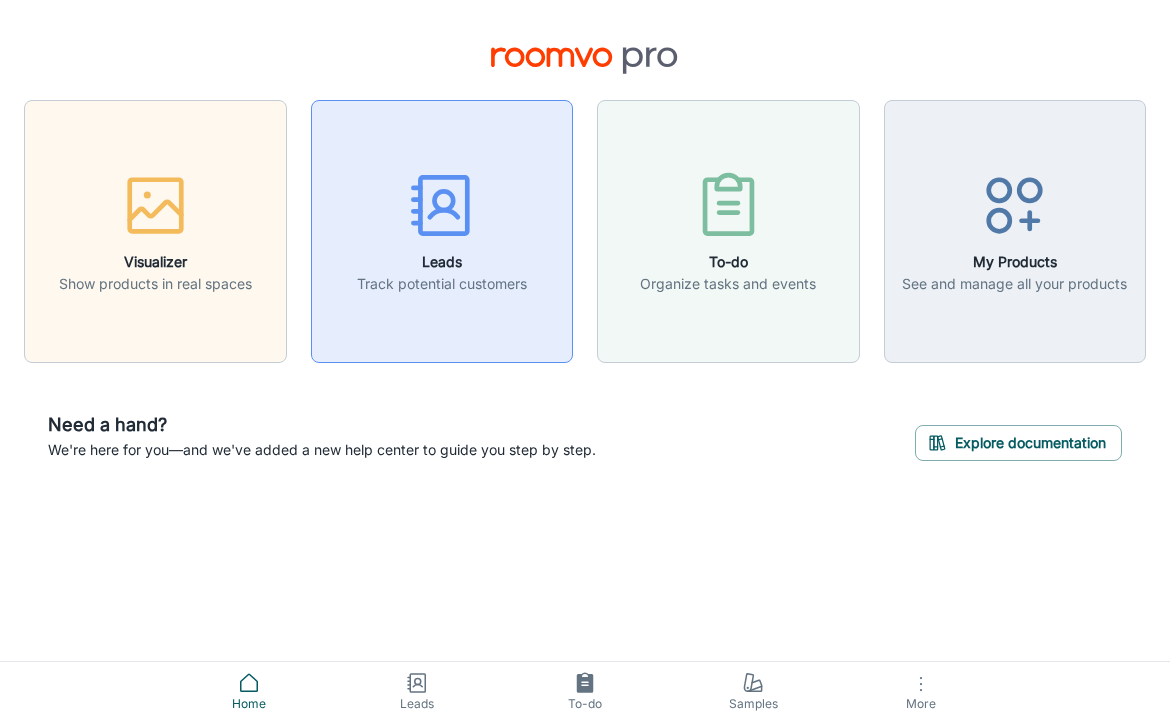 click 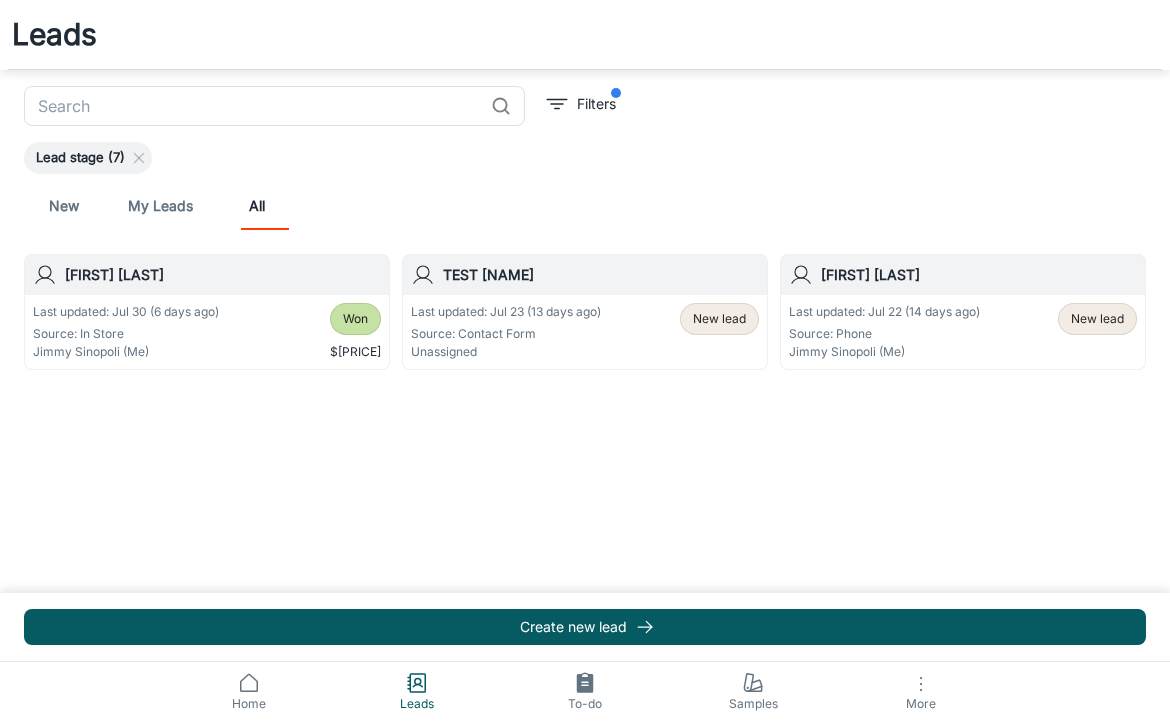 scroll, scrollTop: 0, scrollLeft: 0, axis: both 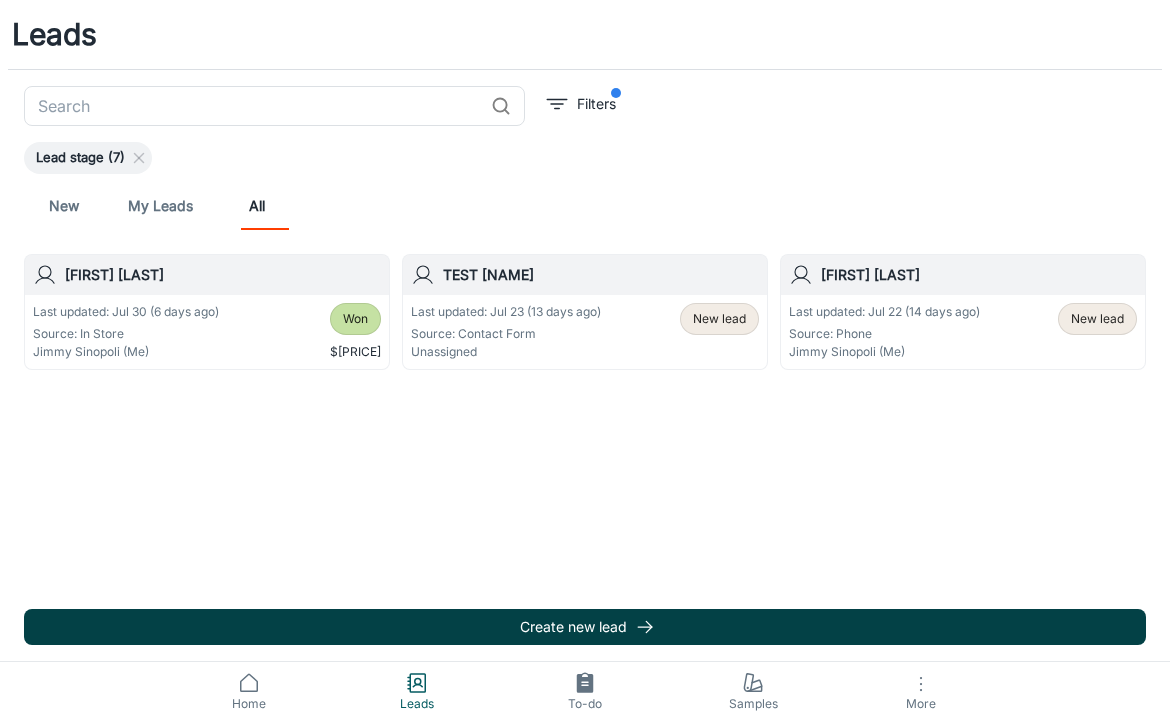 click on "Create new lead" at bounding box center [585, 627] 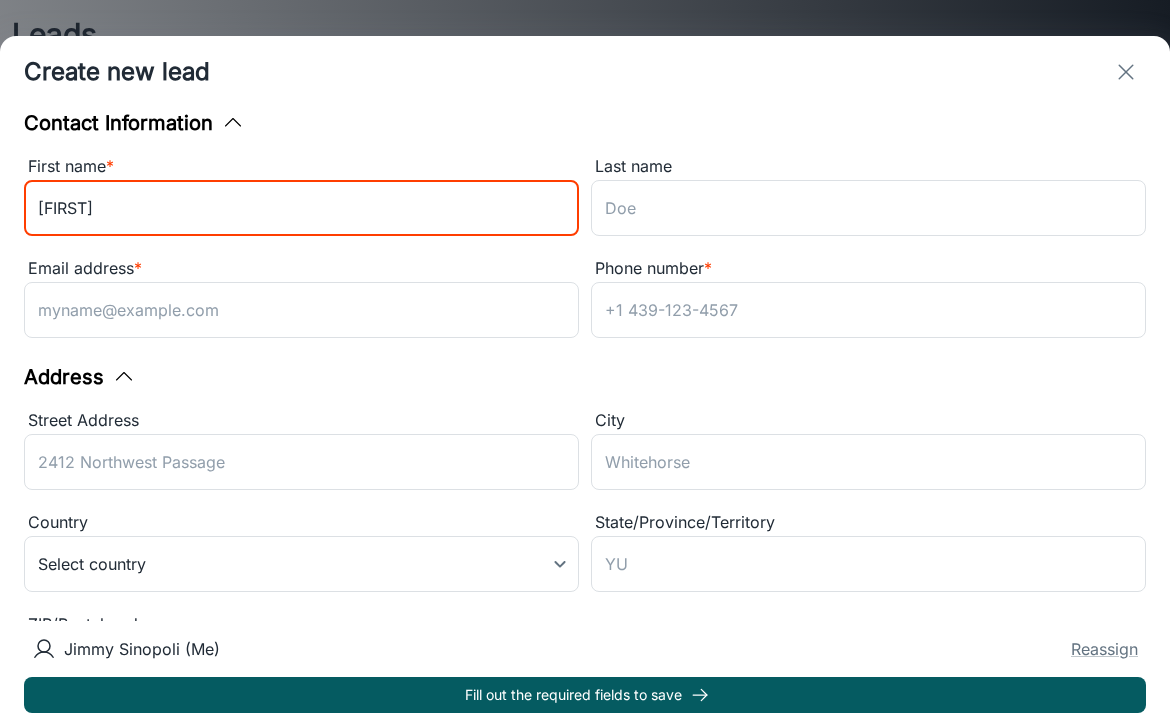 type on "[FIRST]" 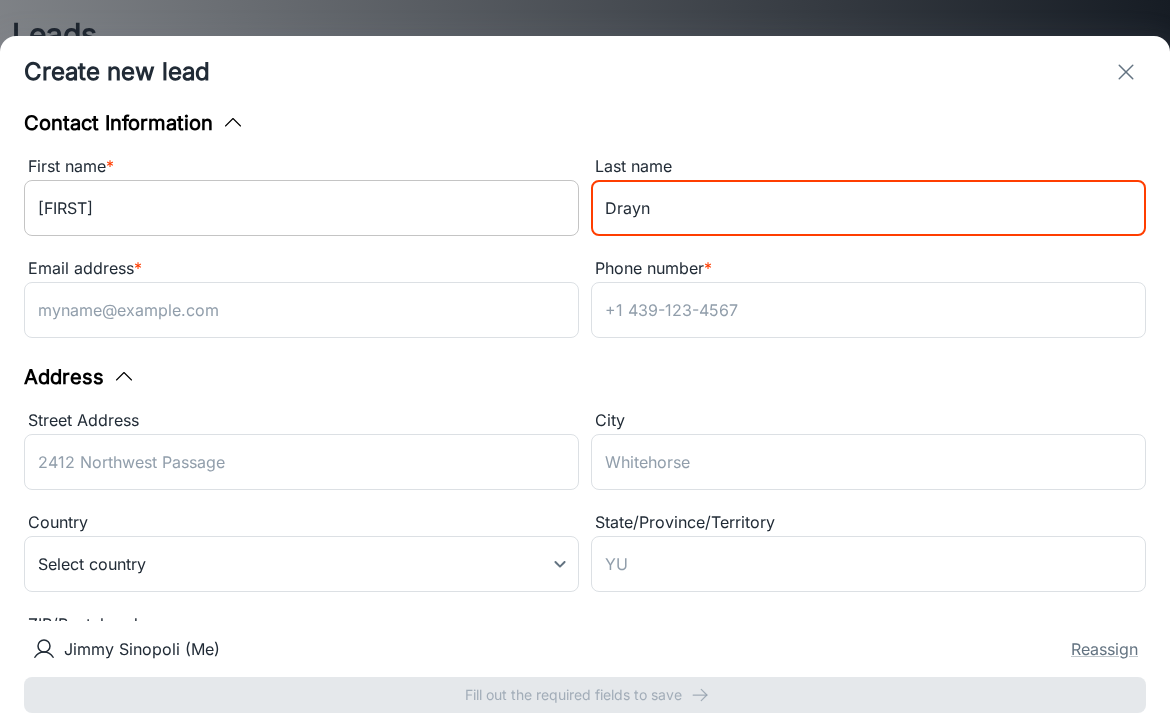 type on "Drayn" 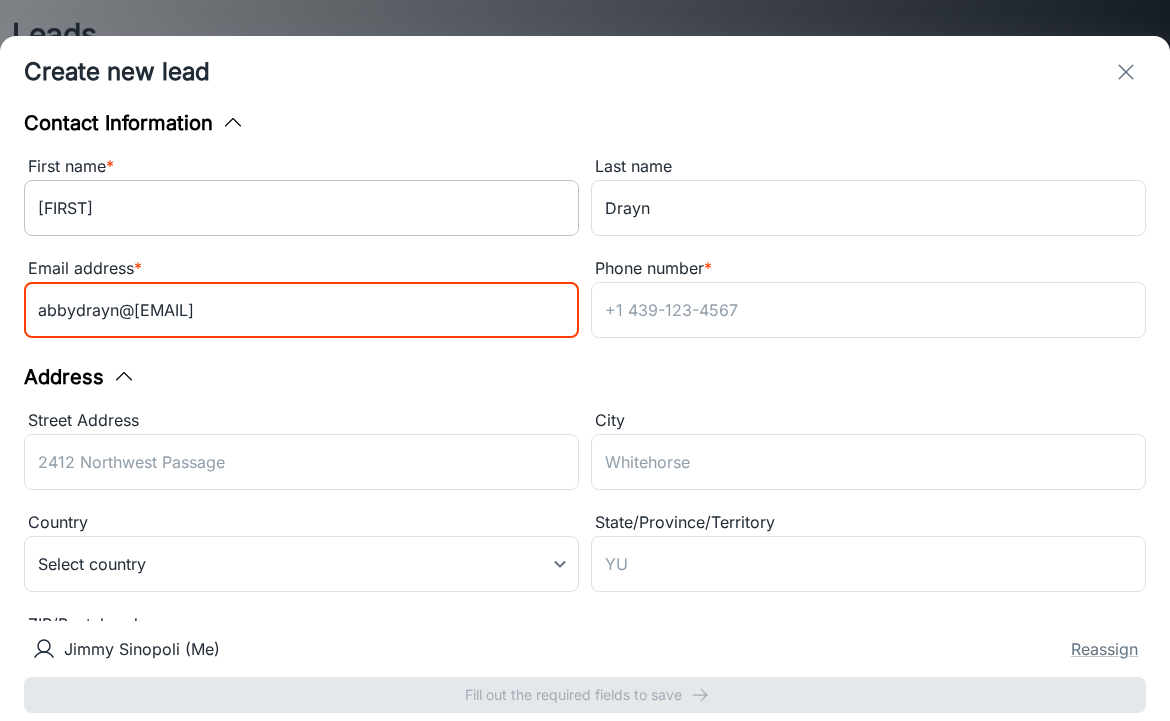 type on "abbydrayn@[EMAIL]" 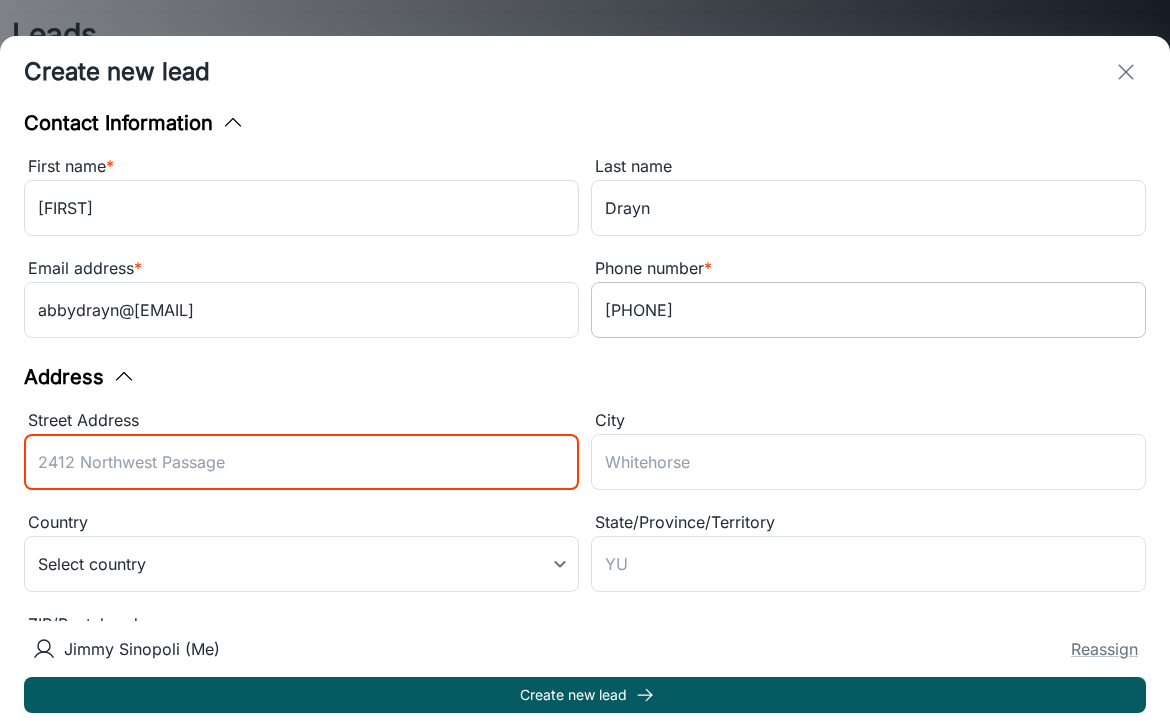 click on "[PHONE]" at bounding box center [868, 310] 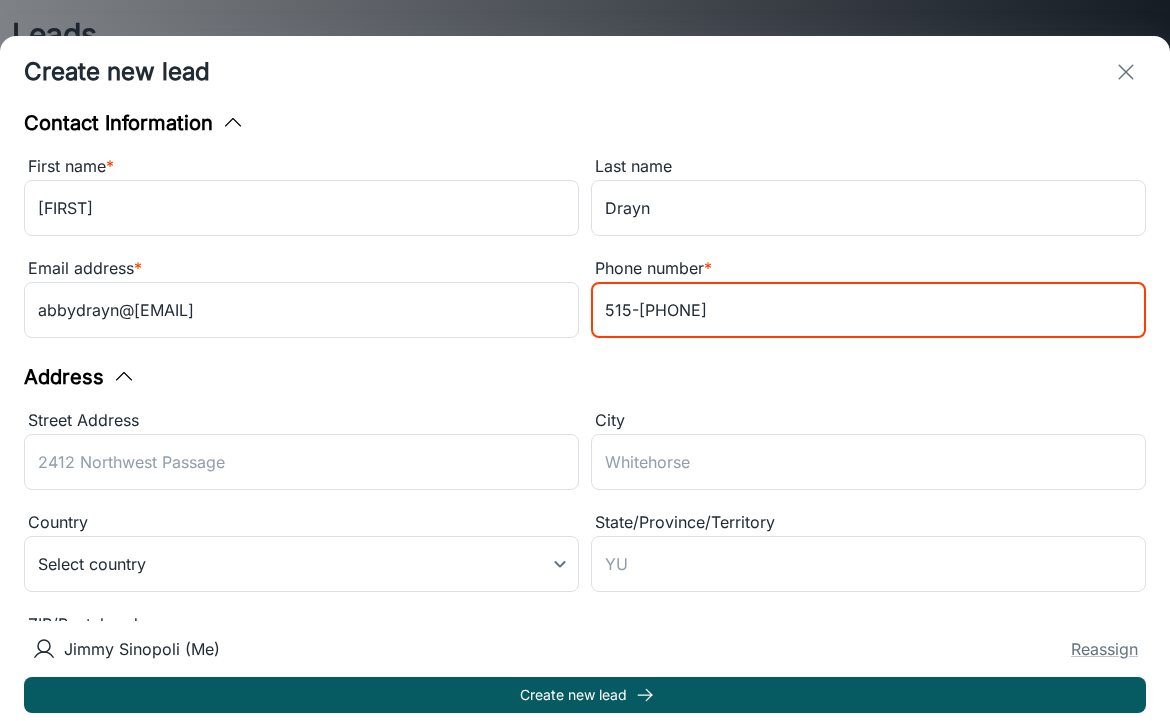 click on "515-[PHONE]" at bounding box center [868, 310] 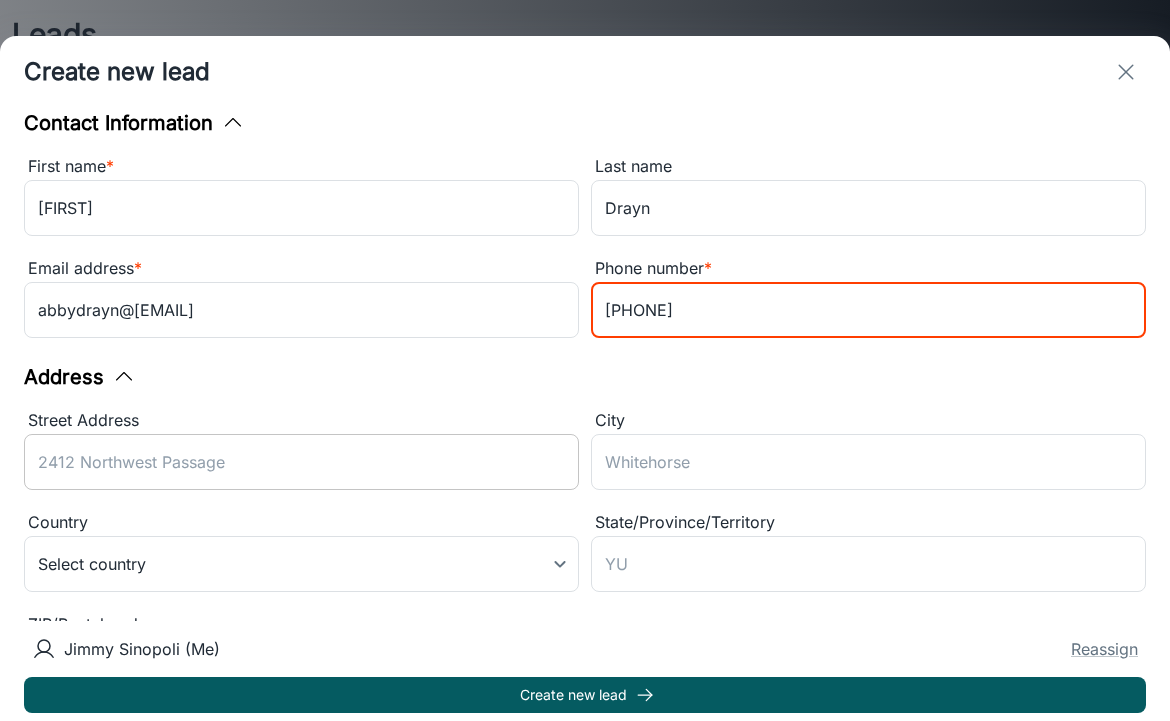 type on "[PHONE]" 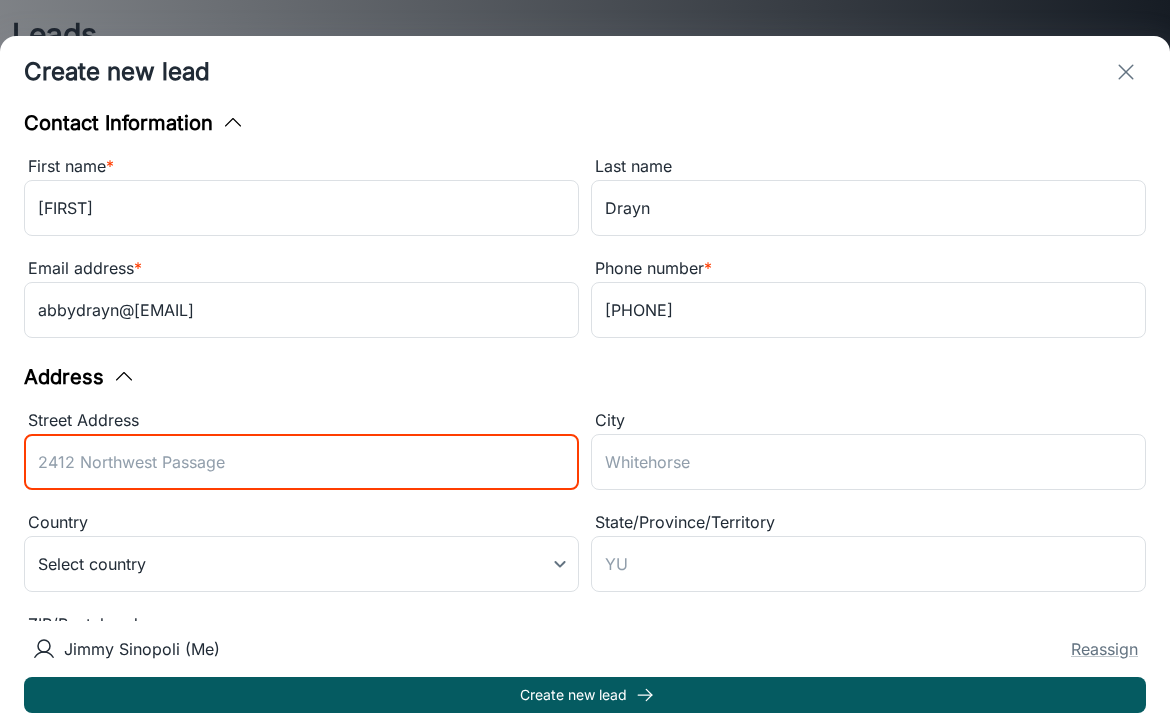 click on "Street Address" at bounding box center (301, 462) 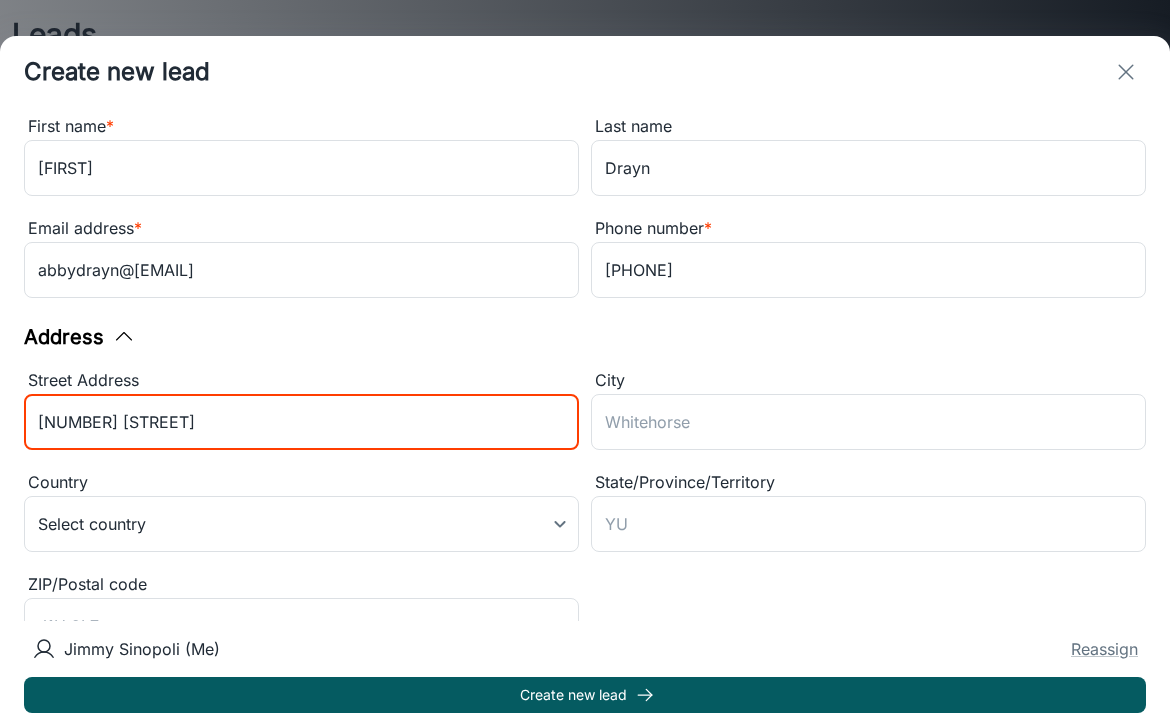 type on "[NUMBER] [STREET]" 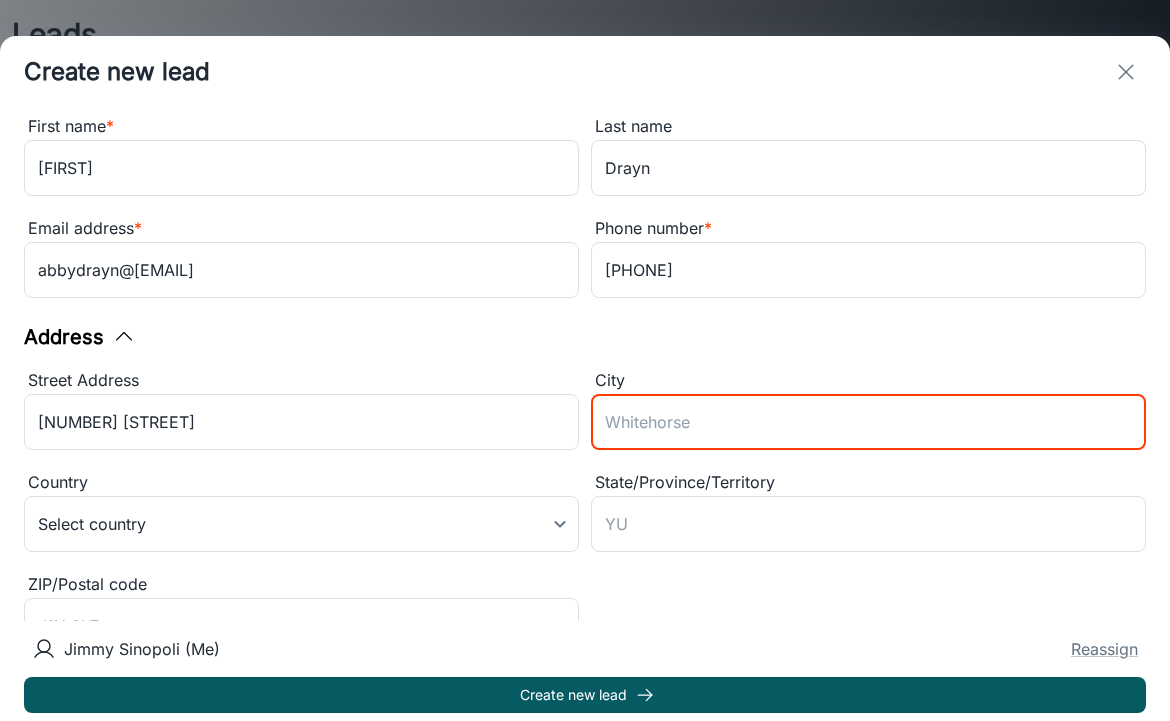 type on "W" 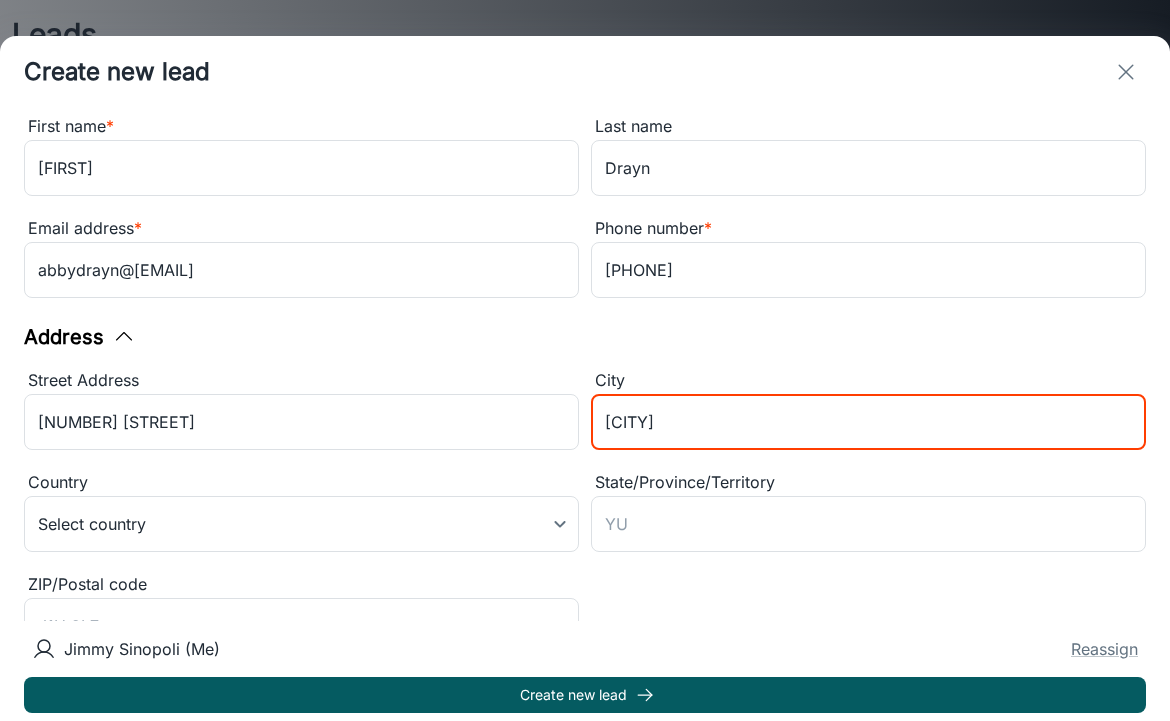 type on "[CITY]" 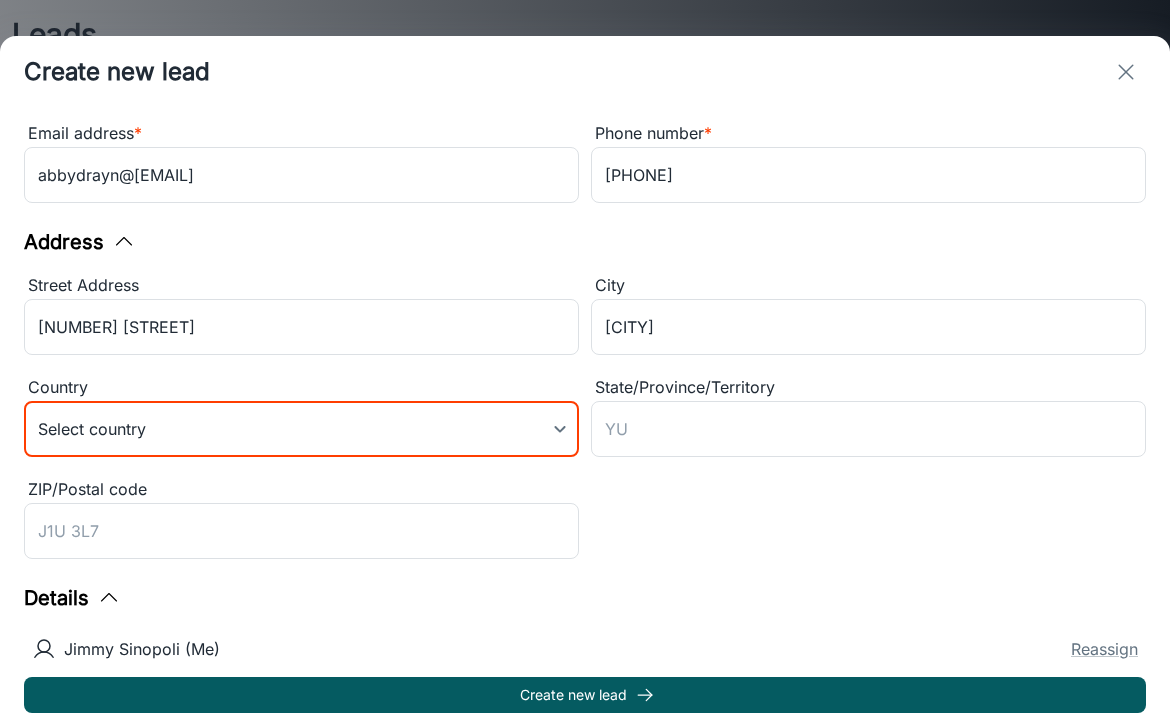 scroll, scrollTop: 335, scrollLeft: 0, axis: vertical 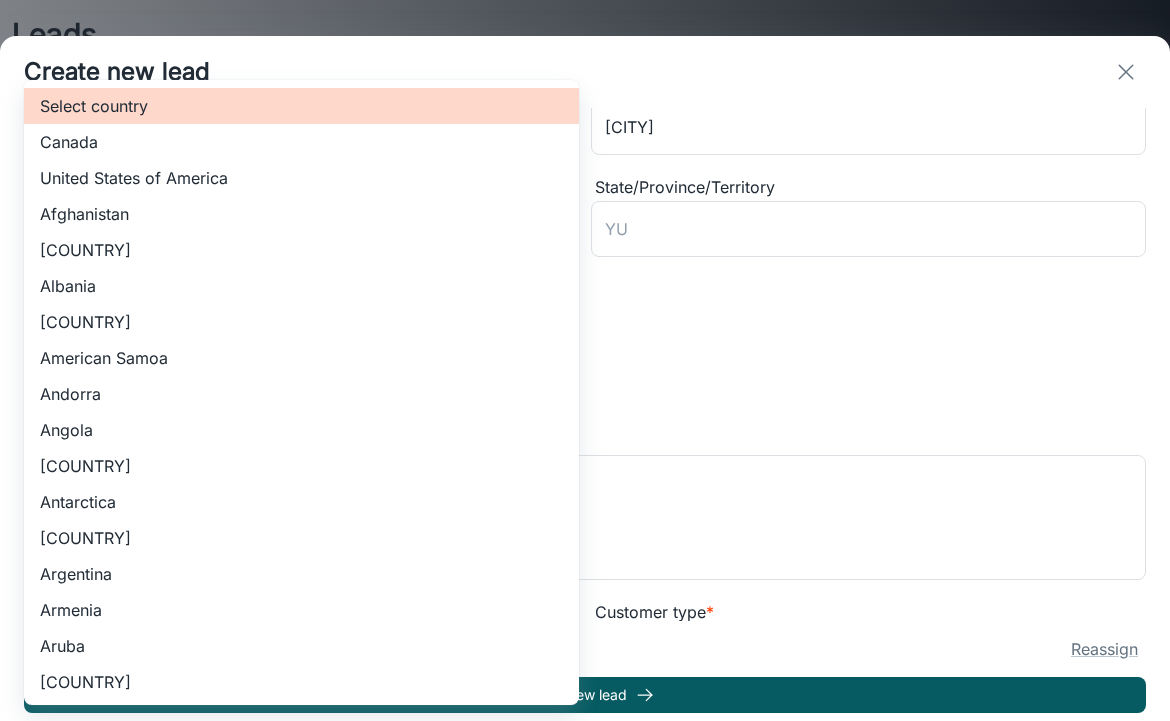 click on "Leads ​ Filters Lead stage (7) New My Leads All John Doe Last updated: Jul 30 (6 days ago) Source: In Store Jimmy Sinopoli (Me) Won $12,000 TEST Mimi  Last updated: Jul 23 (13 days ago) Source: Contact Form Unassigned New lead bill bob Last updated: Jul 22 (14 days ago) Source: Phone Jimmy Sinopoli (Me) New lead Create new lead Home Leads To-do Samples More Roomvo PRO | Leads Create new lead Contact Information First name * Abby ​ Last name Drayn ​ Email address * abbydrayn@gmail.com ​ Phone number * 515-317-9159 ​ Address Street Address 200 Prairie Rose Ct ​ City Marvin ​ Country United States of America US ​ State North Carolina [STATE] ​ ZIP/Postal code 28173 ​ Details Notes New carpet  x ​ Source * Phone phone ​ Customer type * Homeowner 5 ​ Jimmy Sinopoli (Me) Reassign Create new lead Select country Canada United States of America Afghanistan Åland Islands Albania Algeria American Samoa Andorra Angola Anguilla Antarctica Antigua and Barbuda Argentina Armenia Aruba Australia Austria Azerbaijan Bahamas Benin" at bounding box center (585, 360) 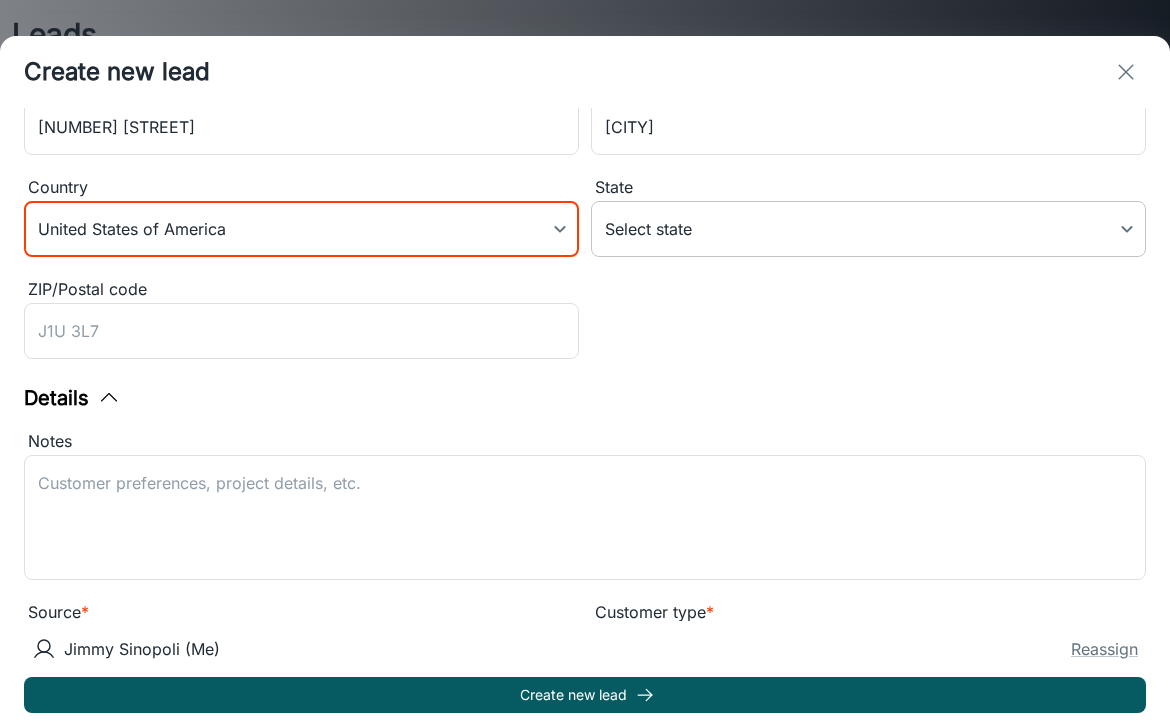 click on "Leads ​ Filters Lead stage (7) New My Leads All John Doe Last updated: Jul 30 (6 days ago) Source: In Store Jimmy Sinopoli (Me) Won $12,000 TEST Mimi  Last updated: Jul 23 (13 days ago) Source: Contact Form Unassigned New lead bill bob Last updated: Jul 22 (14 days ago) Source: Phone Jimmy Sinopoli (Me) New lead Create new lead Home Leads To-do Samples More Roomvo PRO | Leads Create new lead Contact Information First name * Abby ​ Last name Drayn ​ Email address * abbydrayn@gmail.com ​ Phone number * 515-317-9159 ​ Address Street Address 200 Prairie Rose Ct ​ City Marvin ​ Country Select country ​ State/Province/Territory ​ ZIP/Postal code ​ Details Notes x ​ Source * In Store in_store ​ Customer type * Homeowner 5 ​ Jimmy Sinopoli (Me) Reassign Create new lead Select country Canada United States of America Afghanistan Åland Islands Albania Algeria American Samoa Andorra Angola Anguilla Antarctica Antigua and Barbuda Argentina Armenia Aruba Australia Austria Azerbaijan Bahamas Benin" at bounding box center (585, 360) 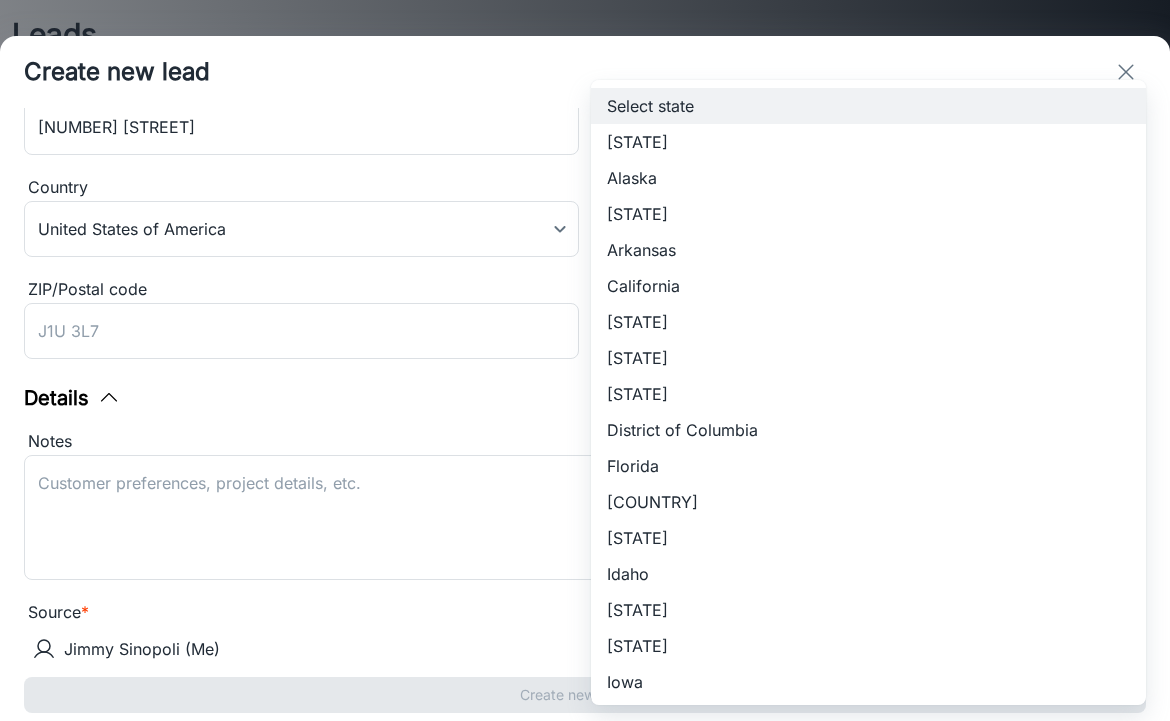 type 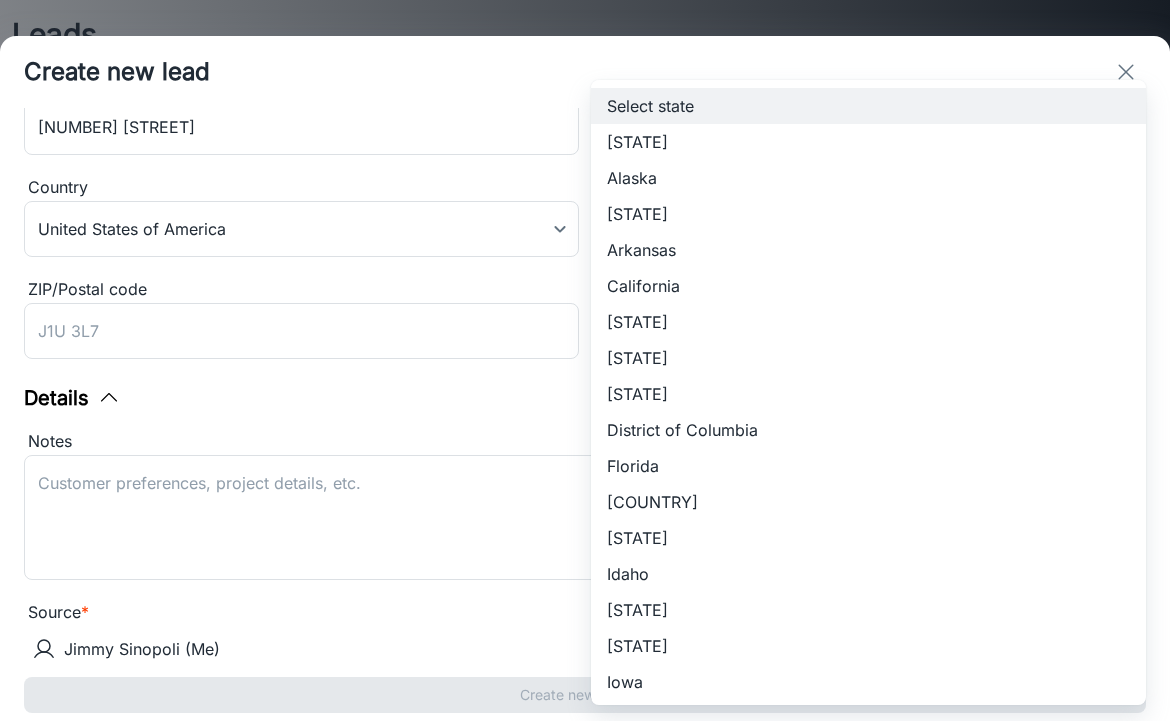 scroll, scrollTop: 722, scrollLeft: 0, axis: vertical 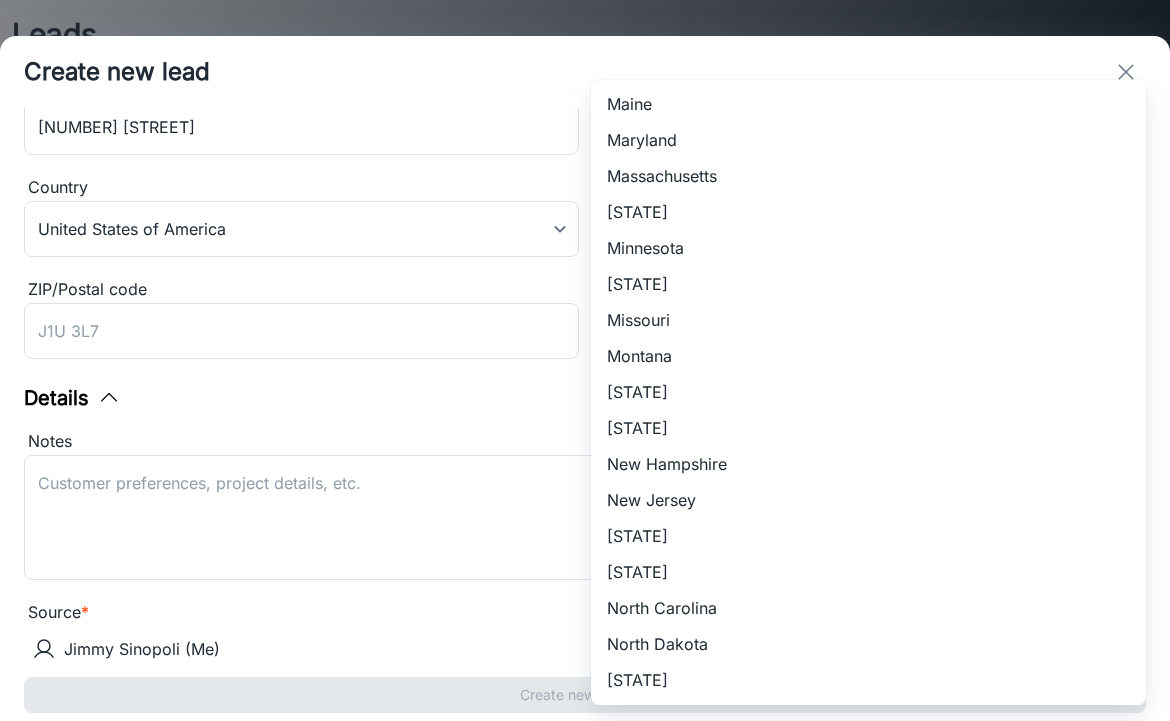 type 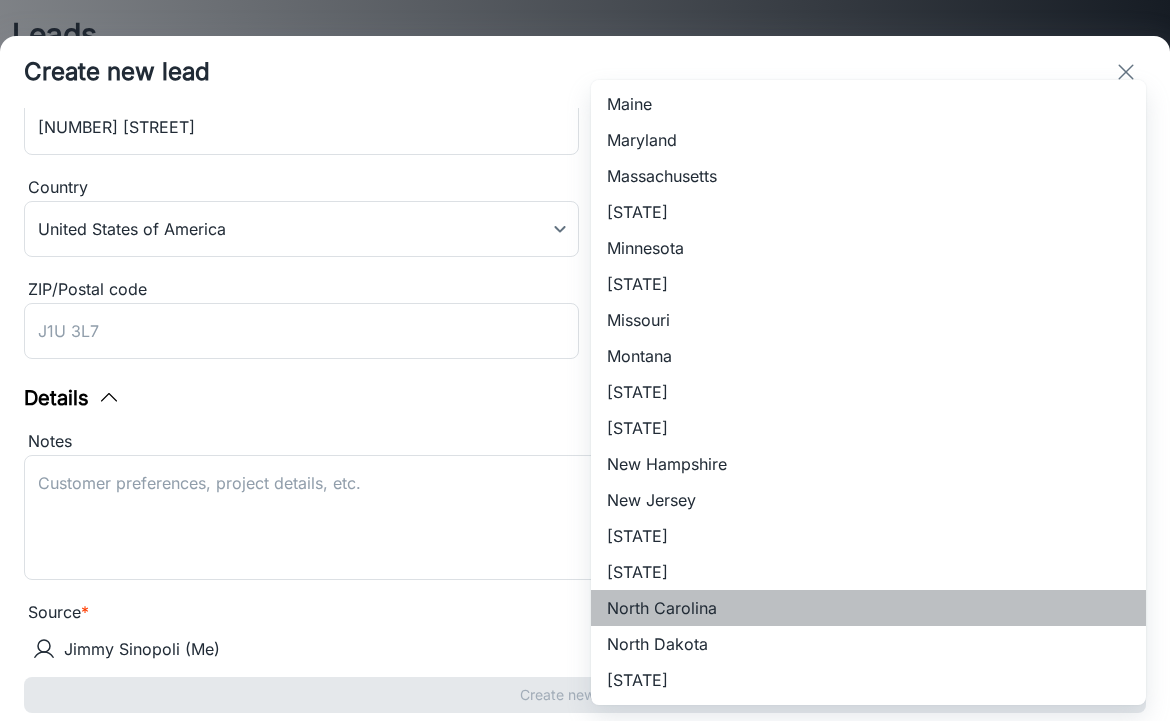 click on "North Carolina" at bounding box center (868, 608) 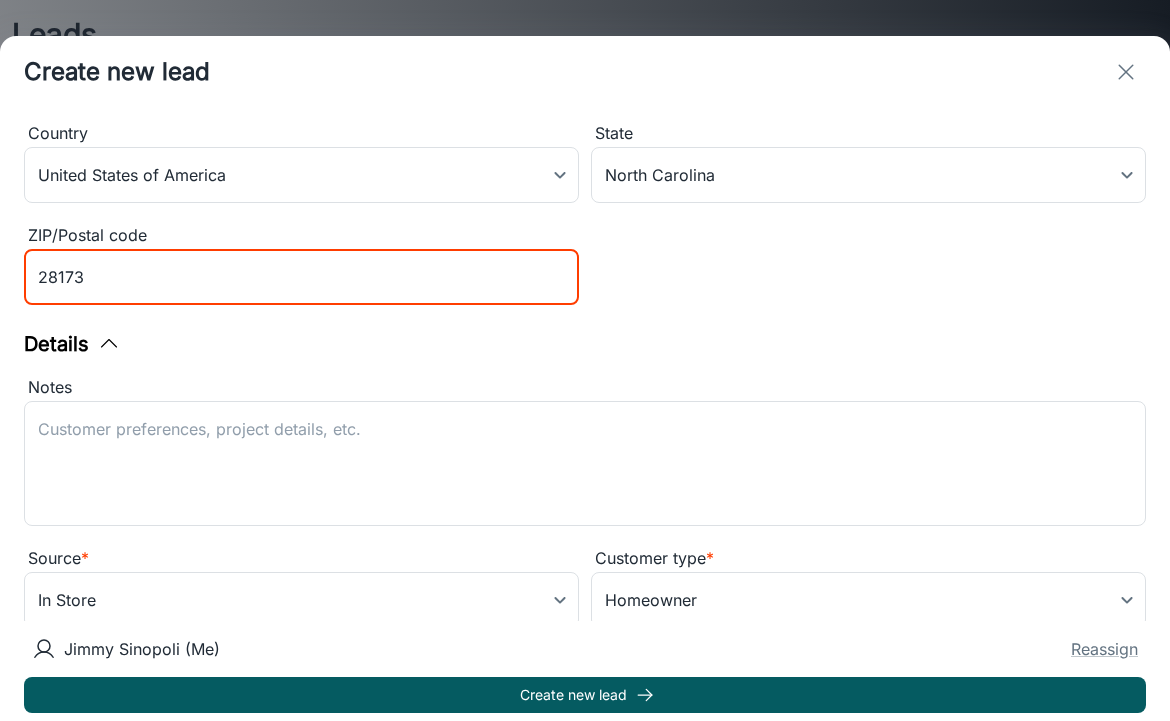 scroll, scrollTop: 420, scrollLeft: 0, axis: vertical 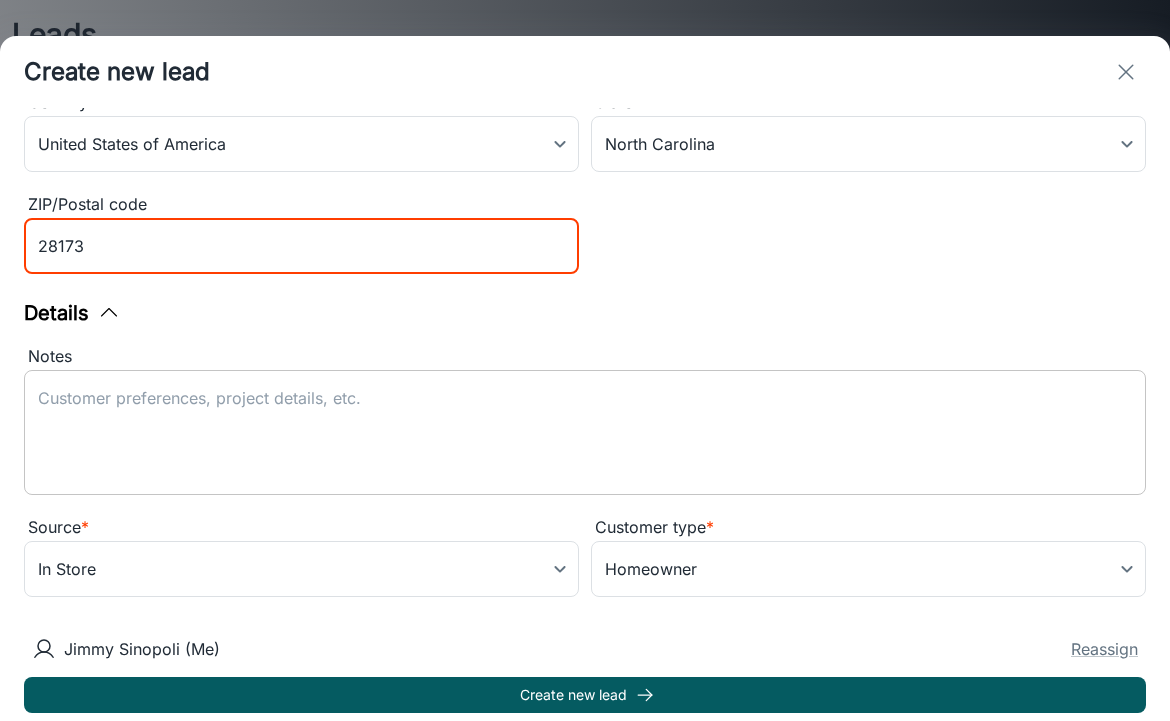 type on "28173" 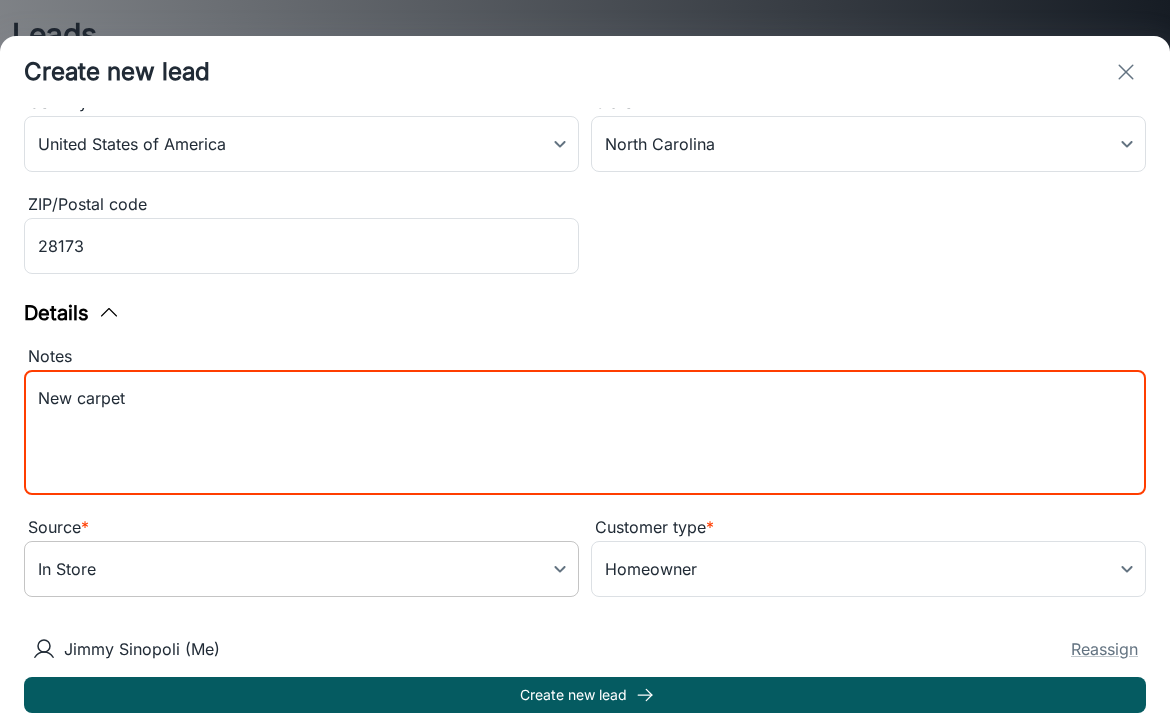 type on "New carpet" 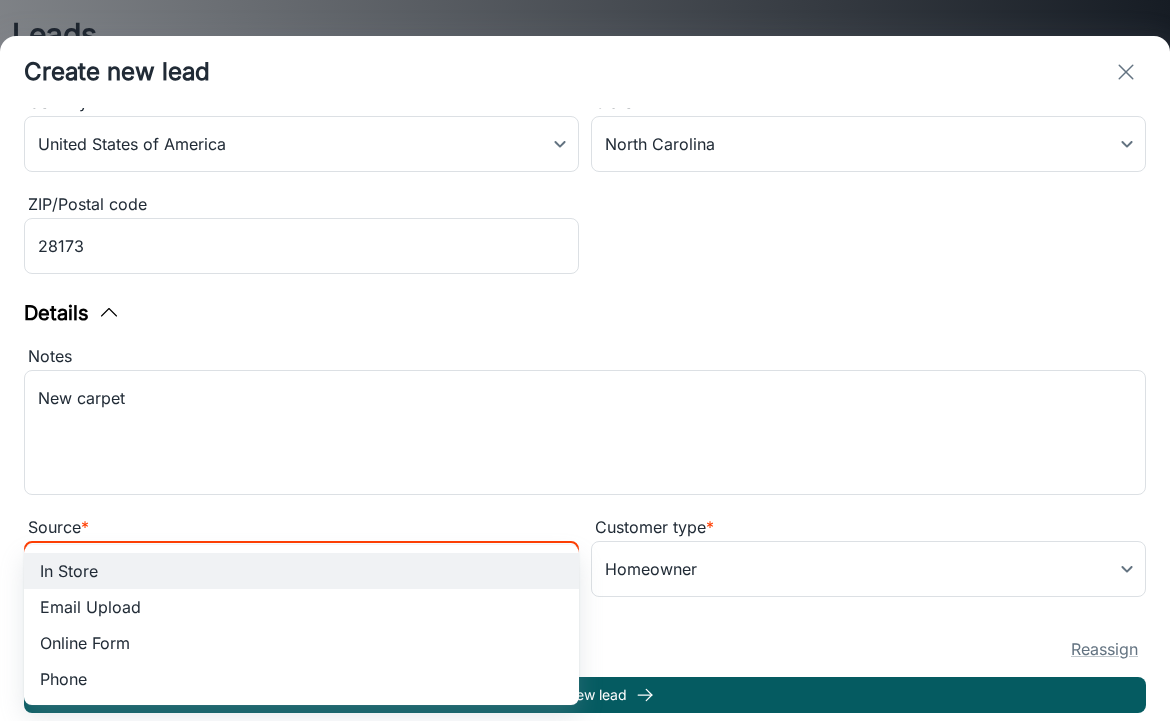 click on "Phone" at bounding box center [301, 679] 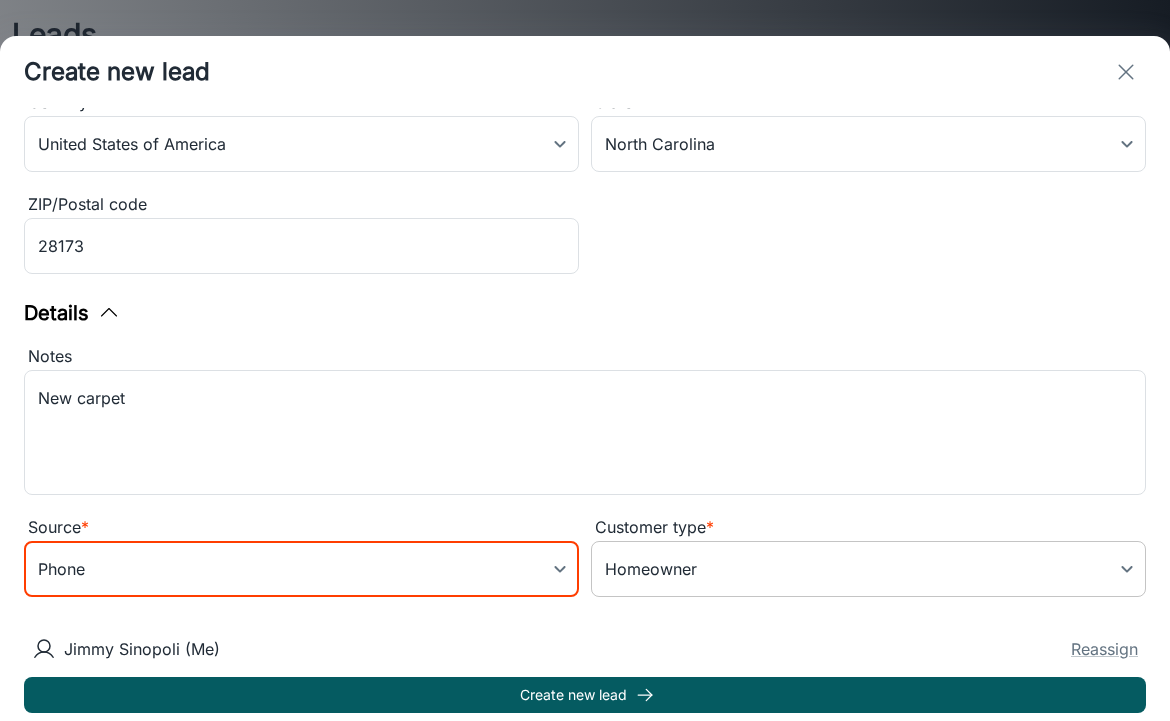 click on "Leads ​ Filters Lead stage (7) New My Leads All John Doe Last updated: Jul 30 (6 days ago) Source: In Store Jimmy Sinopoli (Me) Won $12,000 TEST Mimi  Last updated: Jul 23 (13 days ago) Source: Contact Form Unassigned New lead bill bob Last updated: Jul 22 (14 days ago) Source: Phone Jimmy Sinopoli (Me) New lead Create new lead Home Leads To-do Samples More Roomvo PRO | Leads Create new lead Contact Information First name * Abby ​ Last name Drayn ​ Email address * abbydrayn@gmail.com ​ Phone number * 515-317-9159 ​ Address Street Address 200 Prairie Rose Ct ​ City Marvin ​ Country United States of America US ​ State North Carolina [STATE] ​ ZIP/Postal code 28173 ​ Details Notes New carpet  x ​ Source * Phone phone ​ Customer type * Homeowner 5 ​ Jimmy Sinopoli (Me) Reassign Create new lead" at bounding box center (585, 360) 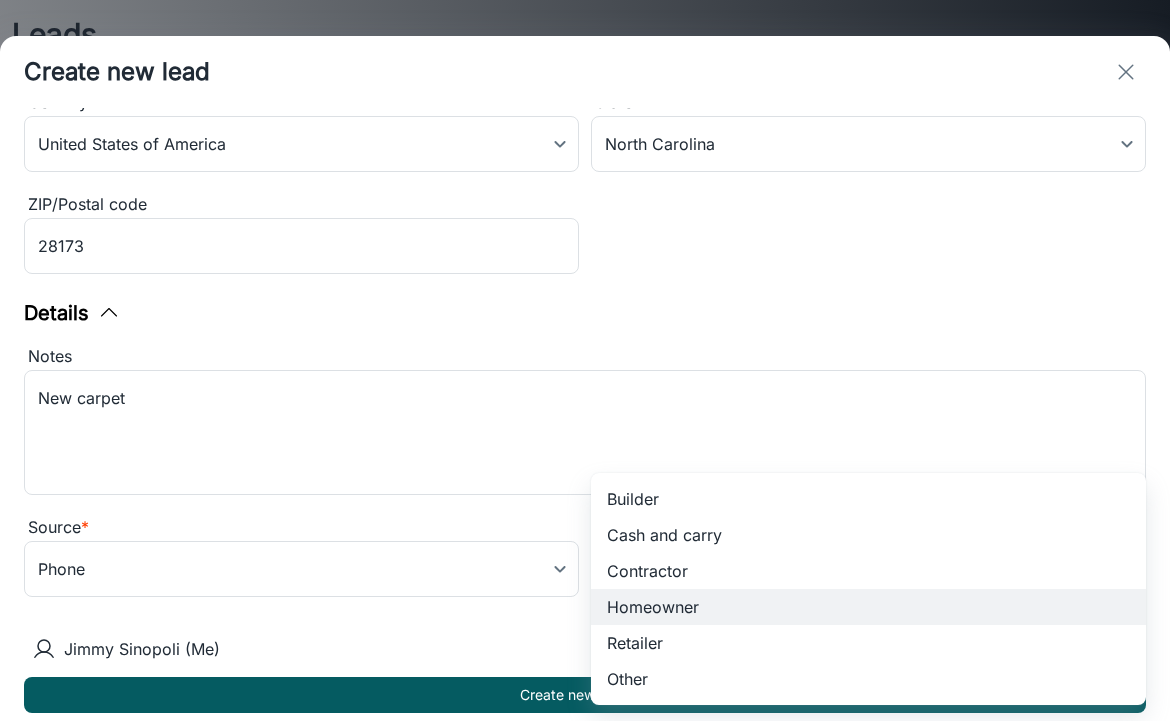 click at bounding box center [585, 360] 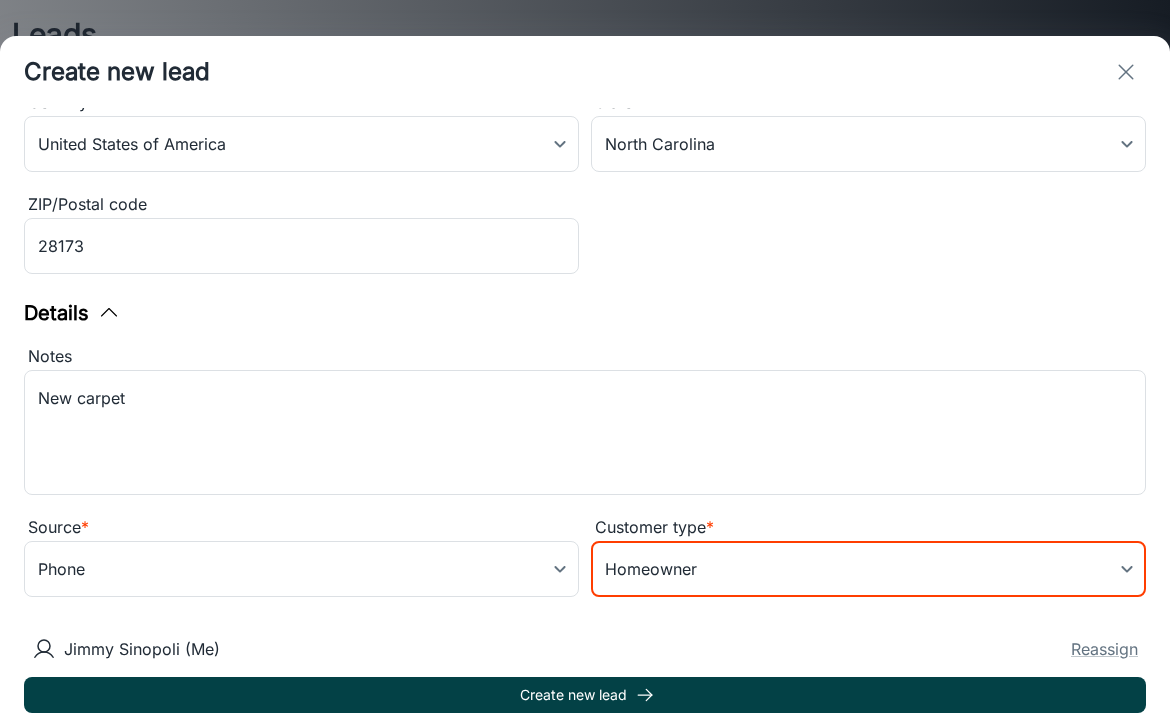 click on "Create new lead" at bounding box center (585, 695) 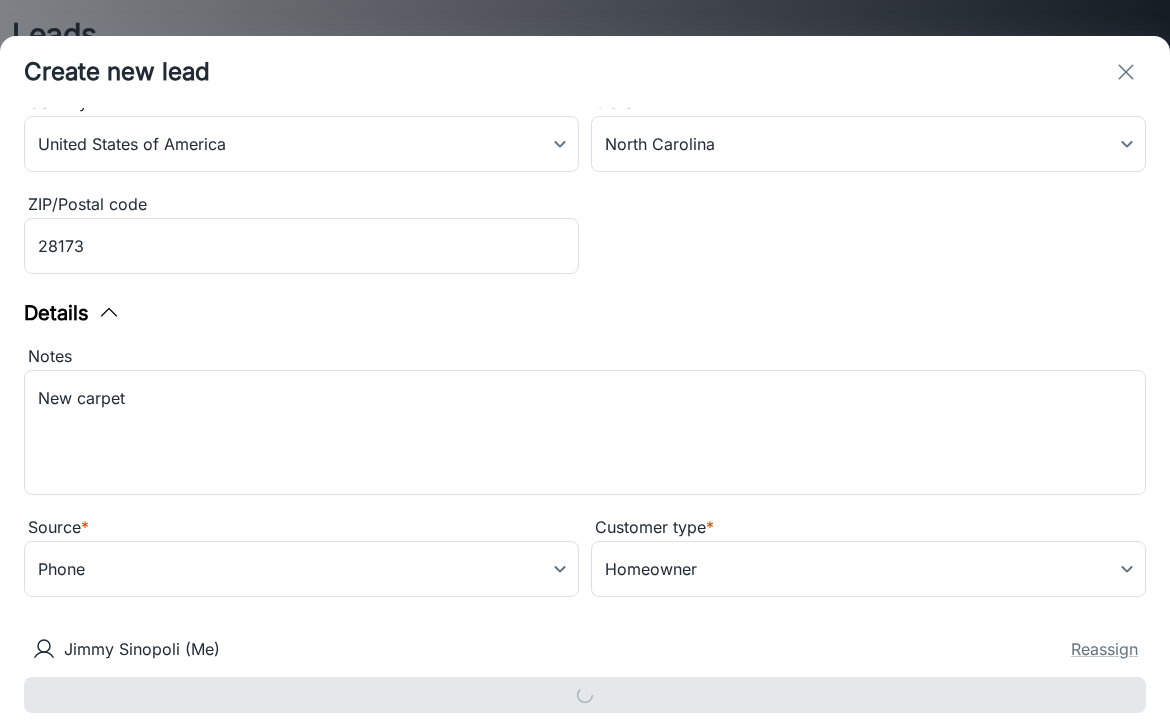 type 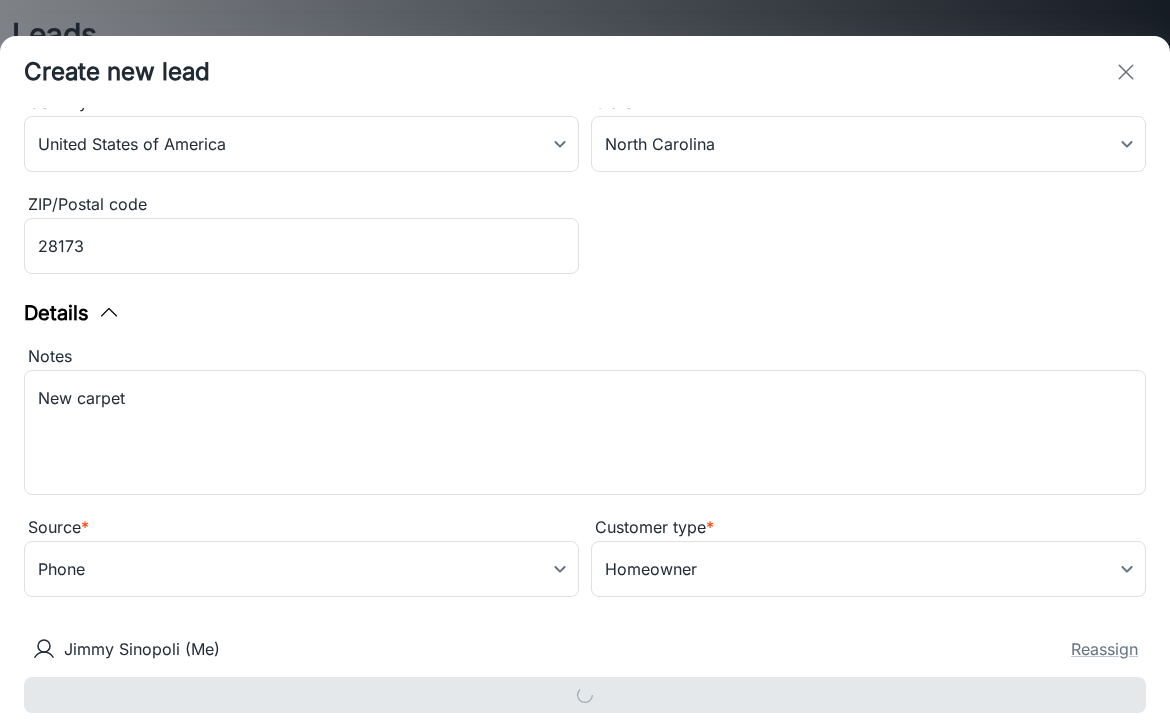 type 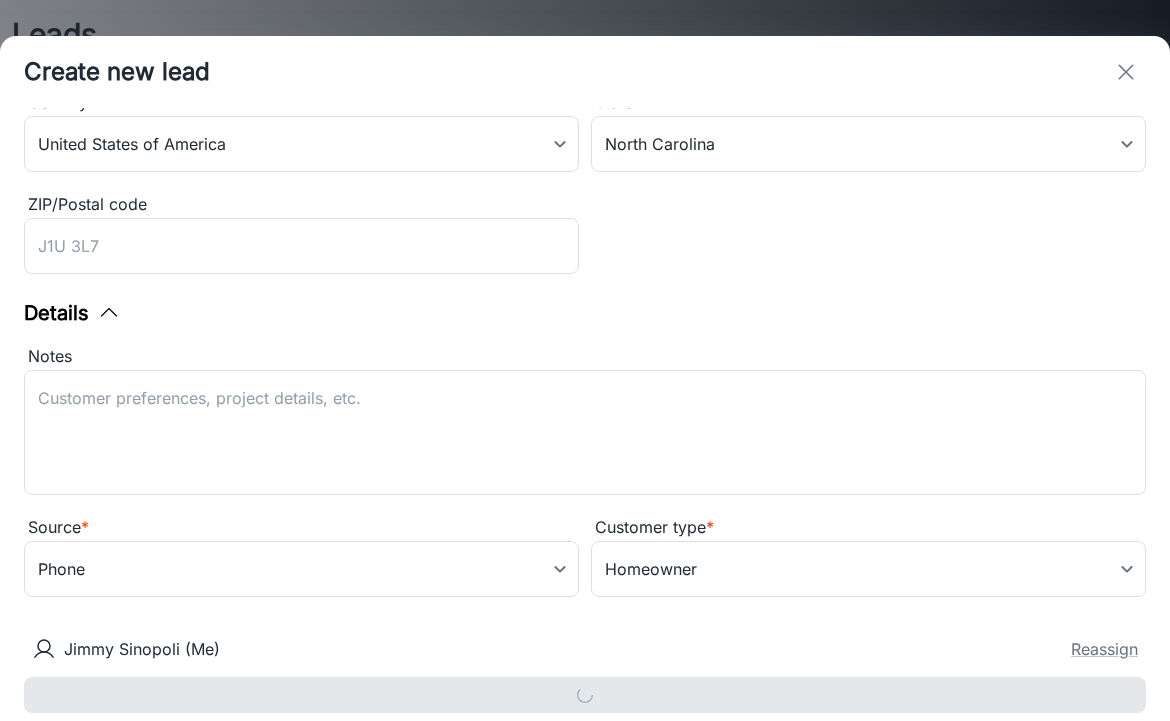 type on "in_store" 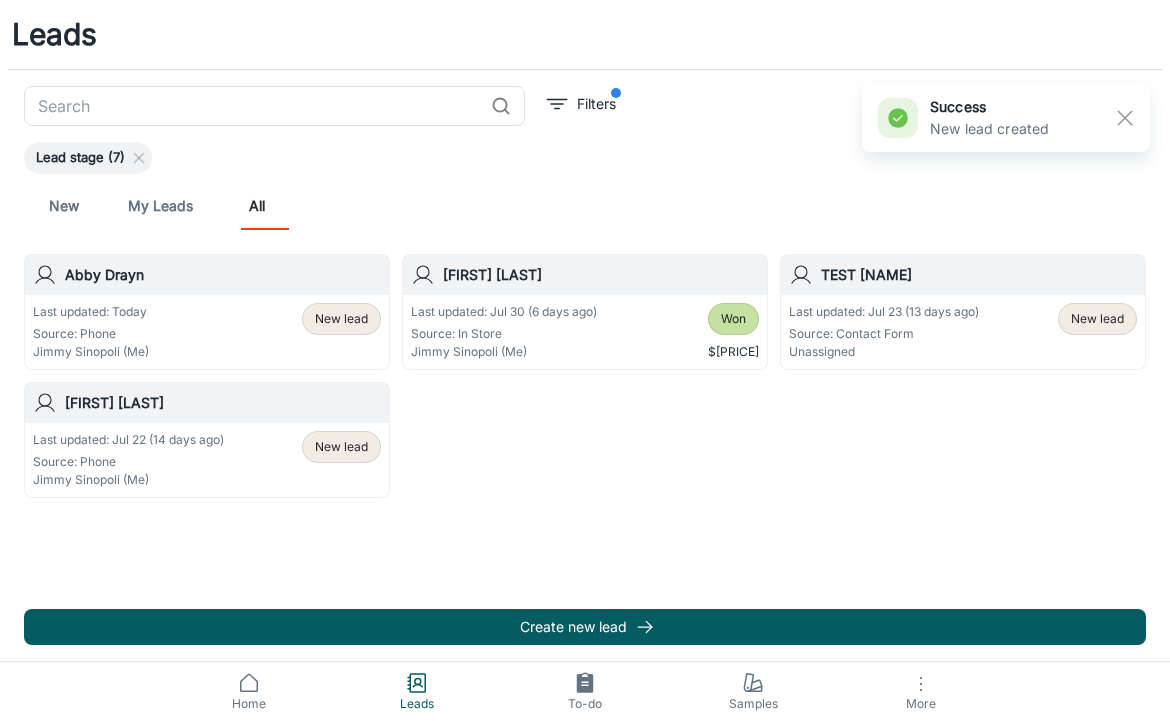 click on "New lead" at bounding box center (341, 319) 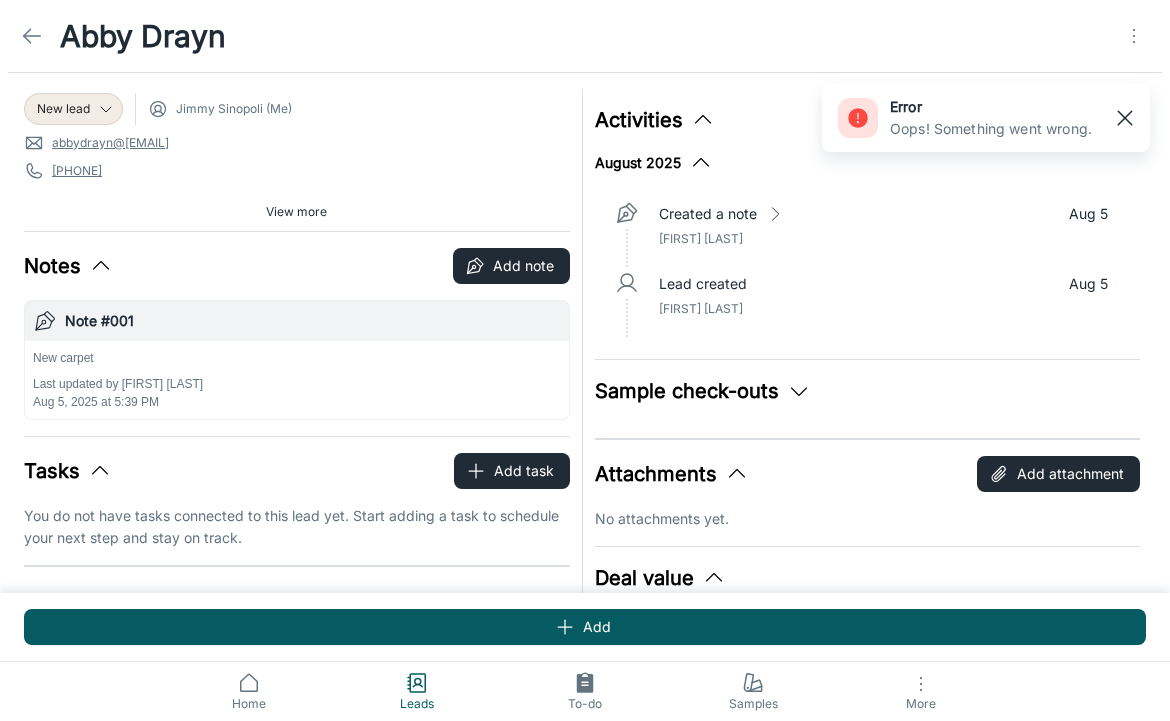 click 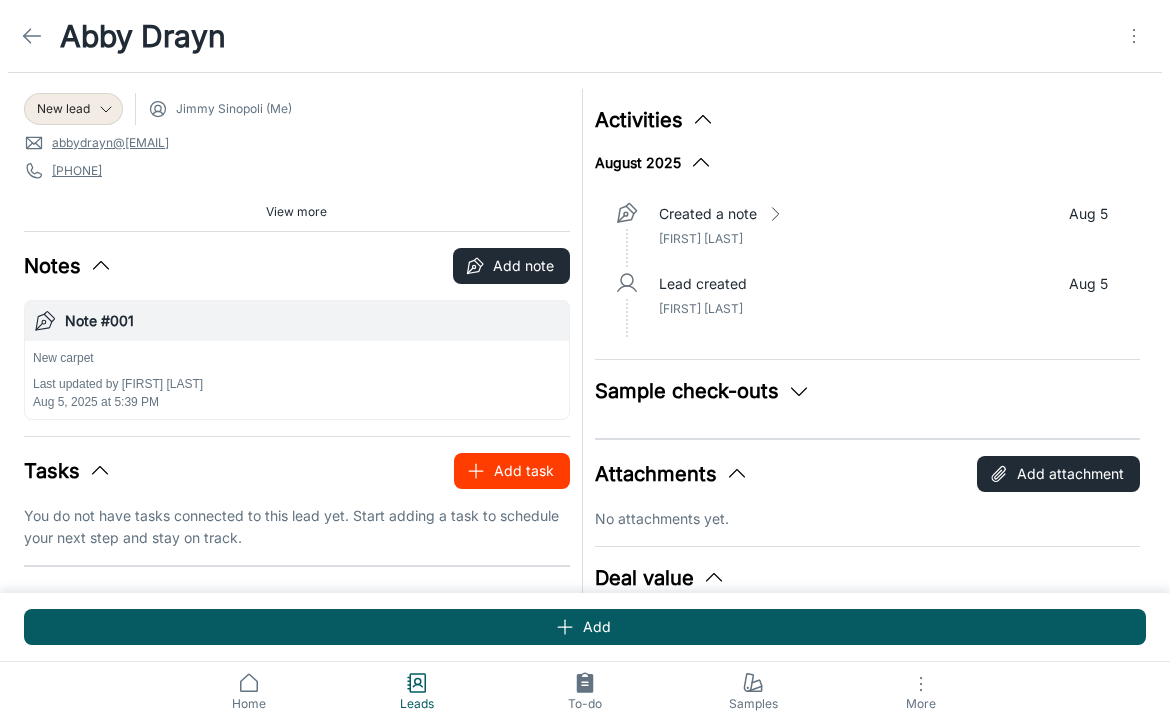 click on "Add task" at bounding box center [512, 471] 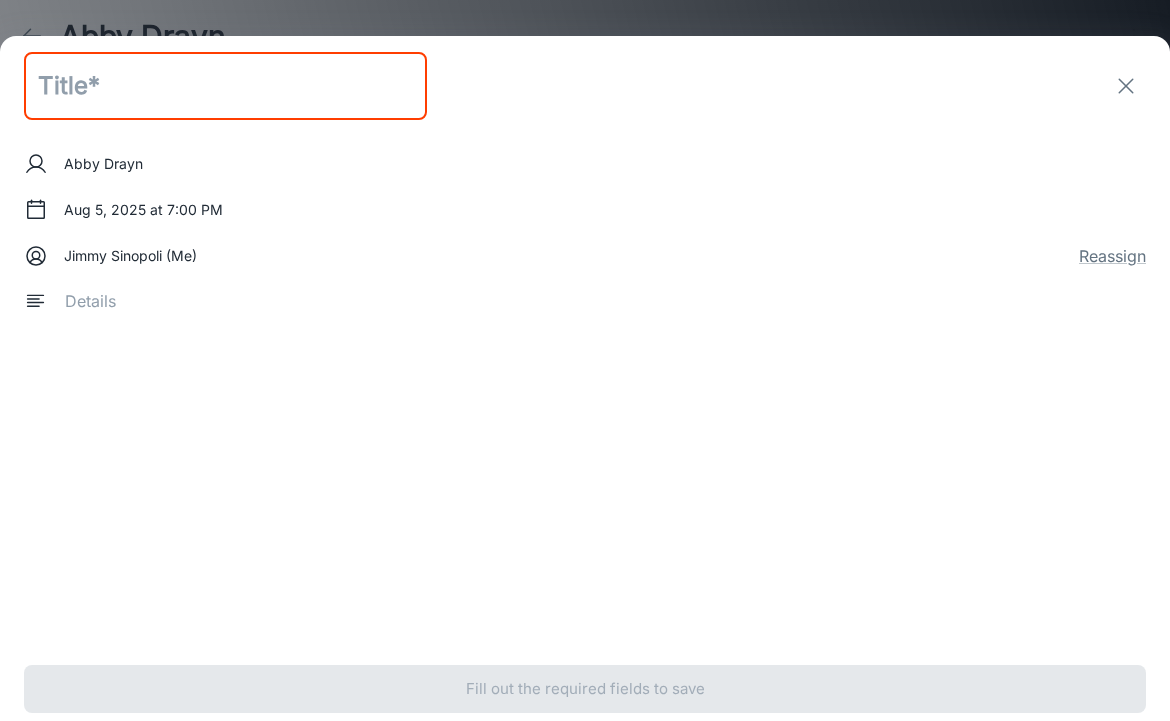 click at bounding box center (598, 301) 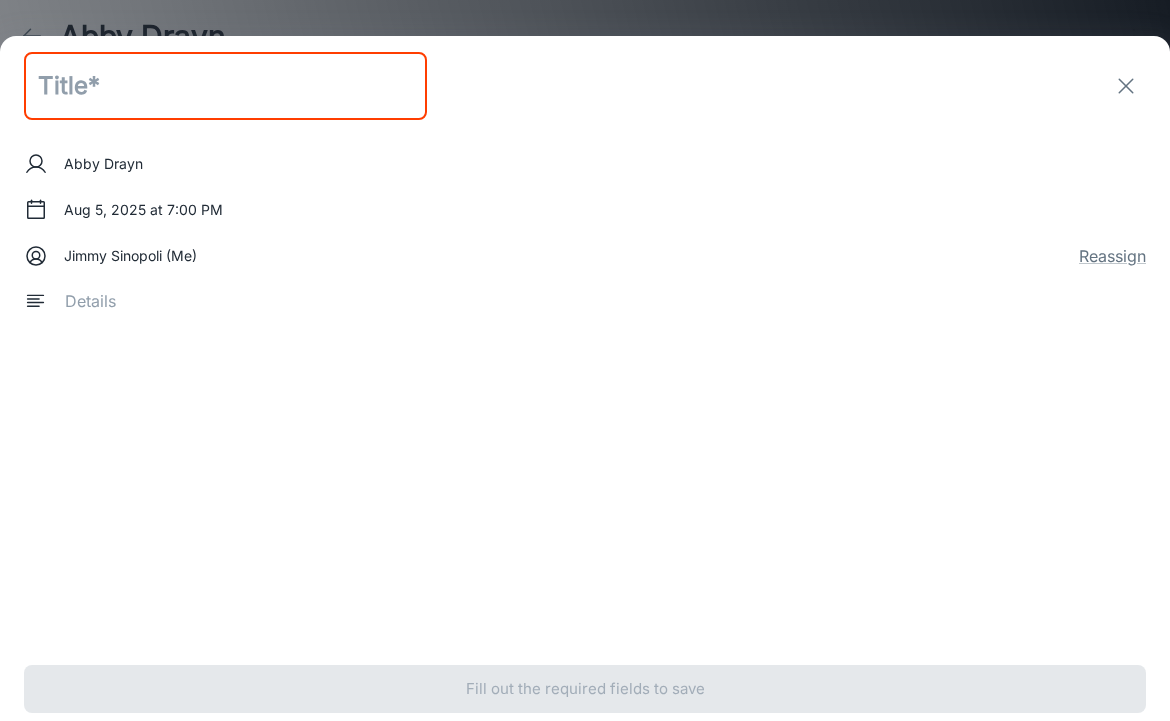 click at bounding box center [225, 86] 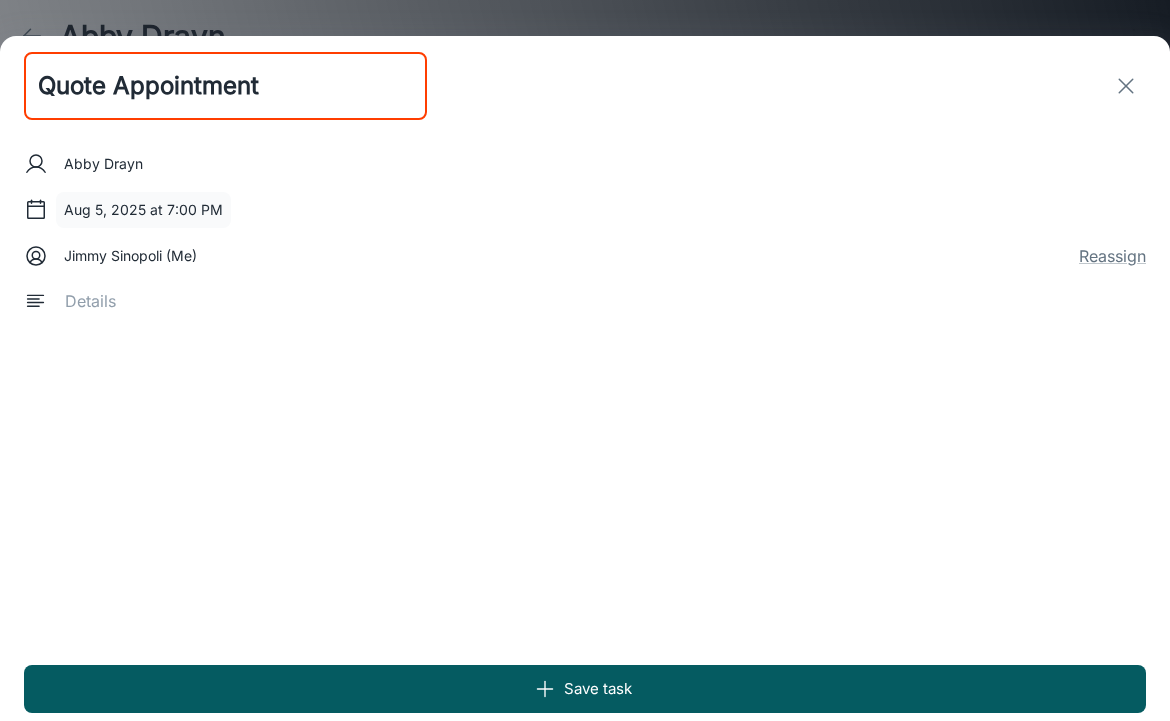type on "Quote Appointment" 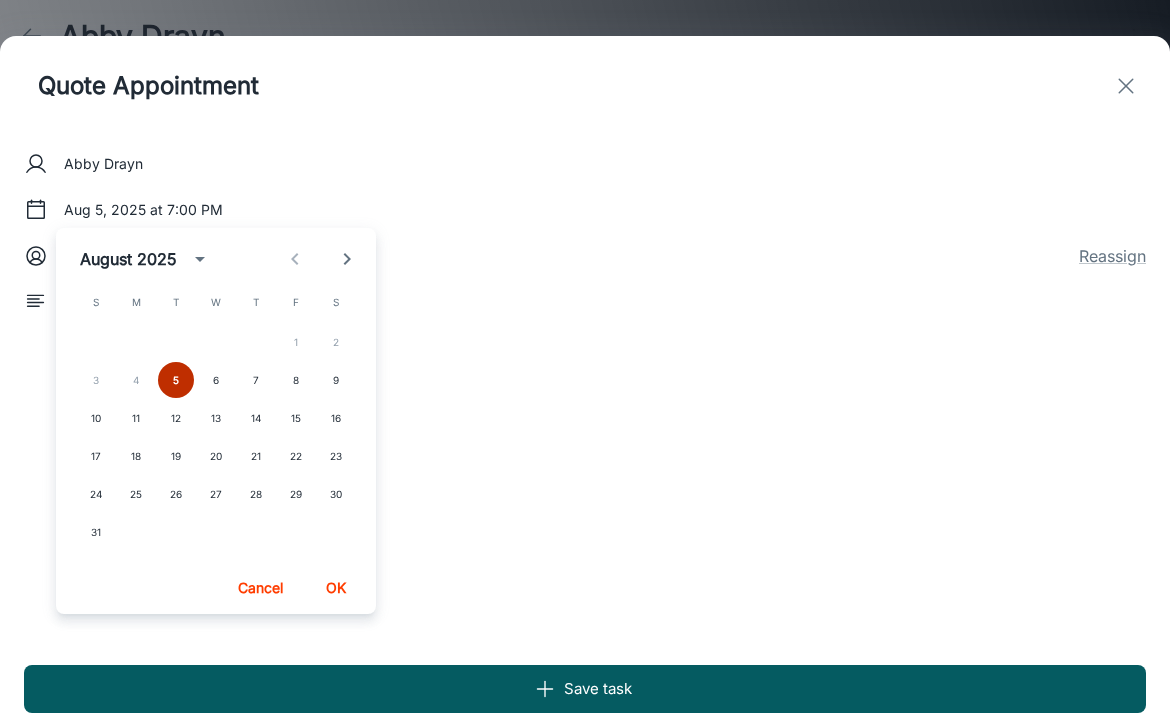 click on "5" at bounding box center (176, 380) 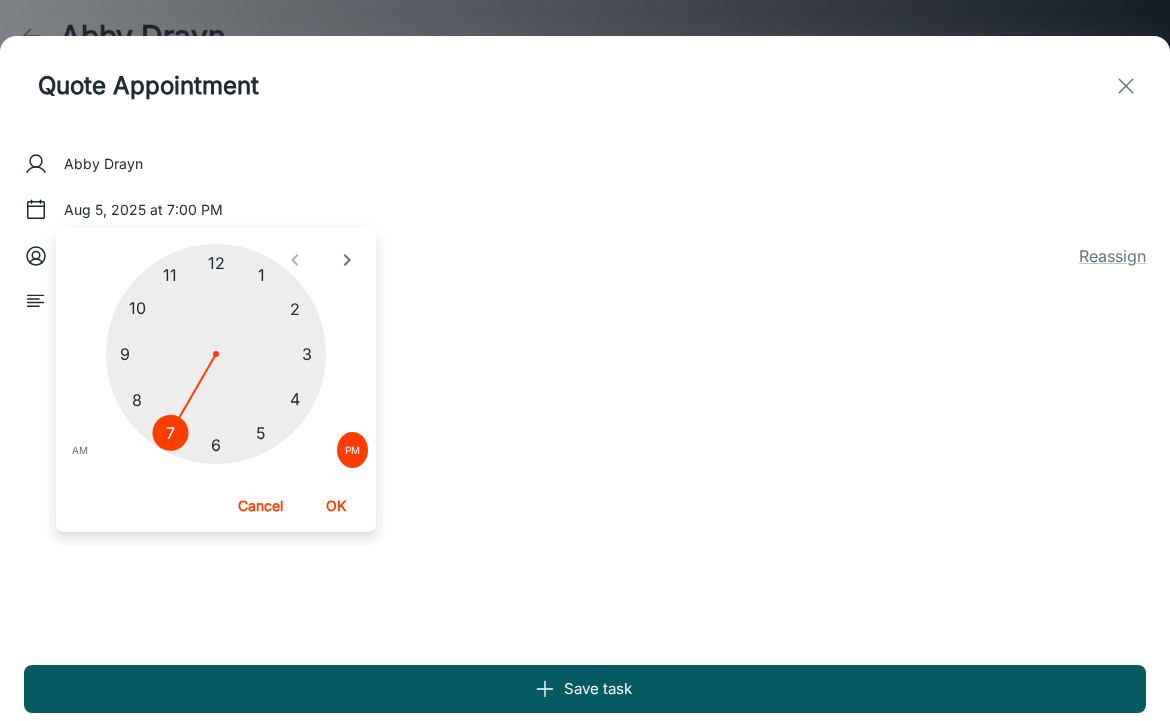 click at bounding box center (216, 354) 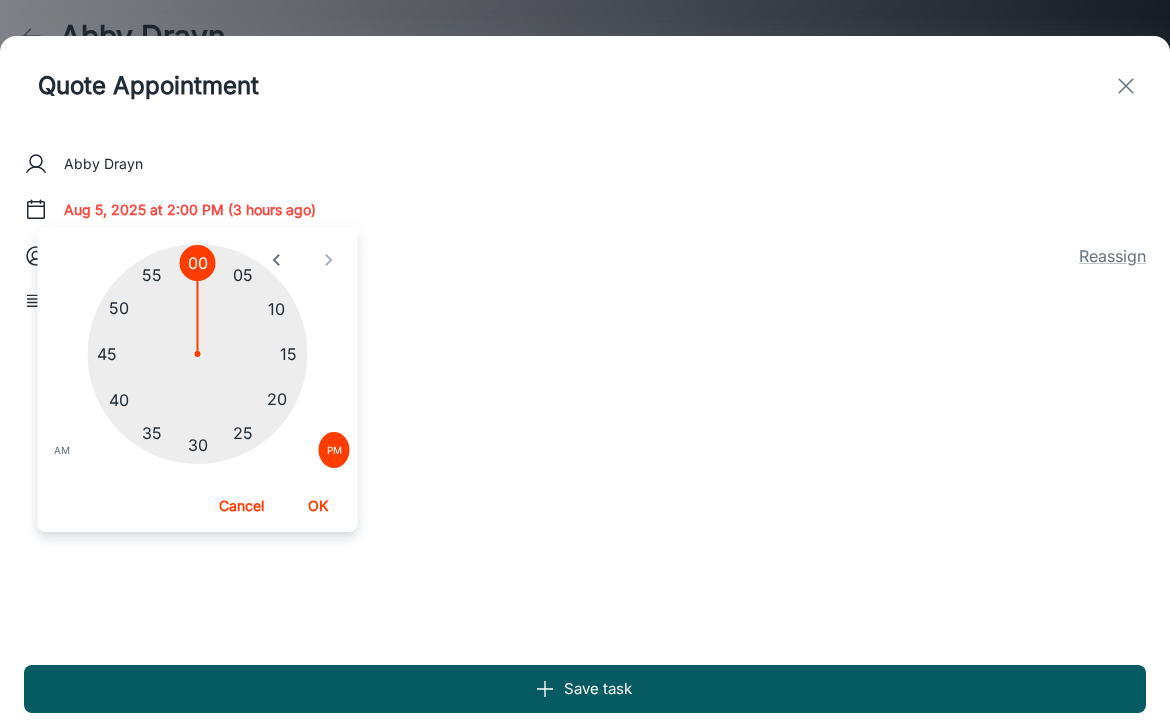click at bounding box center [198, 354] 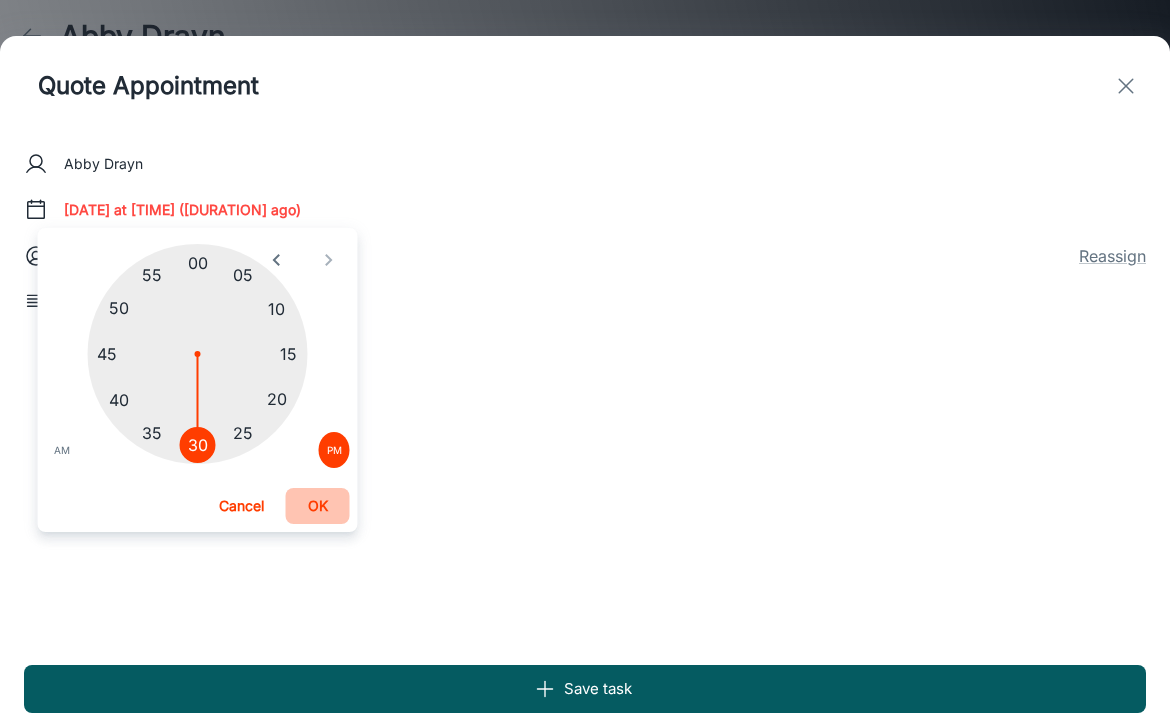 click on "OK" at bounding box center (318, 506) 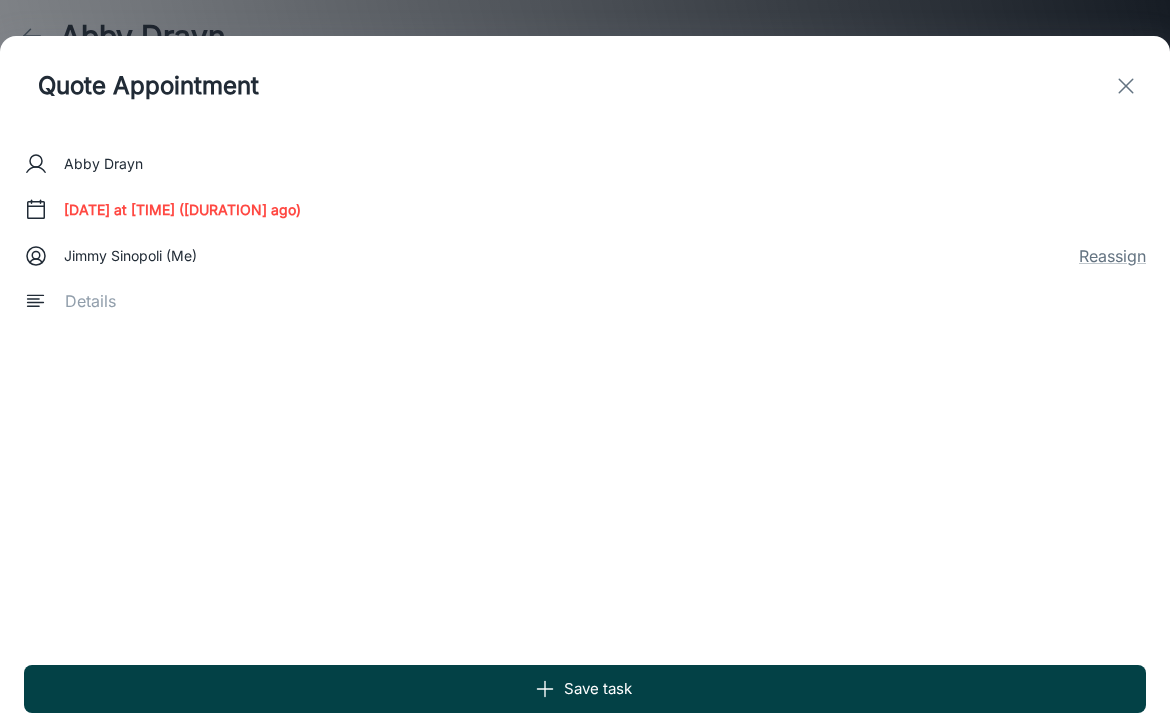 click on "Save task" at bounding box center (585, 689) 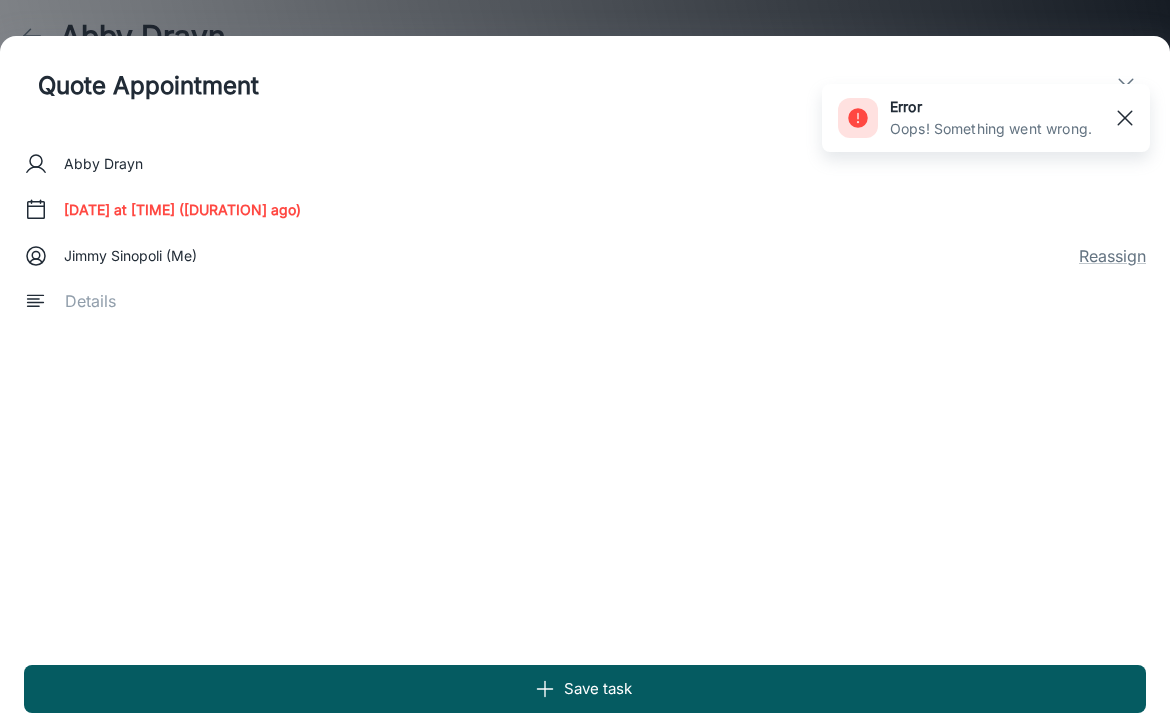 click 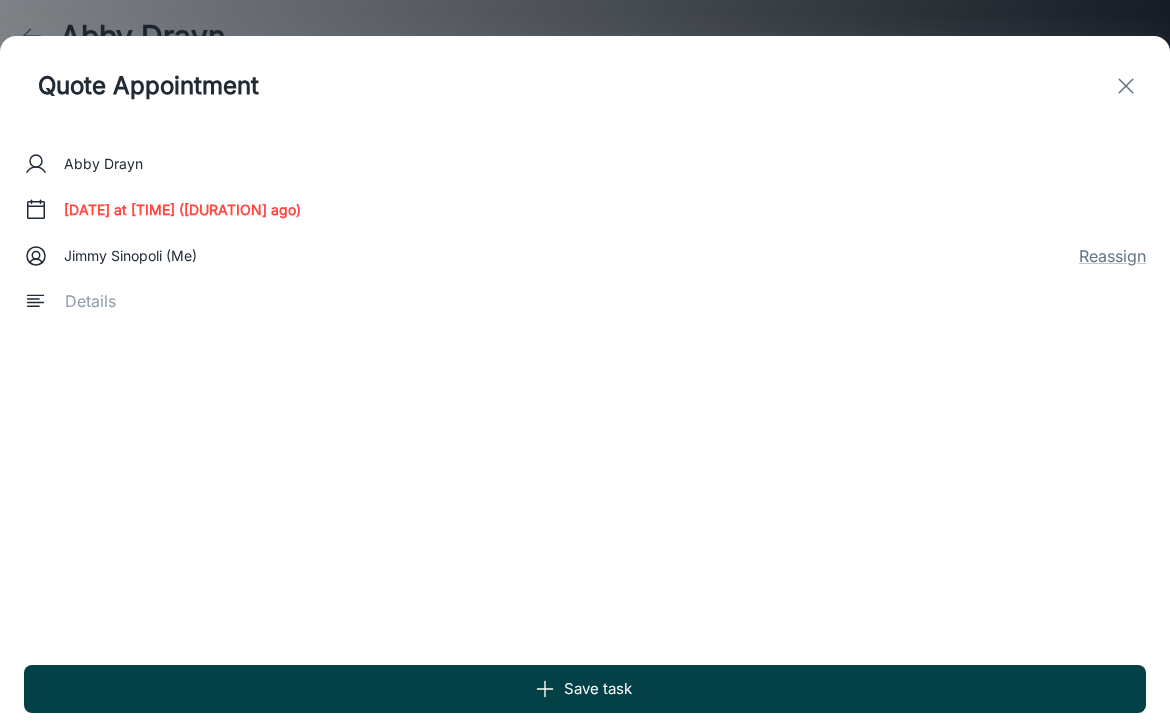 click 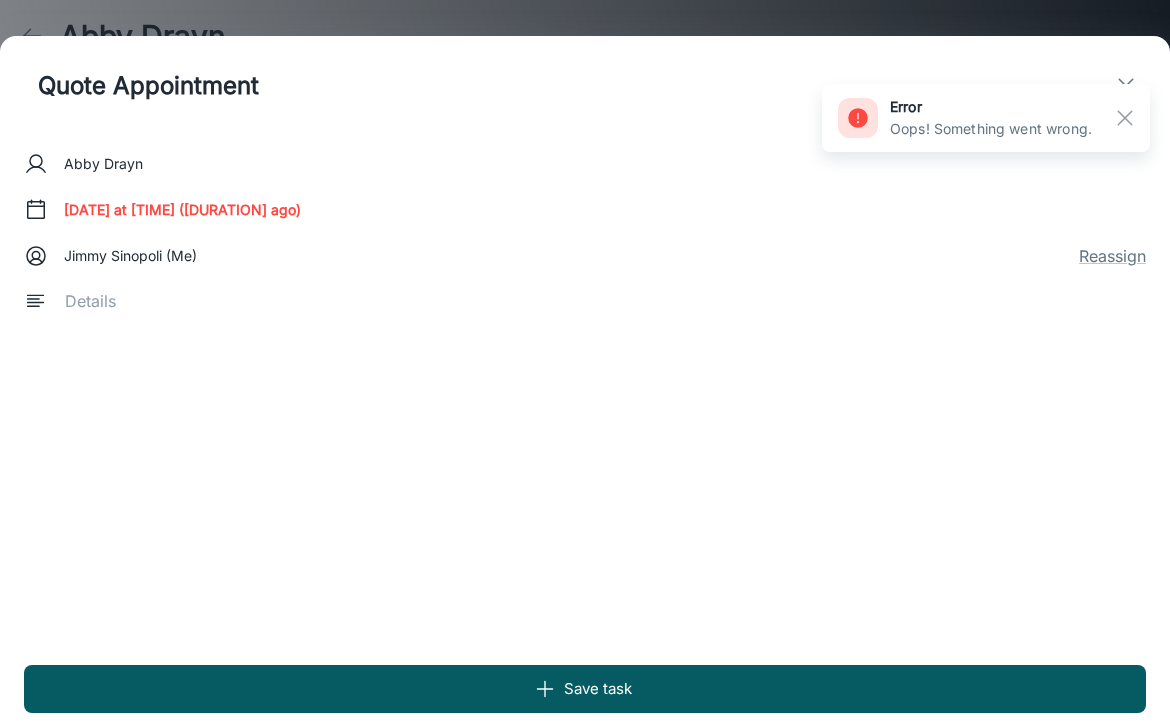 click at bounding box center [598, 301] 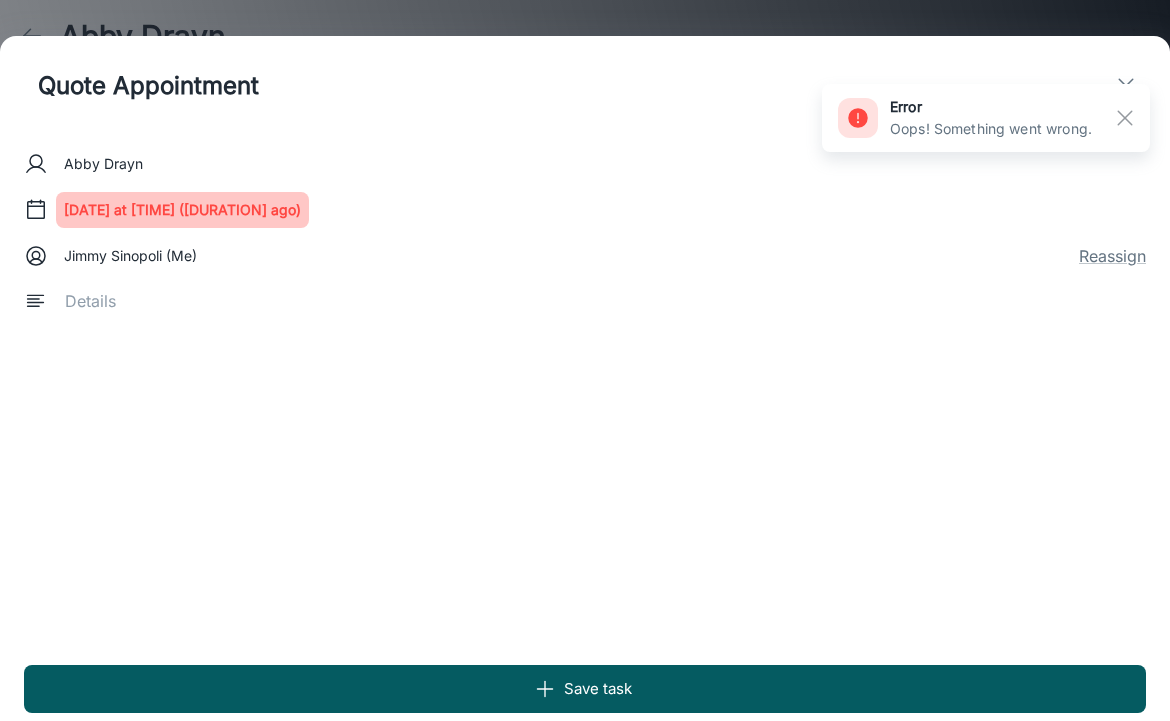 click on "[DATE] at [TIME] ([DURATION] ago)" at bounding box center [182, 210] 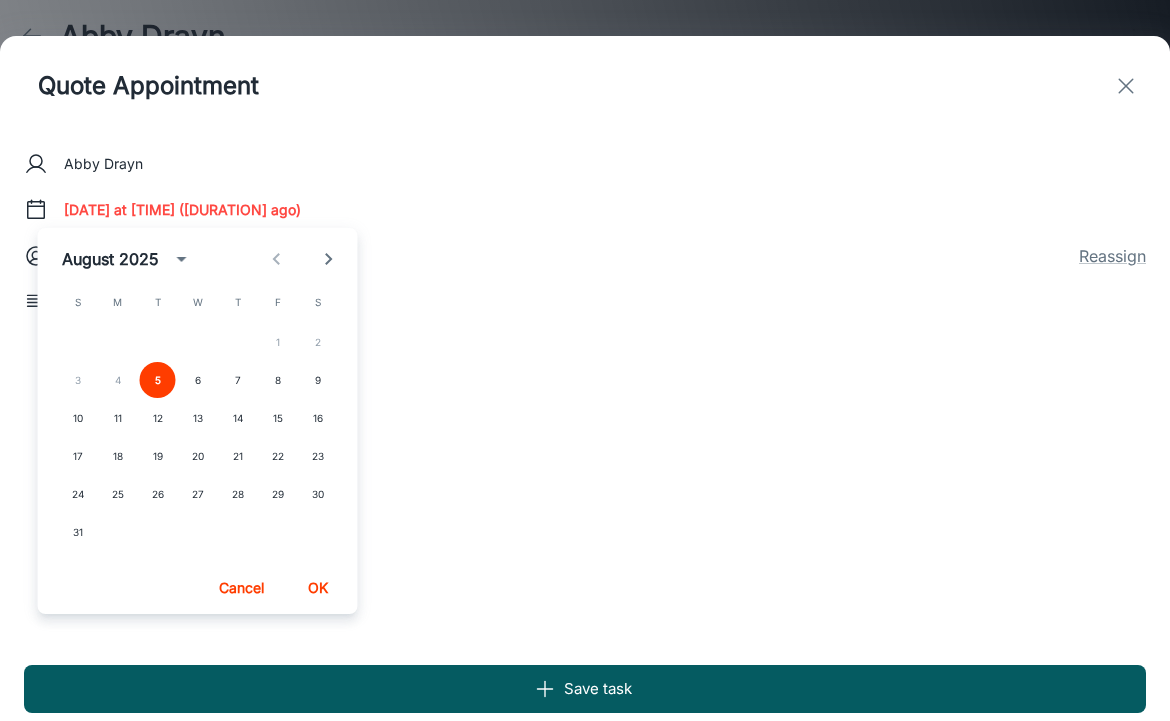 click on "Quote Appointment" at bounding box center (225, 86) 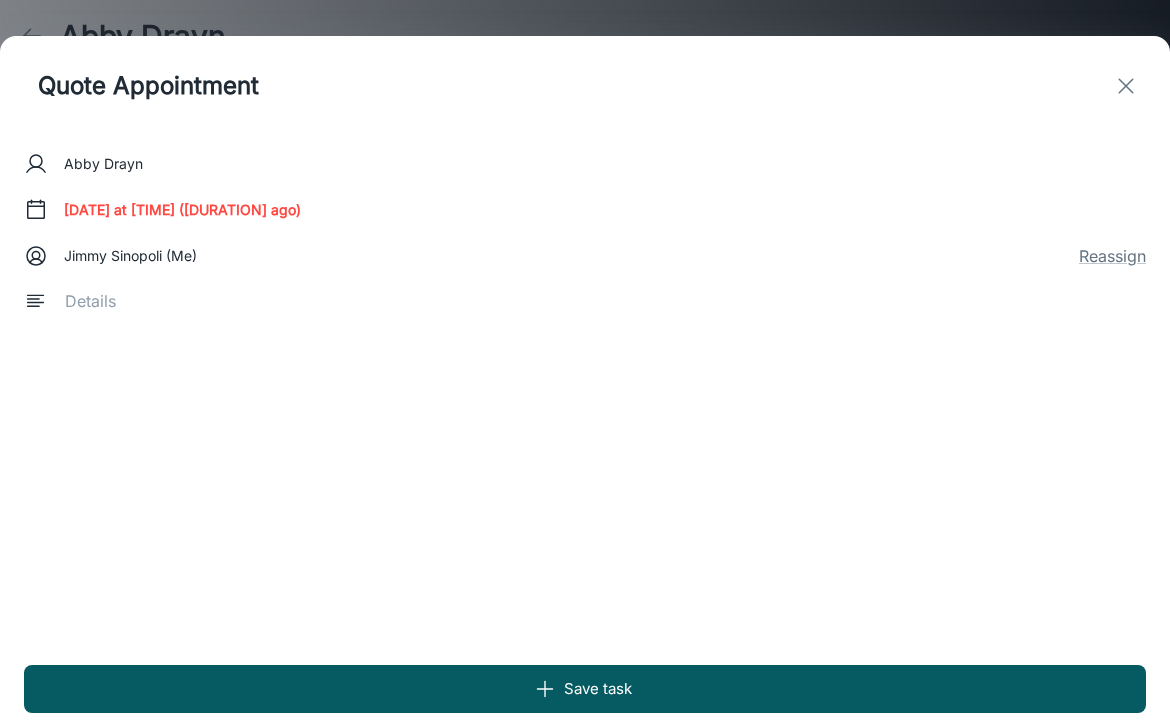 click 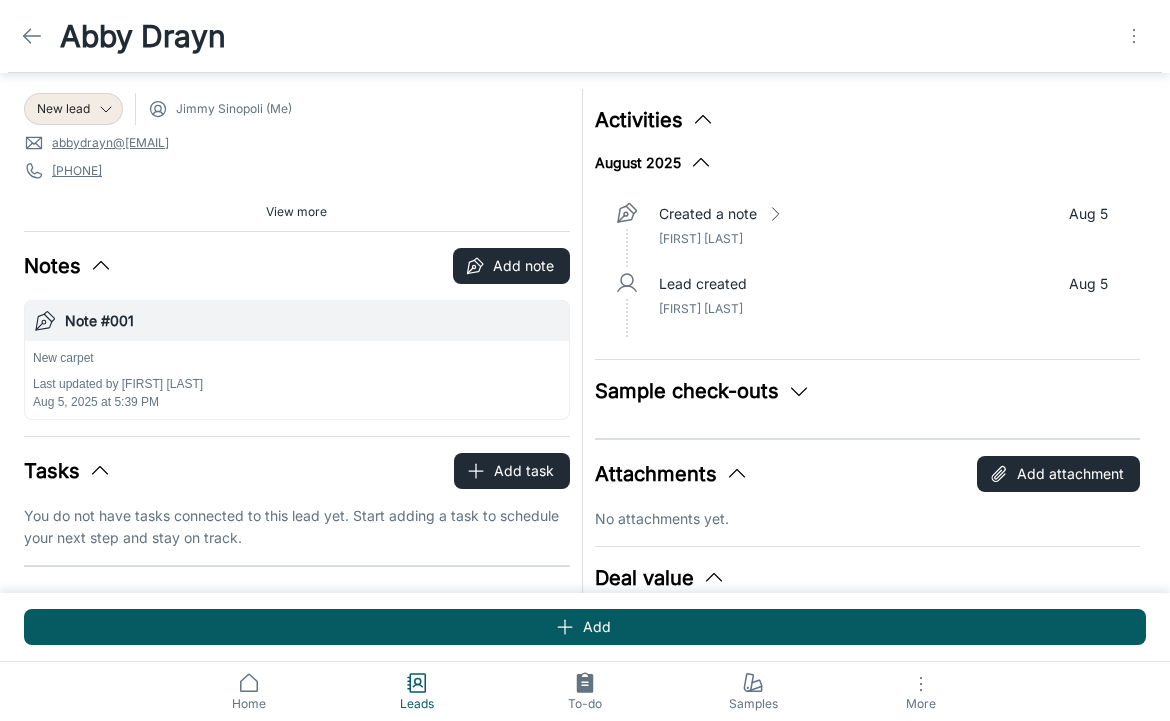 scroll, scrollTop: 0, scrollLeft: 0, axis: both 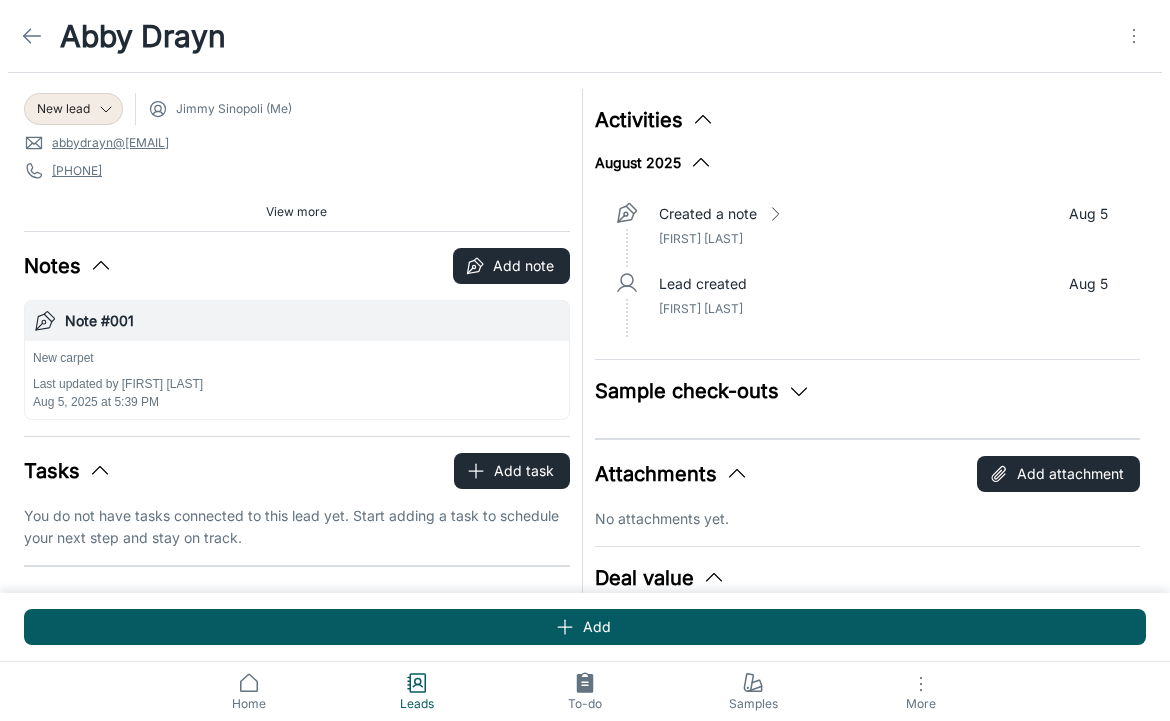 click on "Tasks" at bounding box center [68, 471] 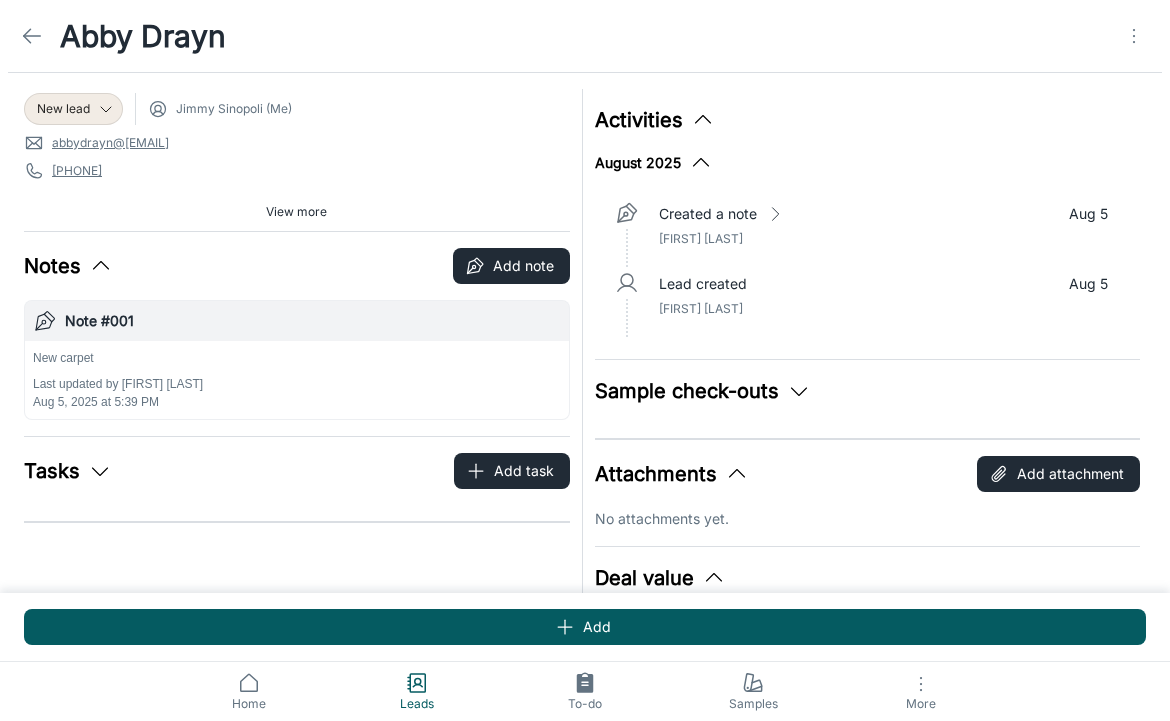 click on "Tasks" at bounding box center (68, 471) 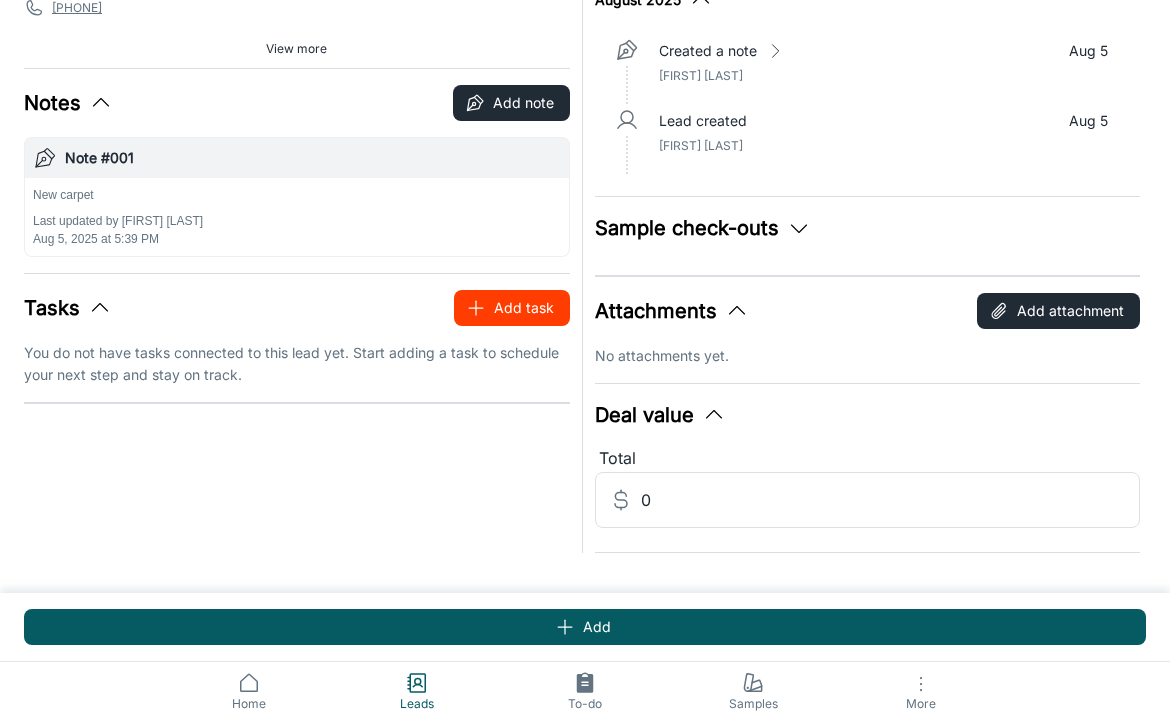 scroll, scrollTop: 163, scrollLeft: 0, axis: vertical 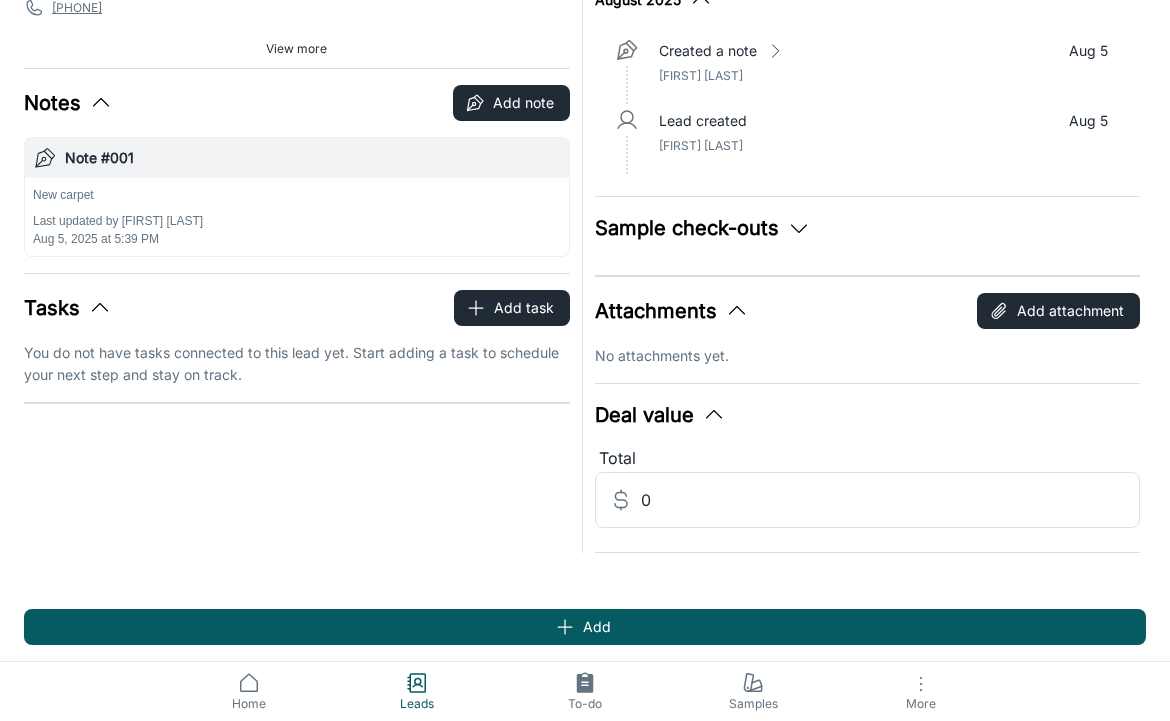 click on "Tasks Add task You do not have tasks connected to this lead yet. Start adding a task to schedule your next step and stay on track." at bounding box center [297, 338] 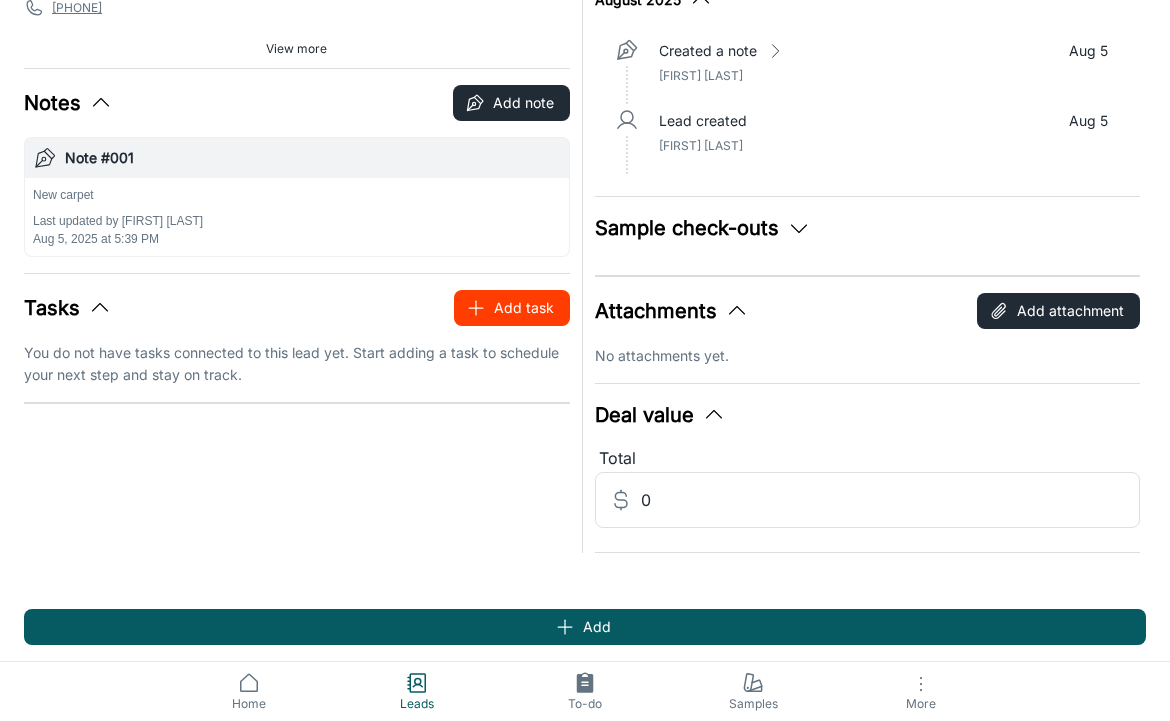 click on "Add task" at bounding box center [512, 308] 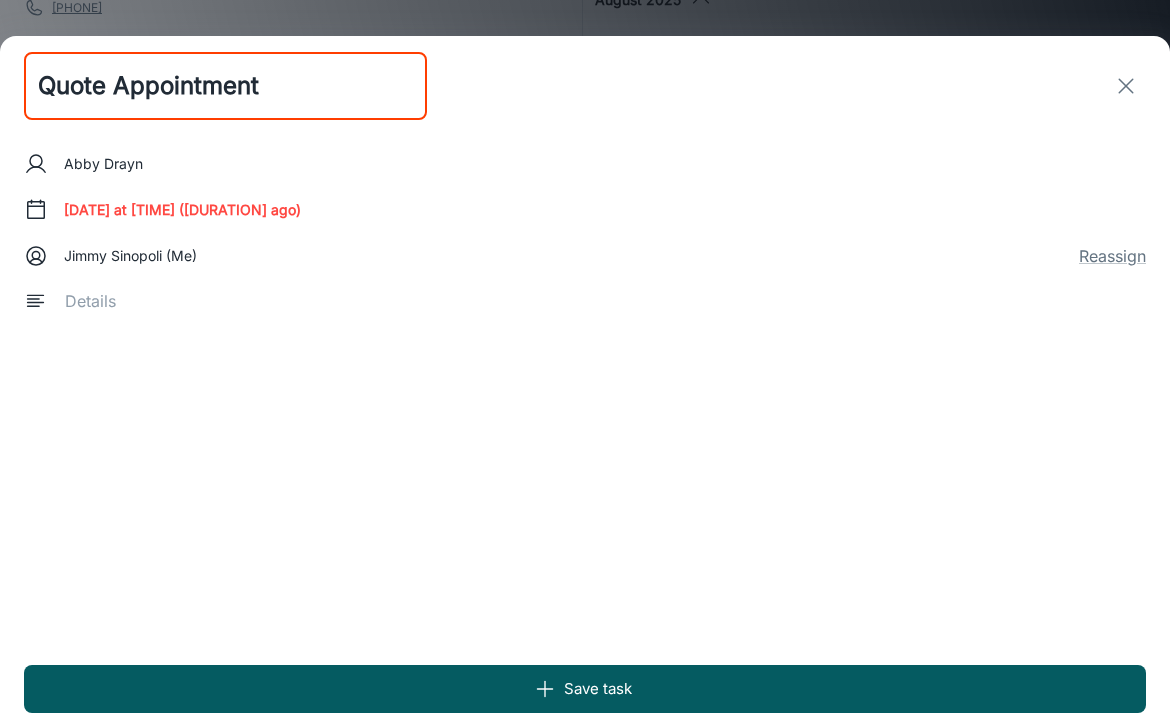 drag, startPoint x: 305, startPoint y: 94, endPoint x: 2, endPoint y: 94, distance: 303 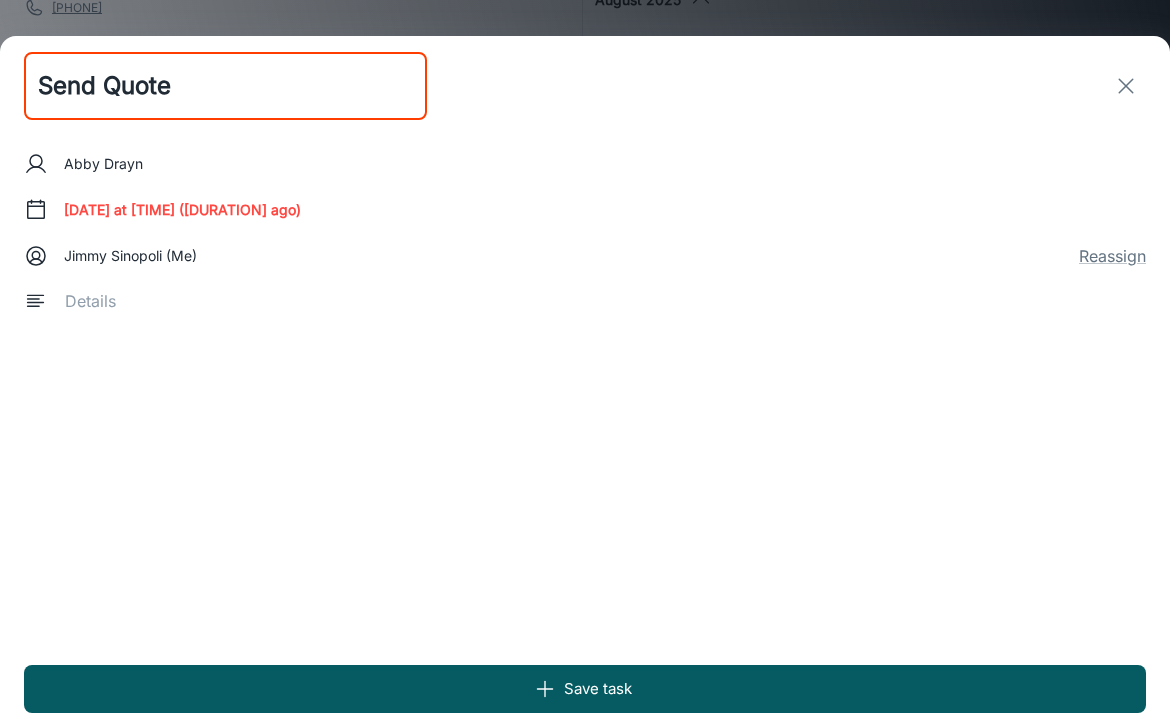 type on "Send Quote" 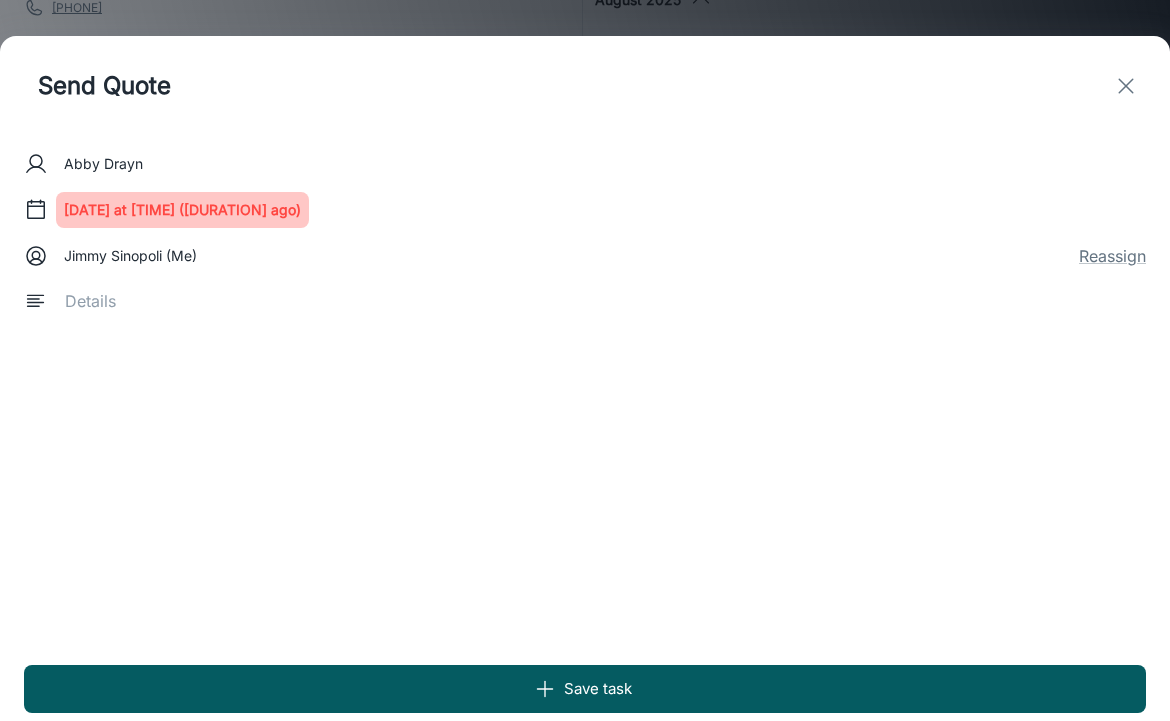 click on "[DATE] at [TIME] ([DURATION] ago)" at bounding box center [182, 210] 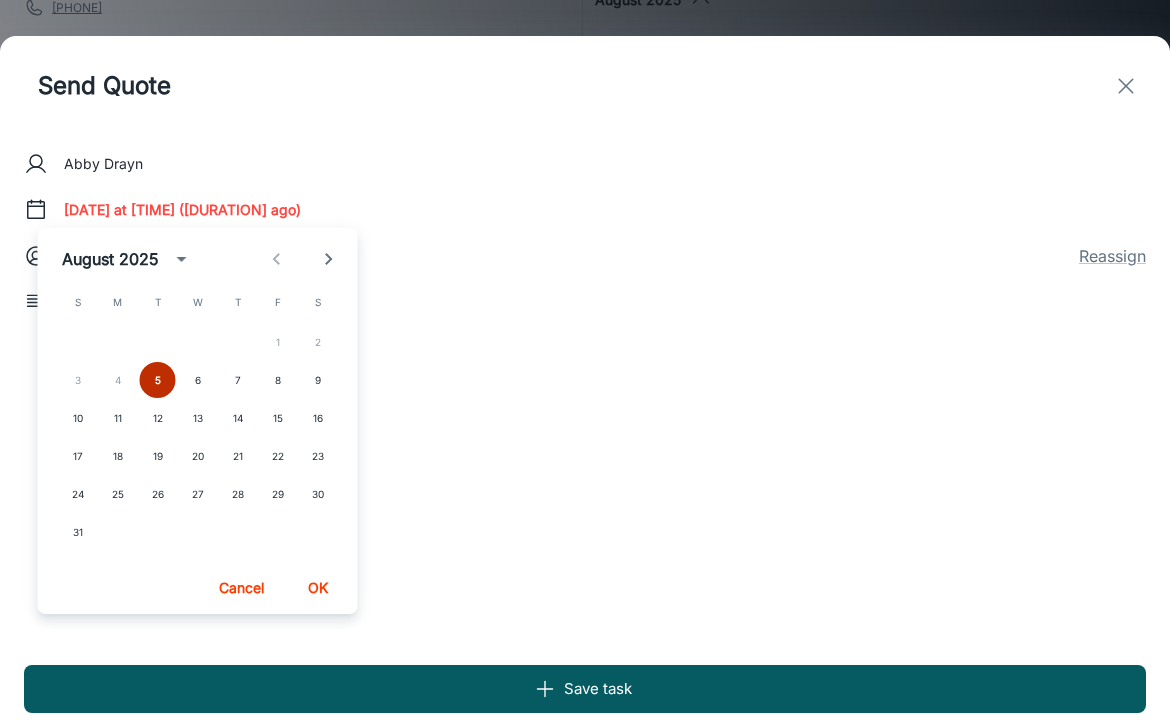 click on "5" at bounding box center (158, 380) 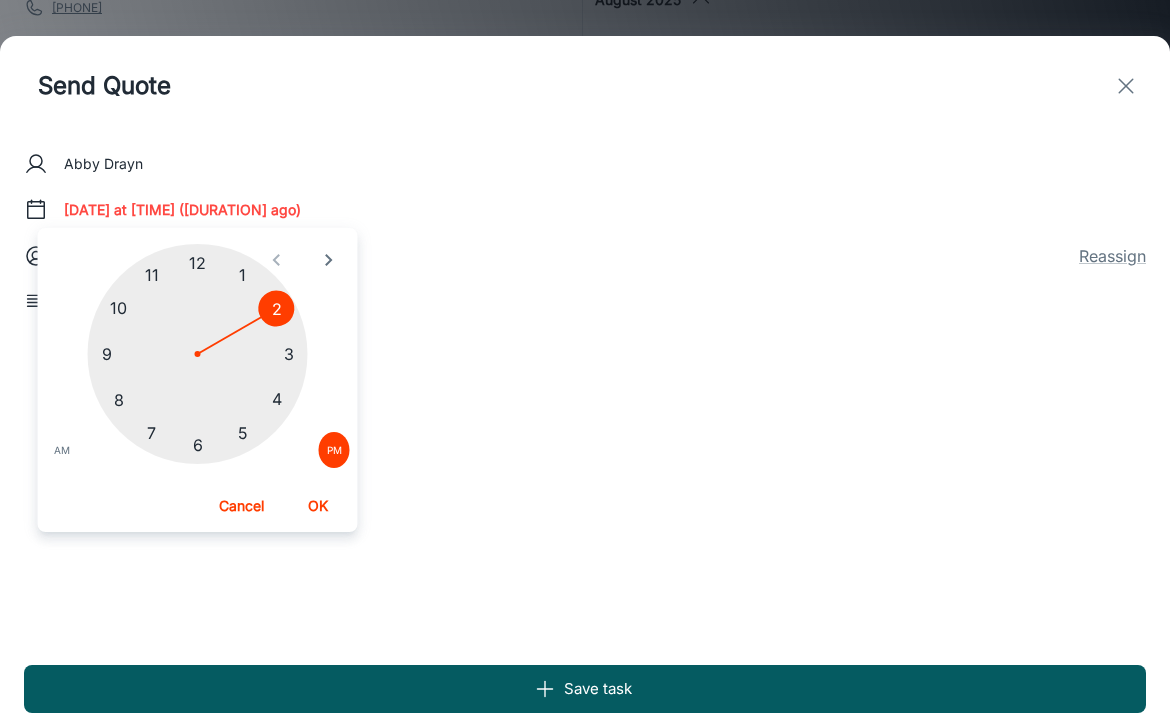 click at bounding box center [198, 354] 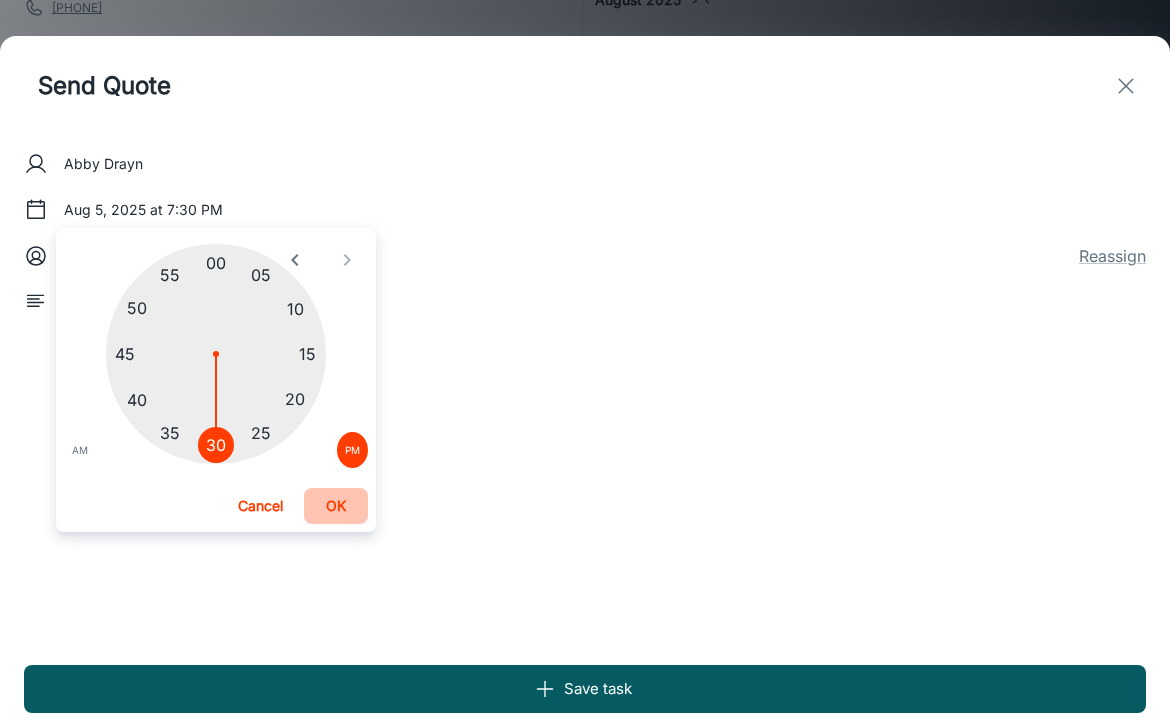 click on "OK" at bounding box center [336, 506] 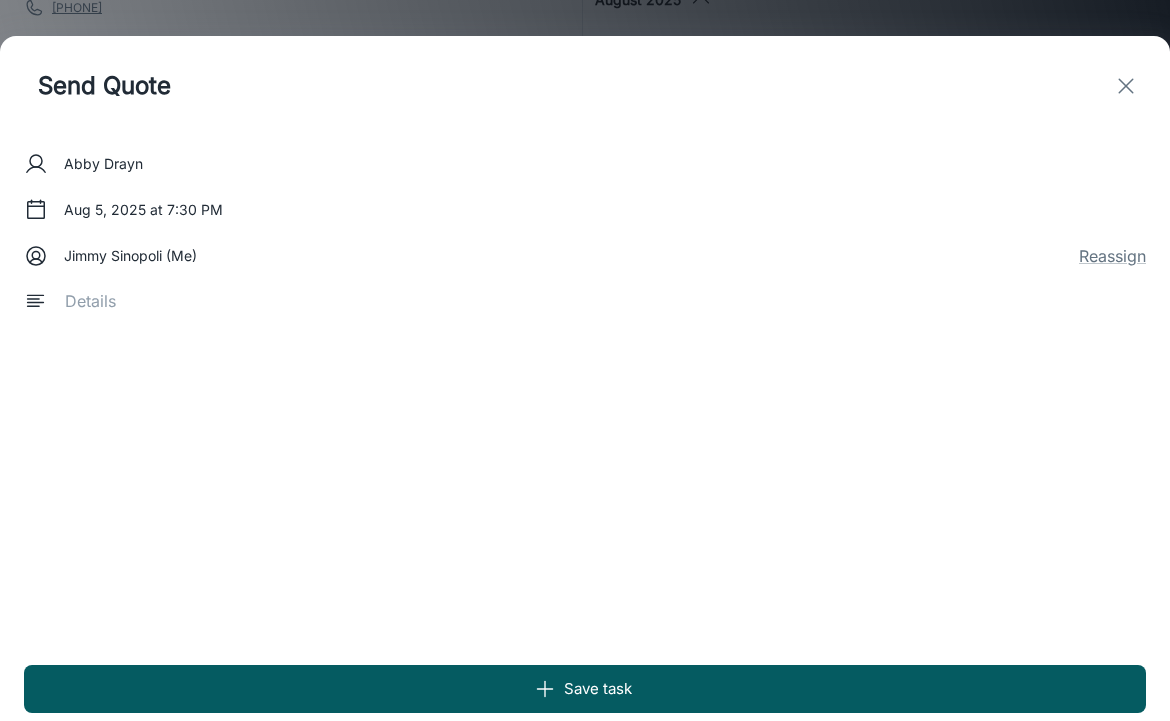 click at bounding box center (598, 301) 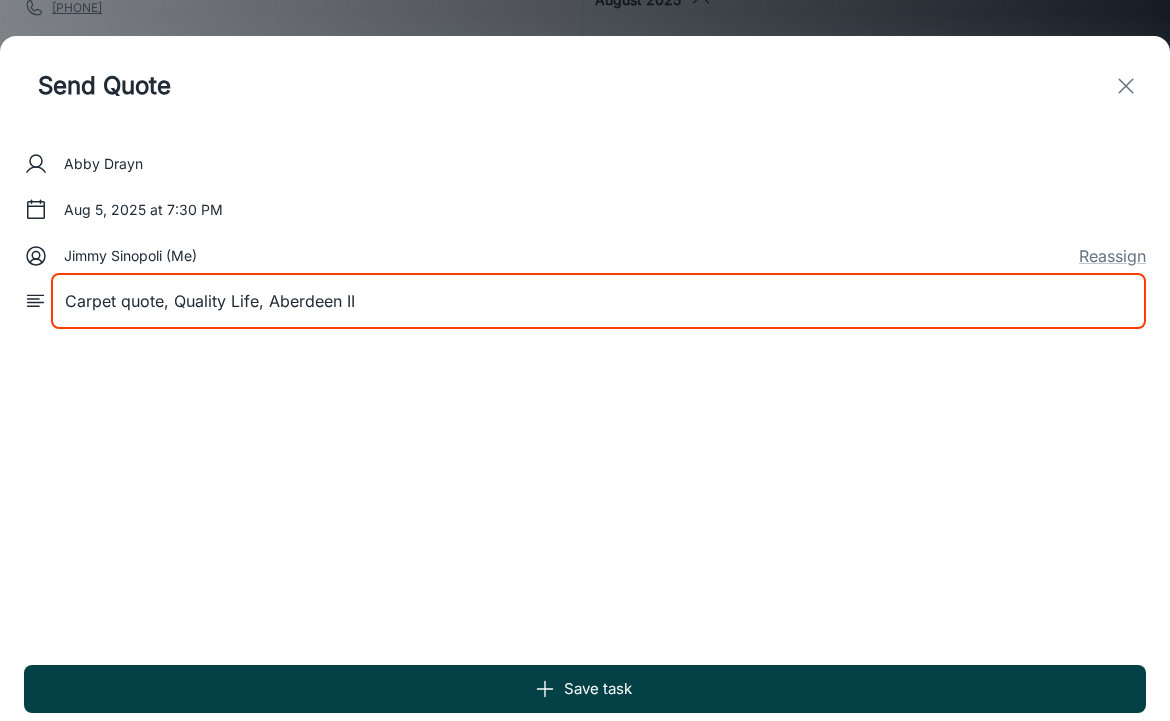 type on "Carpet quote, Quality Life, Aberdeen II" 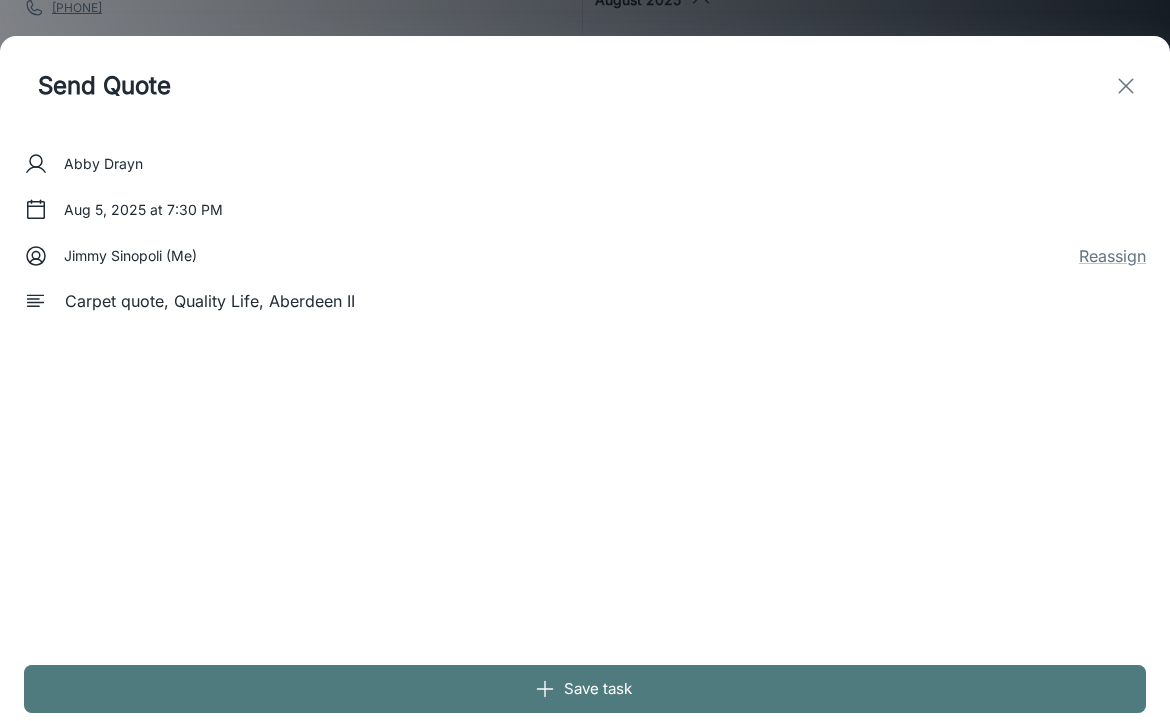 click on "Save task" at bounding box center [585, 689] 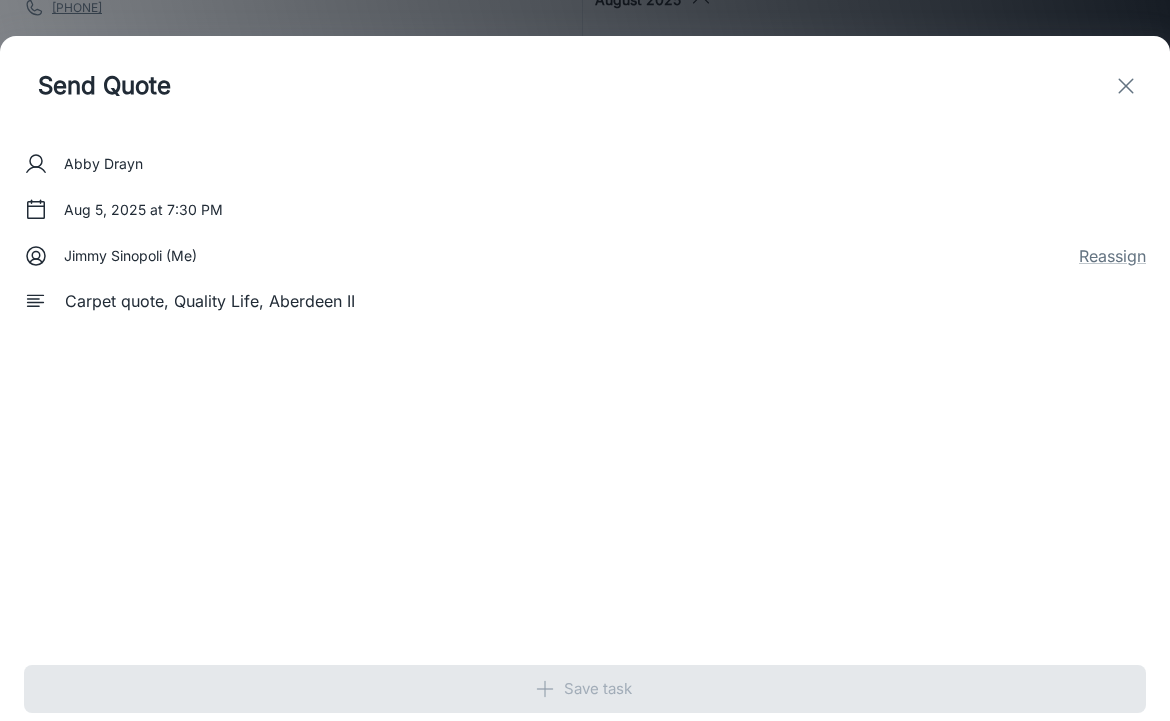 type 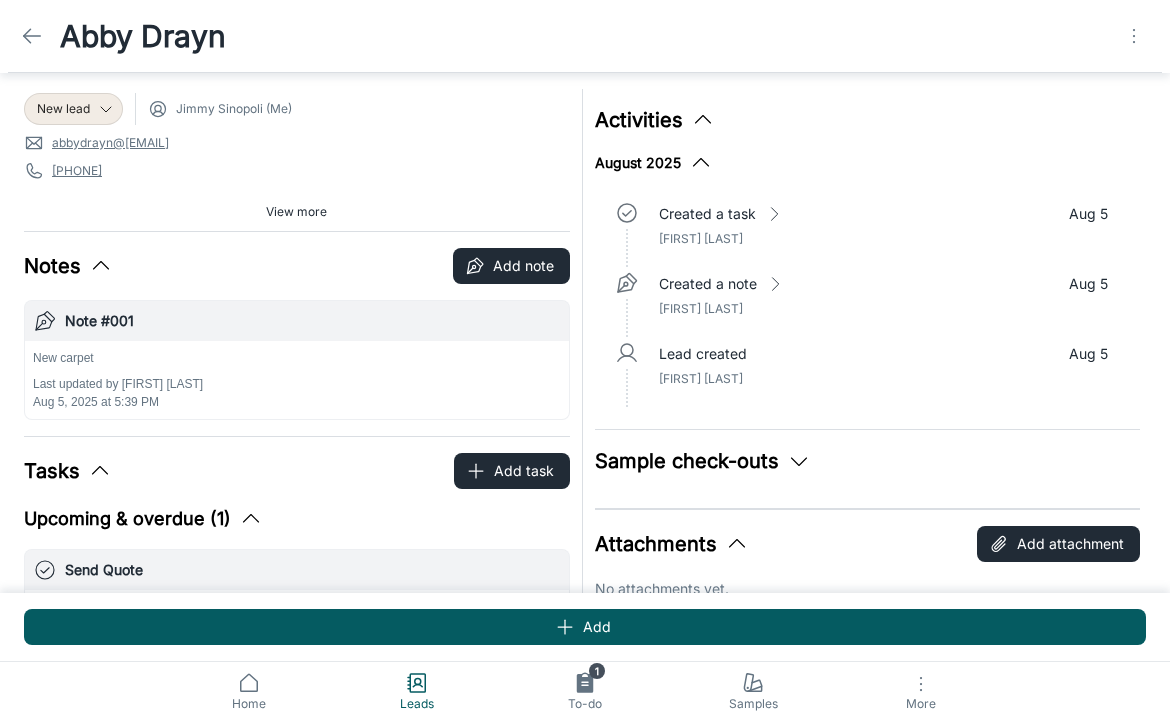 scroll, scrollTop: 0, scrollLeft: 0, axis: both 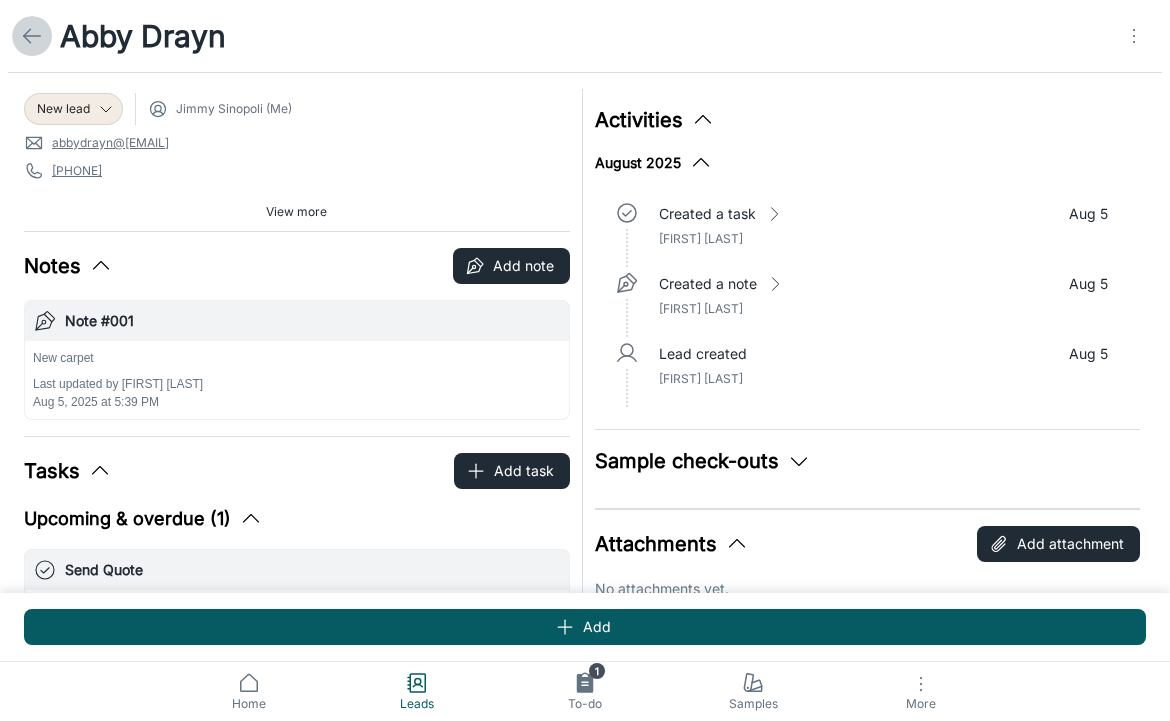 click 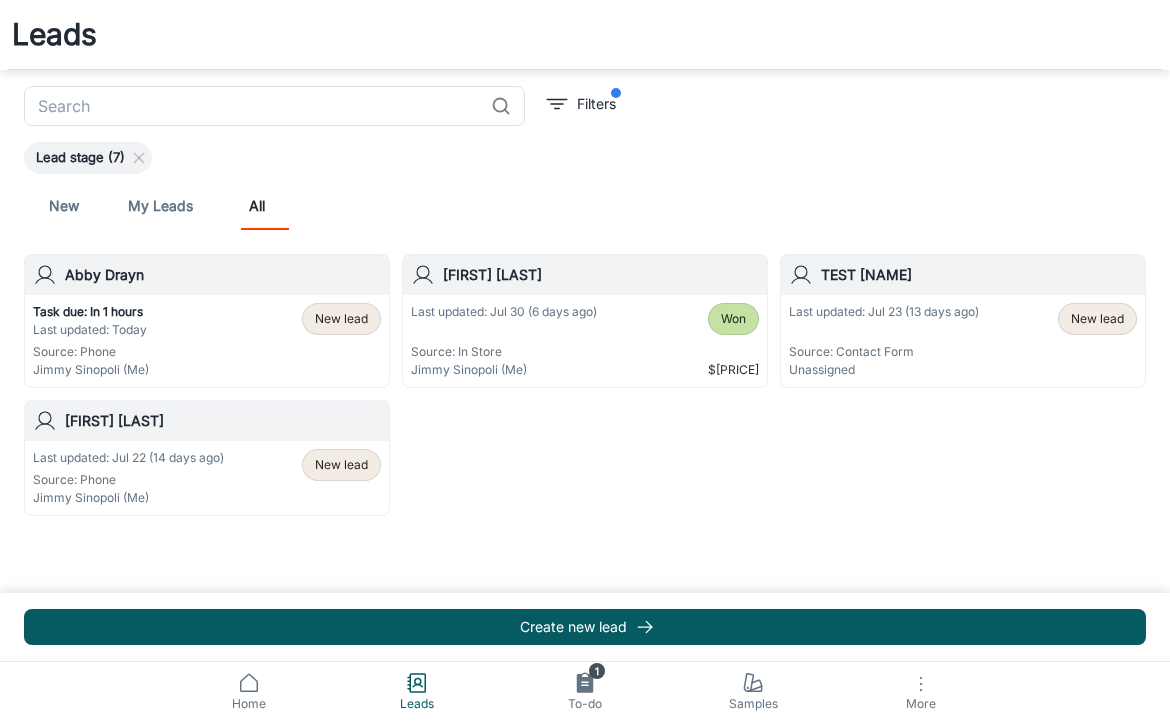 scroll, scrollTop: 0, scrollLeft: 0, axis: both 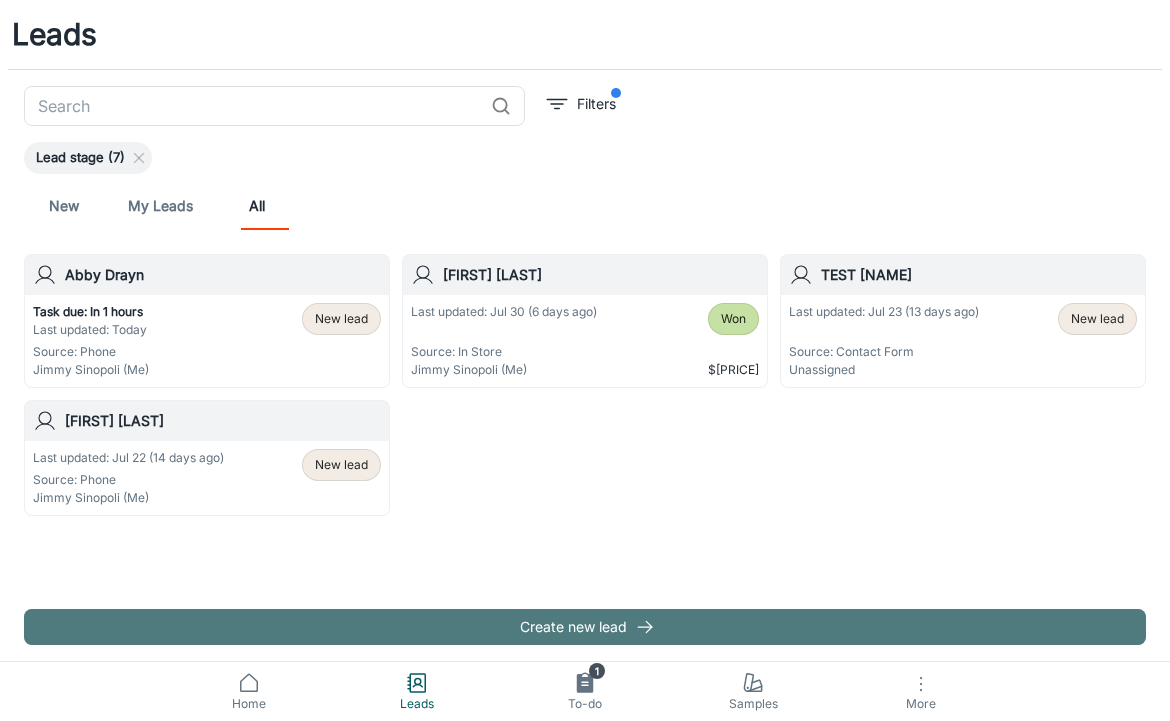 click on "Create new lead" at bounding box center [585, 627] 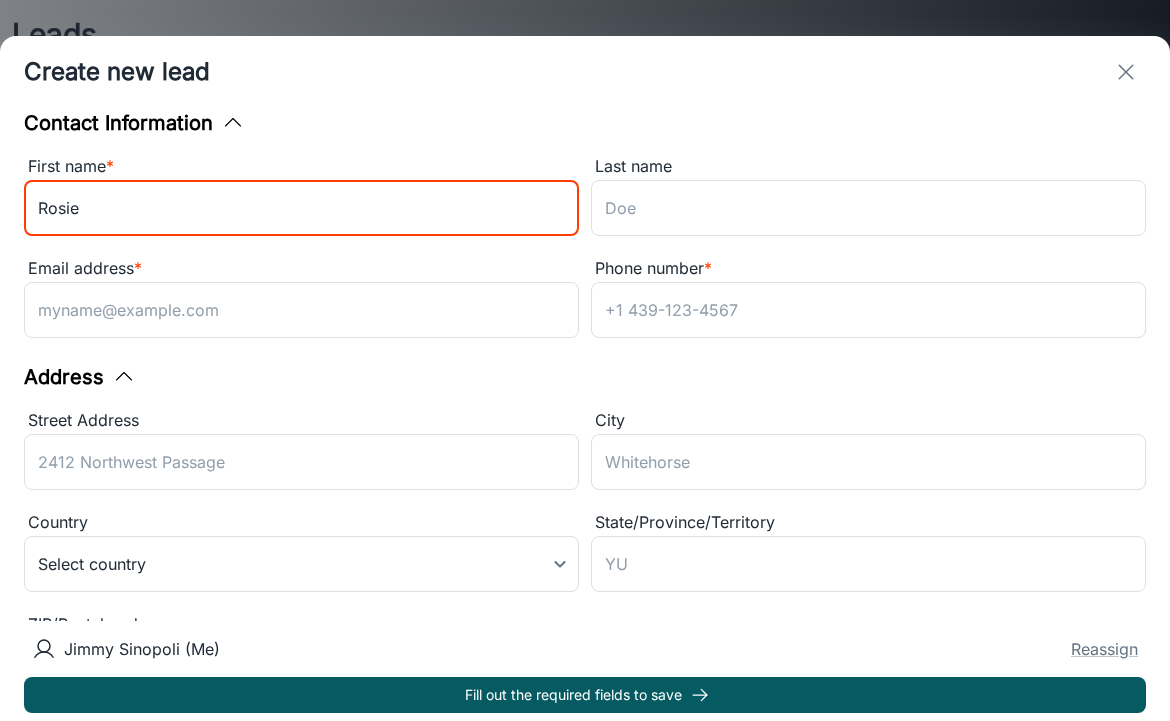 type on "Rosie" 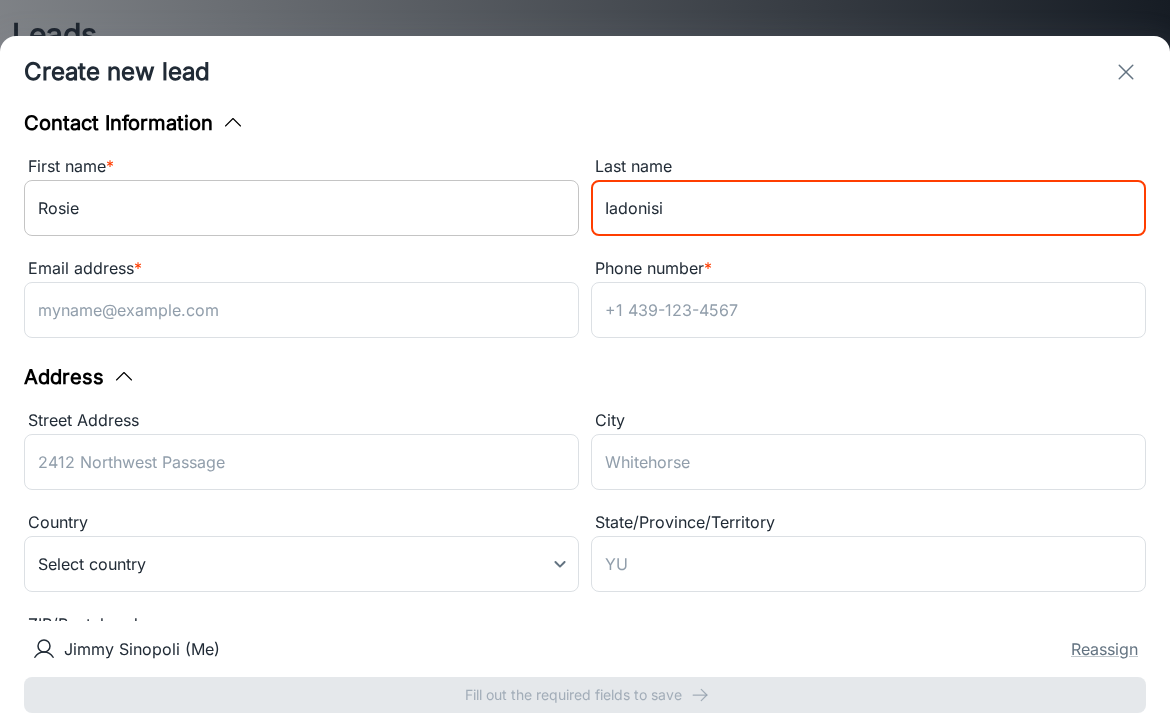 type on "Iadonisi" 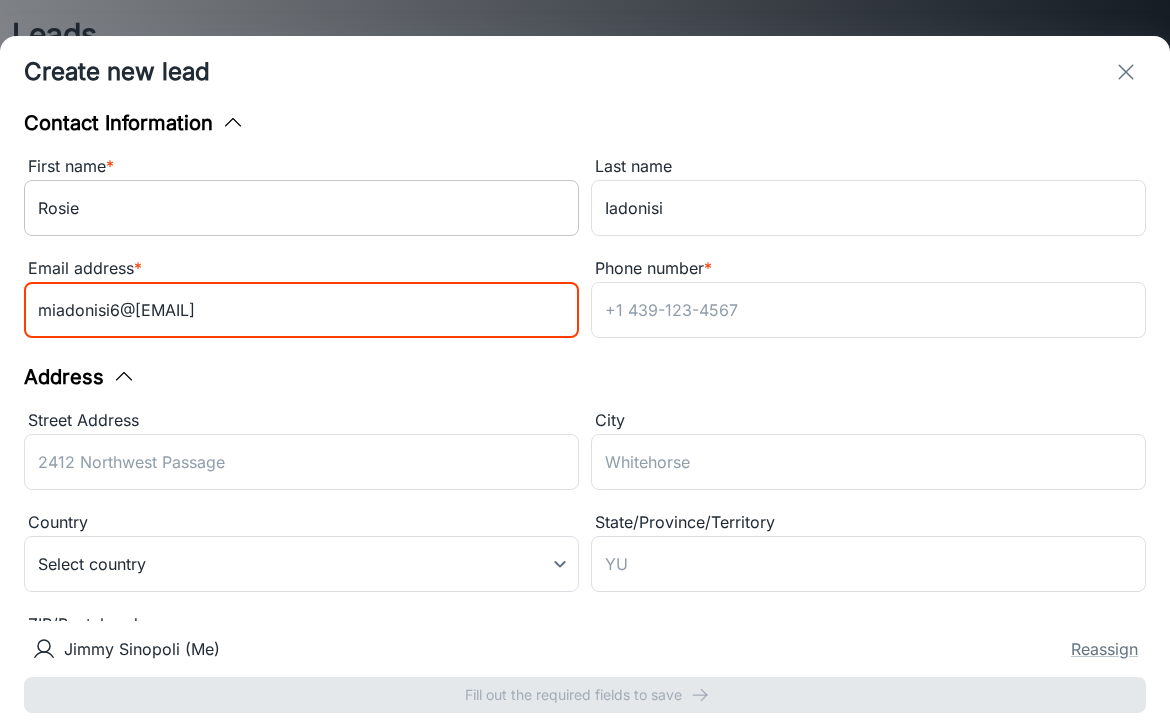 type on "miadonisi6@[EMAIL]" 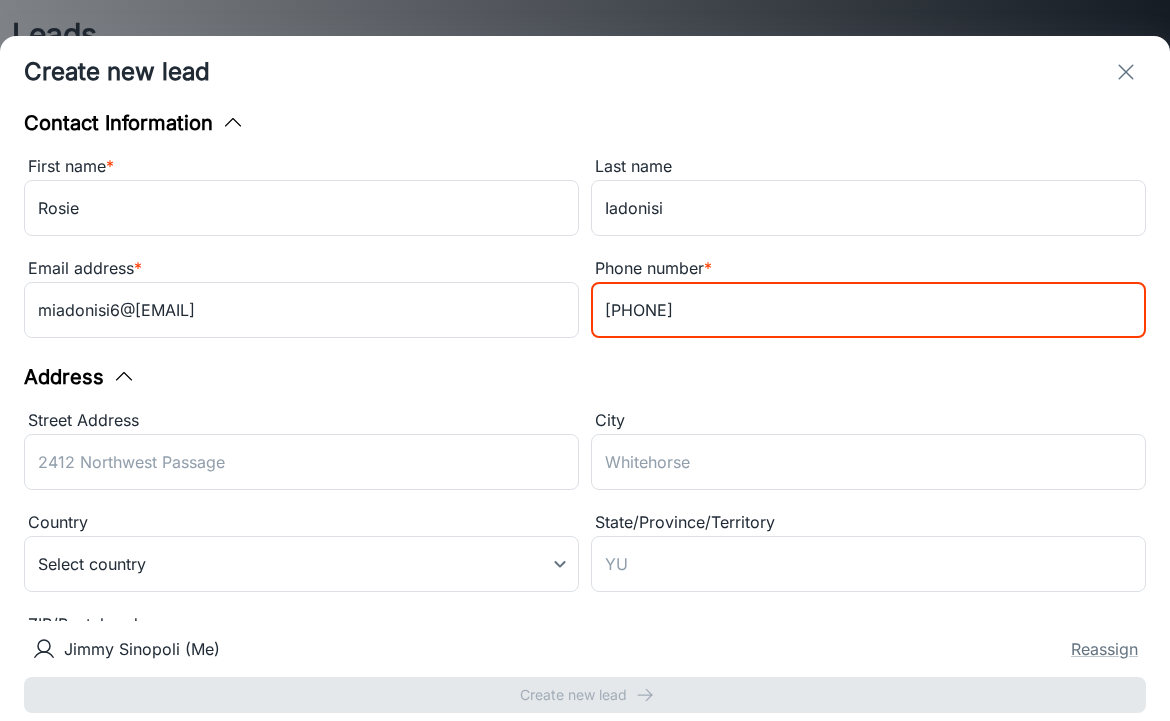 scroll, scrollTop: 20, scrollLeft: 0, axis: vertical 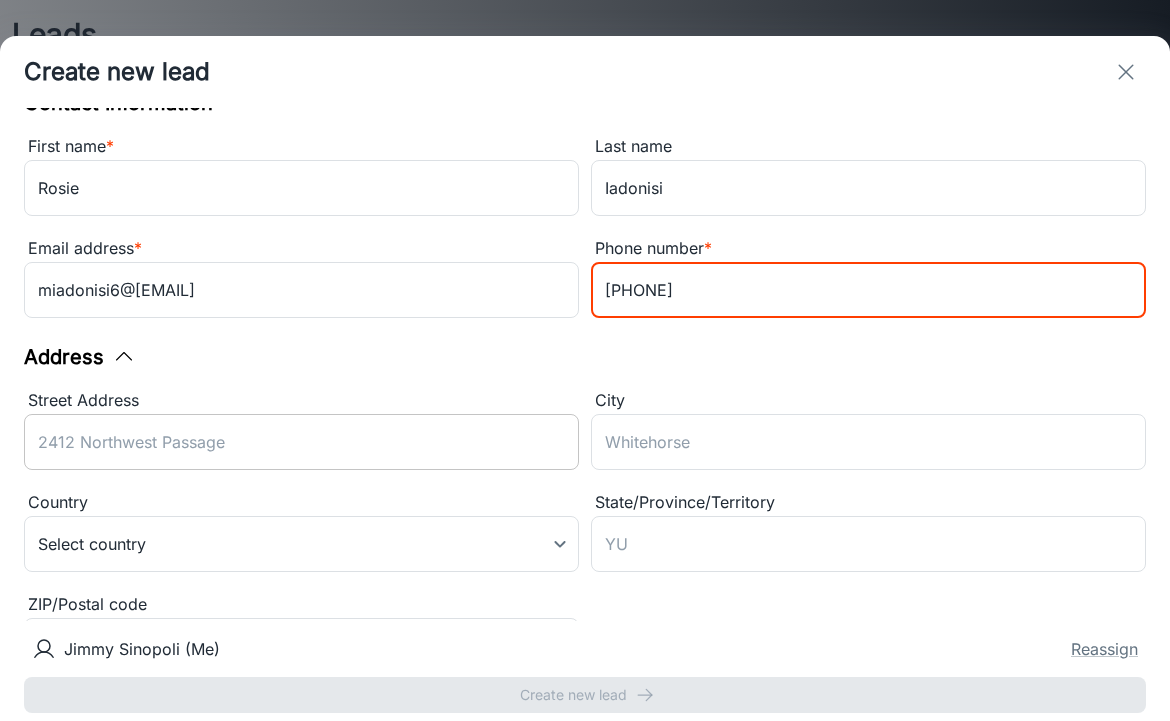 type on "[PHONE]" 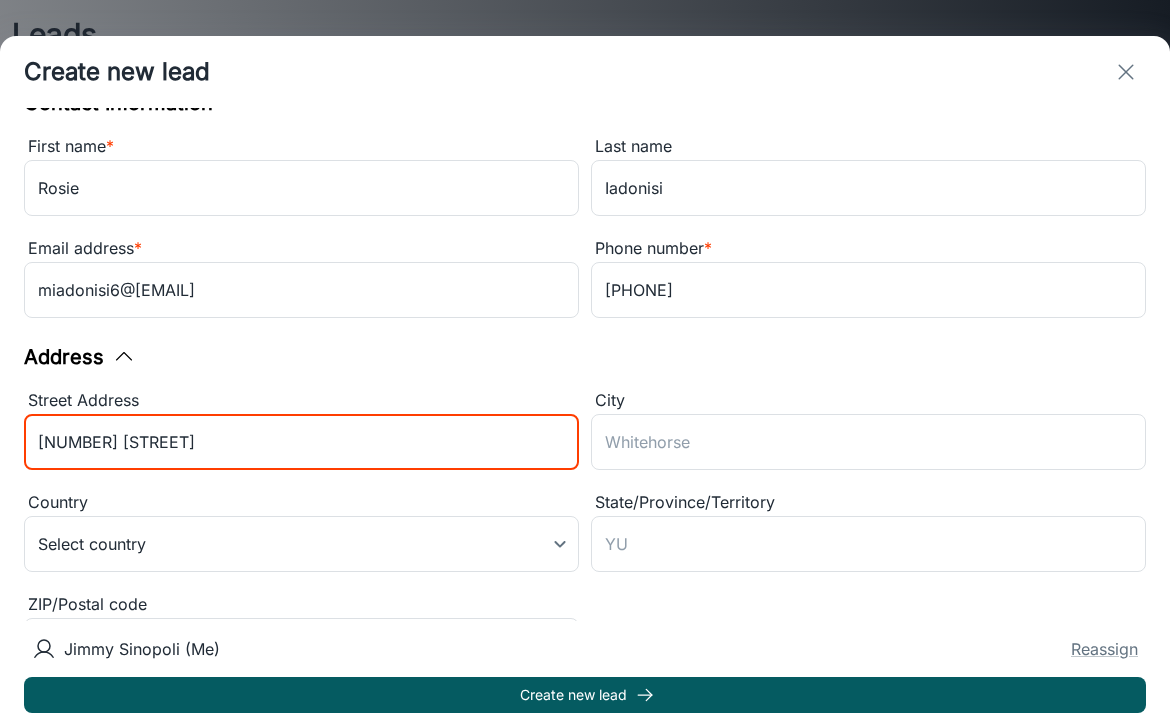 type on "[NUMBER] [STREET]" 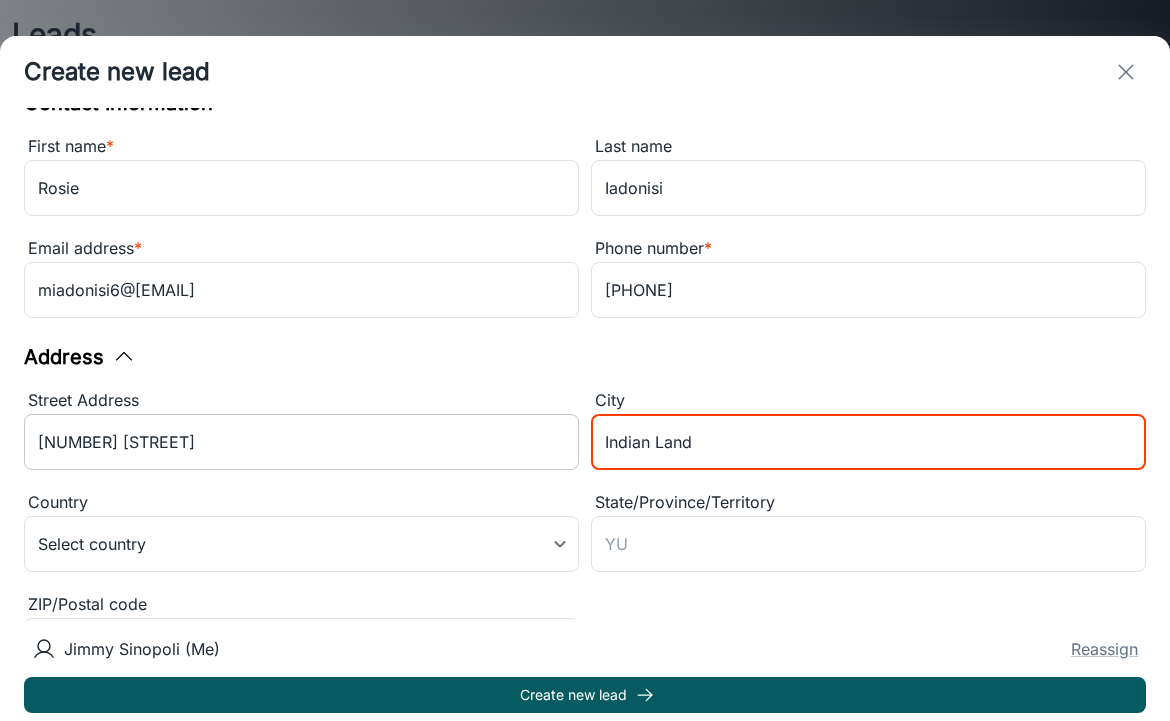 type on "Indian Land" 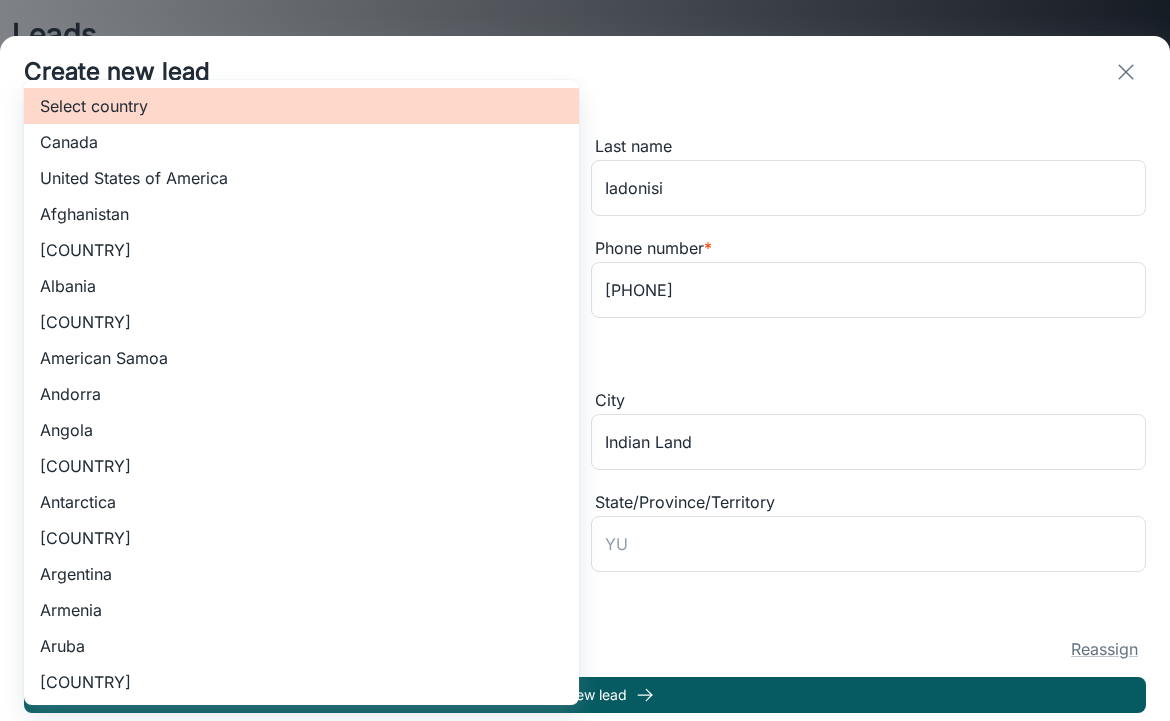 click on "Leads ​ Filters Lead stage (7) New My Leads All [FIRST] [LAST] Task due: In 1 hours Last updated: Today Source: Phone [FIRST] [LAST] (Me) New lead [FIRST] [LAST] Last updated: Jul 30 (6 days ago) Source: In Store [FIRST] [LAST] (Me) Won $12,000 TEST [NAME] Last updated: Jul 23 (13 days ago) Source: Contact Form Unassigned New lead [FIRST] [LAST] Last updated: Jul 22 (14 days ago) Source: Phone [FIRST] [LAST] (Me) New lead Create new lead Home Leads 1 To-do Samples More Roomvo PRO | Leads Create new lead Contact Information First name * [FIRST] ​ Last name [LAST] ​ Email address * [EMAIL] ​ Phone number * [PHONE] ​ Address Street Address [NUMBER] [STREET] ​ City [CITY] ​ Country Select country ​ State/Province/Territory ​ ZIP/Postal code ​ Details Notes x ​ Source * In Store in_store ​ Customer type * Homeowner 5 ​ [FIRST] [LAST] (Me) Reassign Create new lead Select country Canada United States of America Afghanistan Åland Islands Albania Algeria American Samoa Andorra Chad" at bounding box center (585, 360) 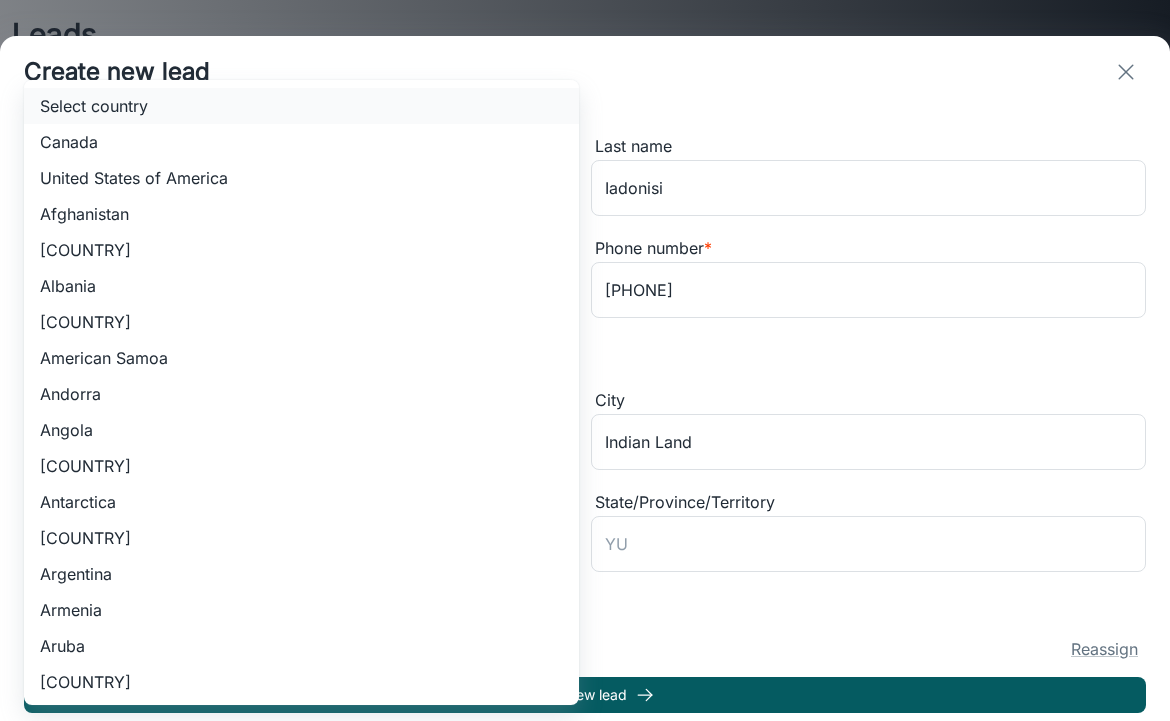 click on "Select country" at bounding box center [301, 106] 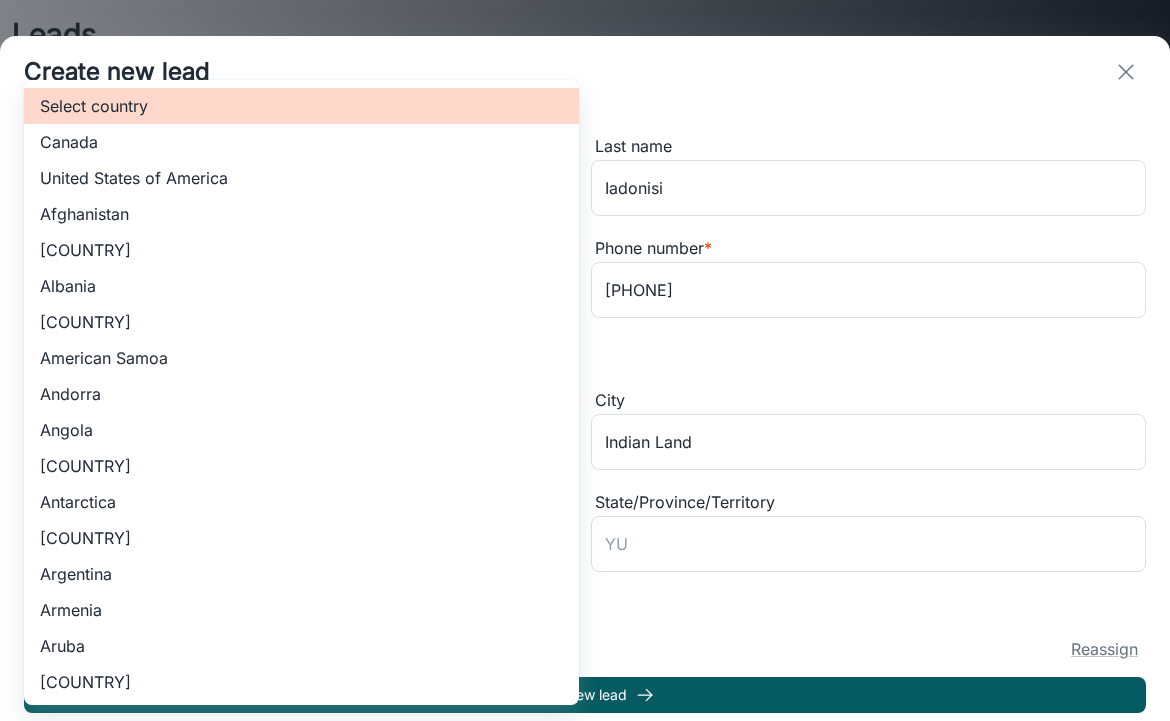 click on "Leads ​ Filters Lead stage (7) New My Leads All [FIRST] [LAST] Task due: In 1 hours Last updated: Today Source: Phone [FIRST] [LAST] (Me) New lead [FIRST] [LAST] Last updated: Jul 30 (6 days ago) Source: In Store [FIRST] [LAST] (Me) Won $12,000 TEST [NAME] Last updated: Jul 23 (13 days ago) Source: Contact Form Unassigned New lead [FIRST] [LAST] Last updated: Jul 22 (14 days ago) Source: Phone [FIRST] [LAST] (Me) New lead Create new lead Home Leads 1 To-do Samples More Roomvo PRO | Leads Create new lead Contact Information First name * [FIRST] ​ Last name [LAST] ​ Email address * [EMAIL] ​ Phone number * [PHONE] ​ Address Street Address [NUMBER] [STREET] ​ City [CITY] ​ Country Select country ​ State/Province/Territory ​ ZIP/Postal code ​ Details Notes x ​ Source * In Store in_store ​ Customer type * Homeowner 5 ​ [FIRST] [LAST] (Me) Reassign Create new lead Select country Canada United States of America Afghanistan Åland Islands Albania Algeria American Samoa Andorra Chad" at bounding box center [585, 360] 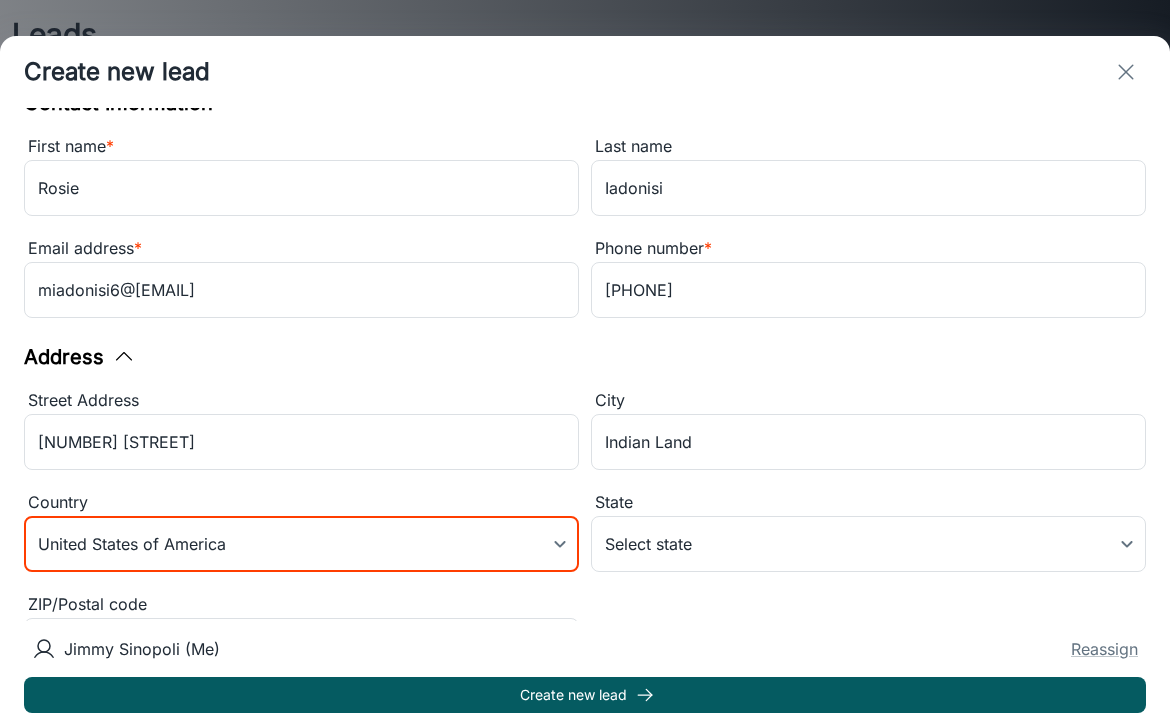 type on "US" 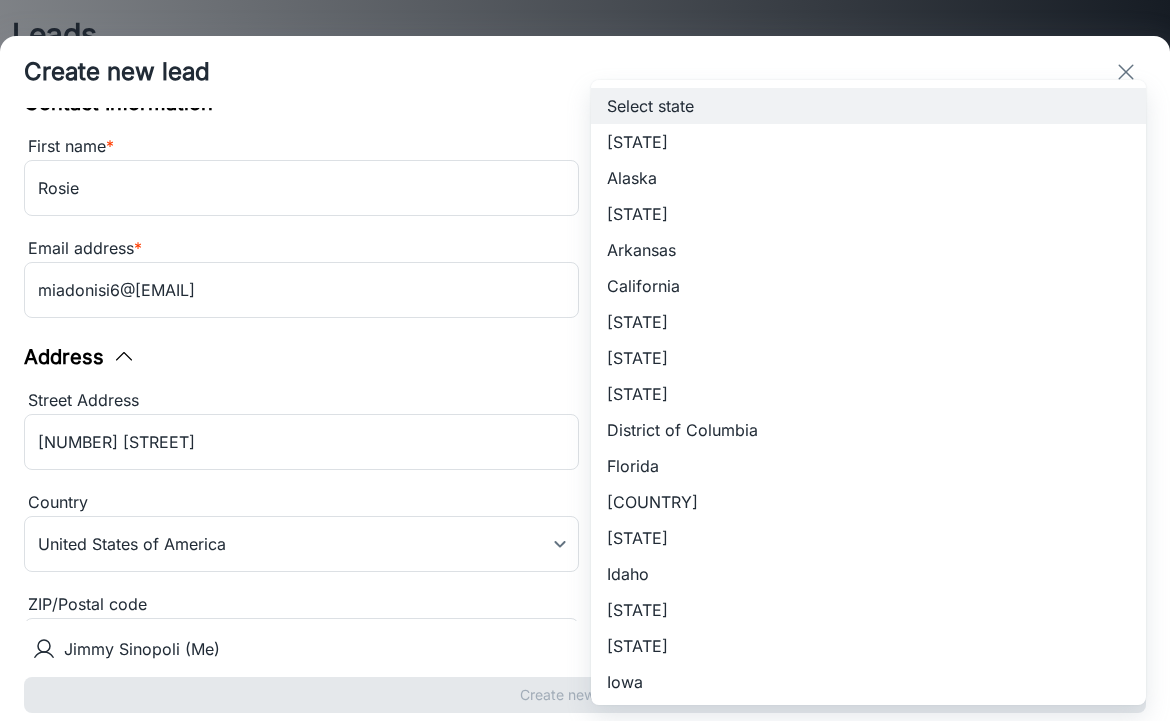 click on "Select state Alabama Alaska Arizona Arkansas California Colorado Connecticut Delaware District of Columbia" at bounding box center (585, 360) 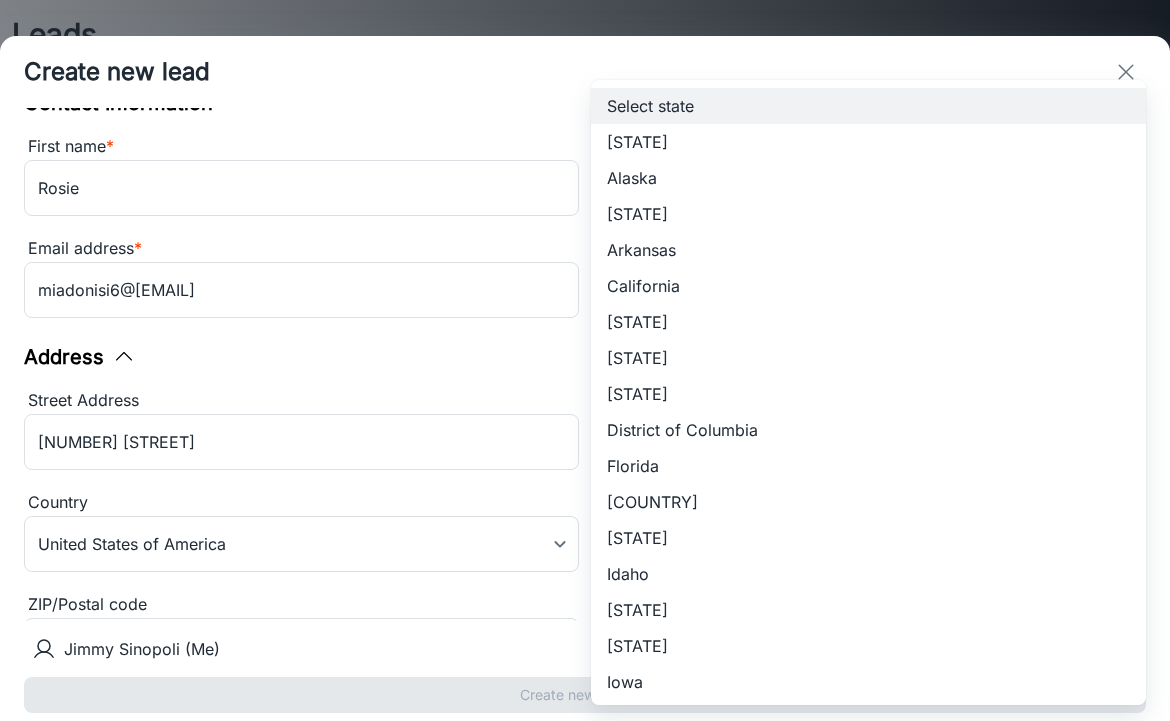 type 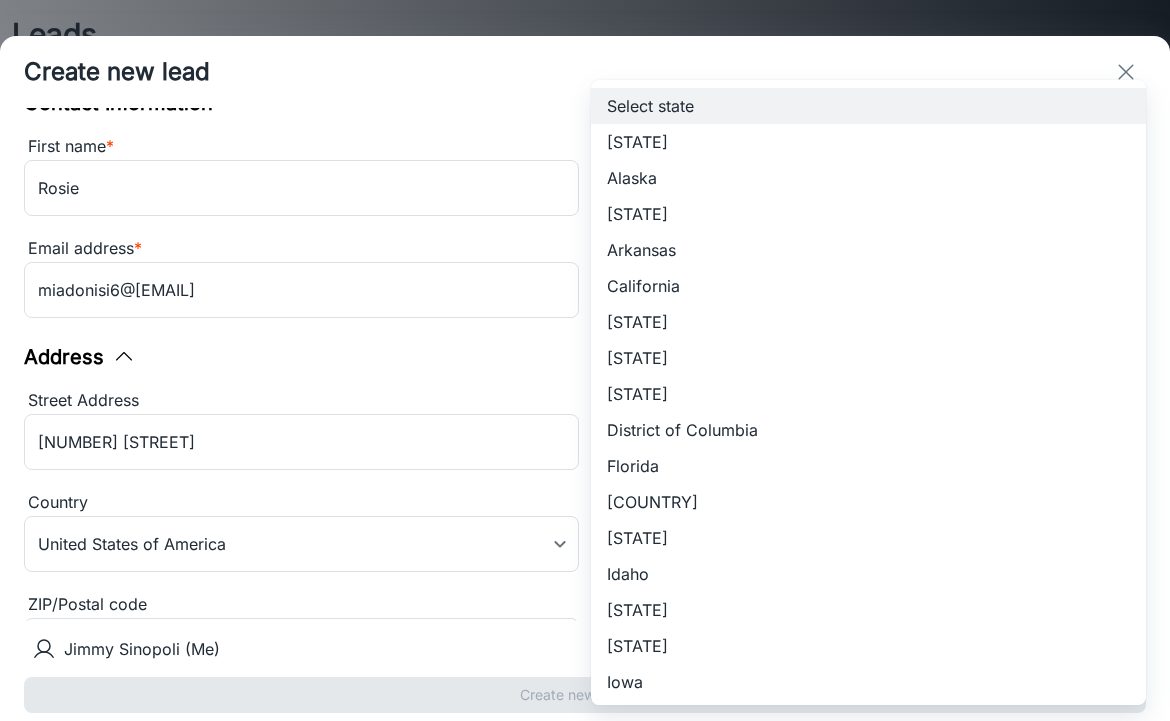 type 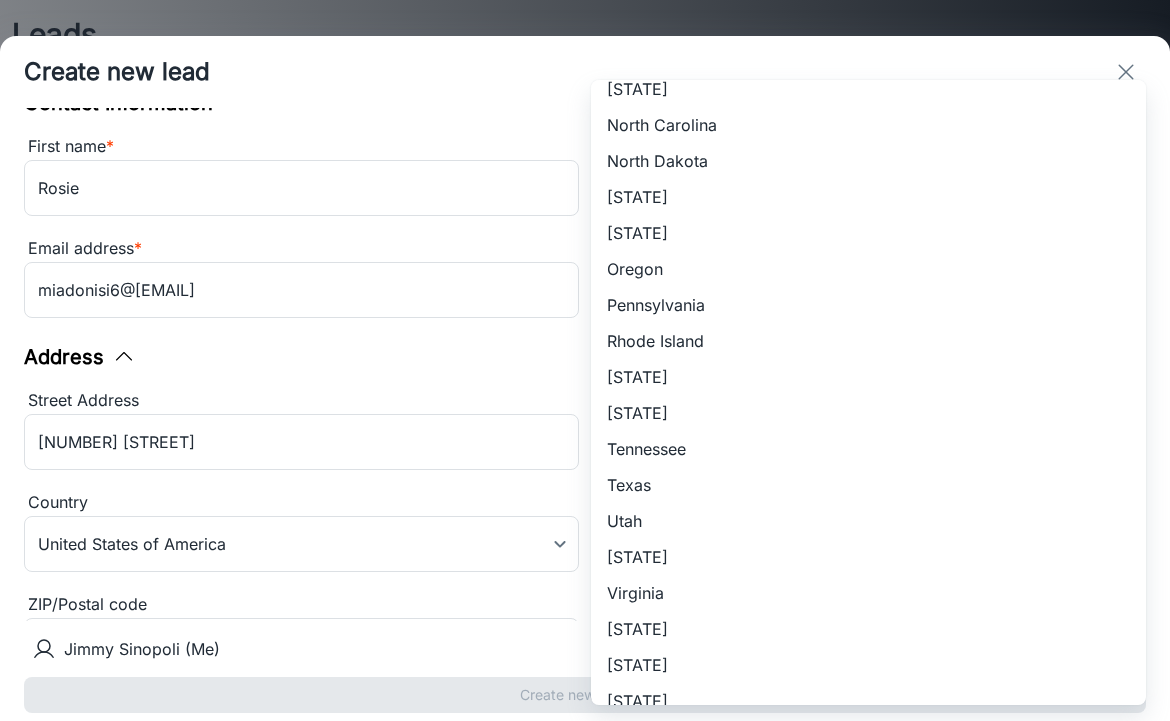 scroll, scrollTop: 1071, scrollLeft: 0, axis: vertical 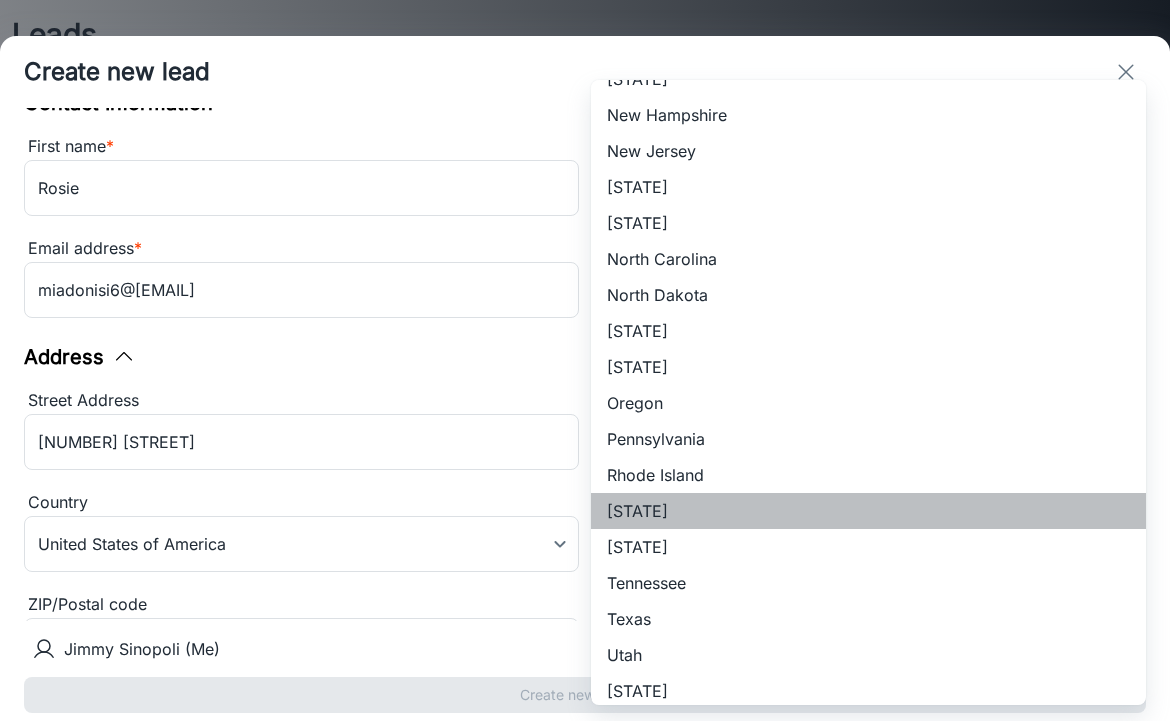 click on "[STATE]" at bounding box center [868, 511] 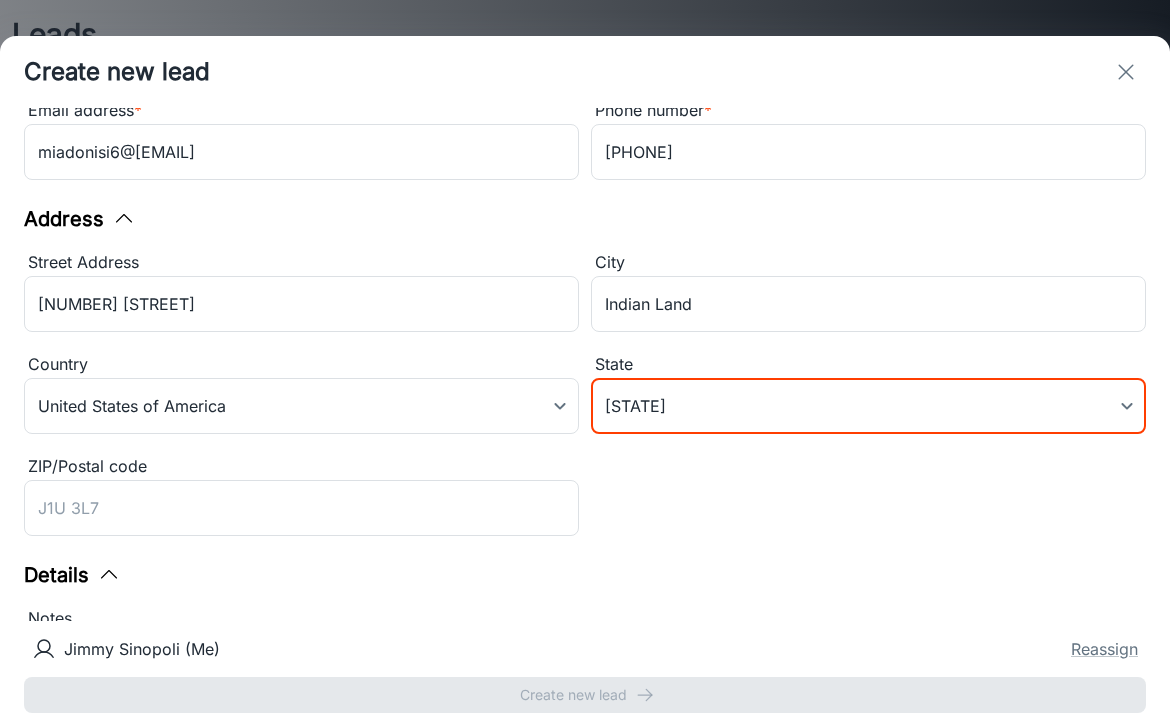 scroll, scrollTop: 353, scrollLeft: 0, axis: vertical 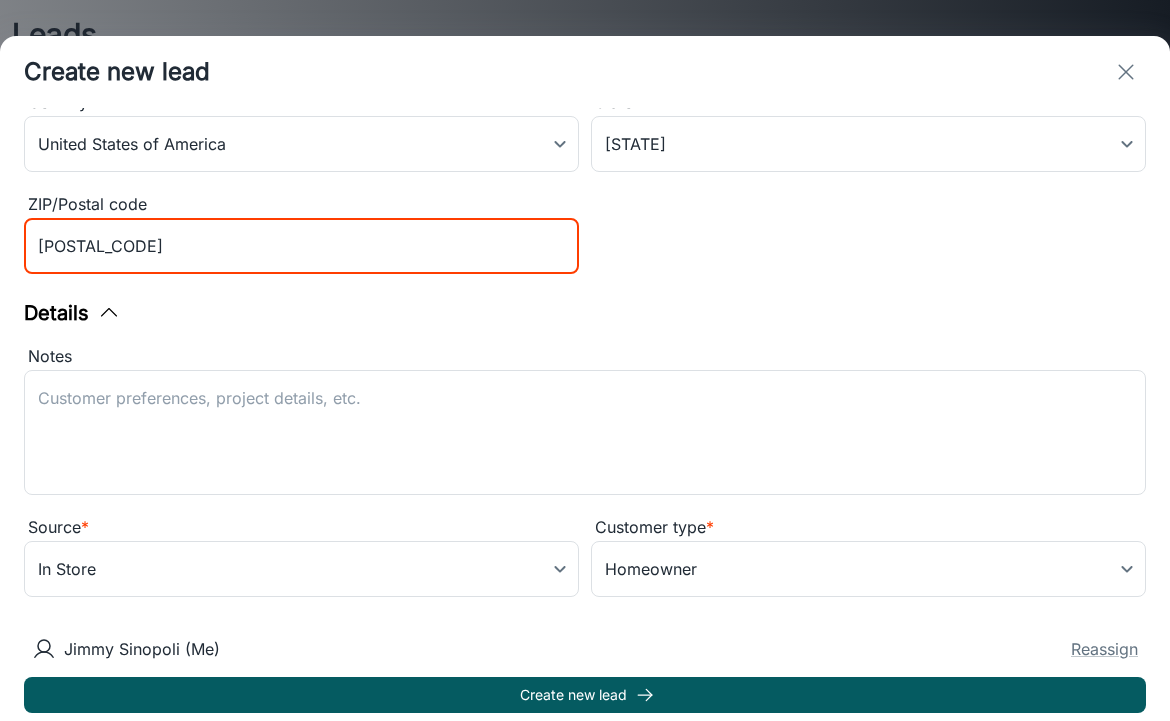 type on "[POSTAL_CODE]" 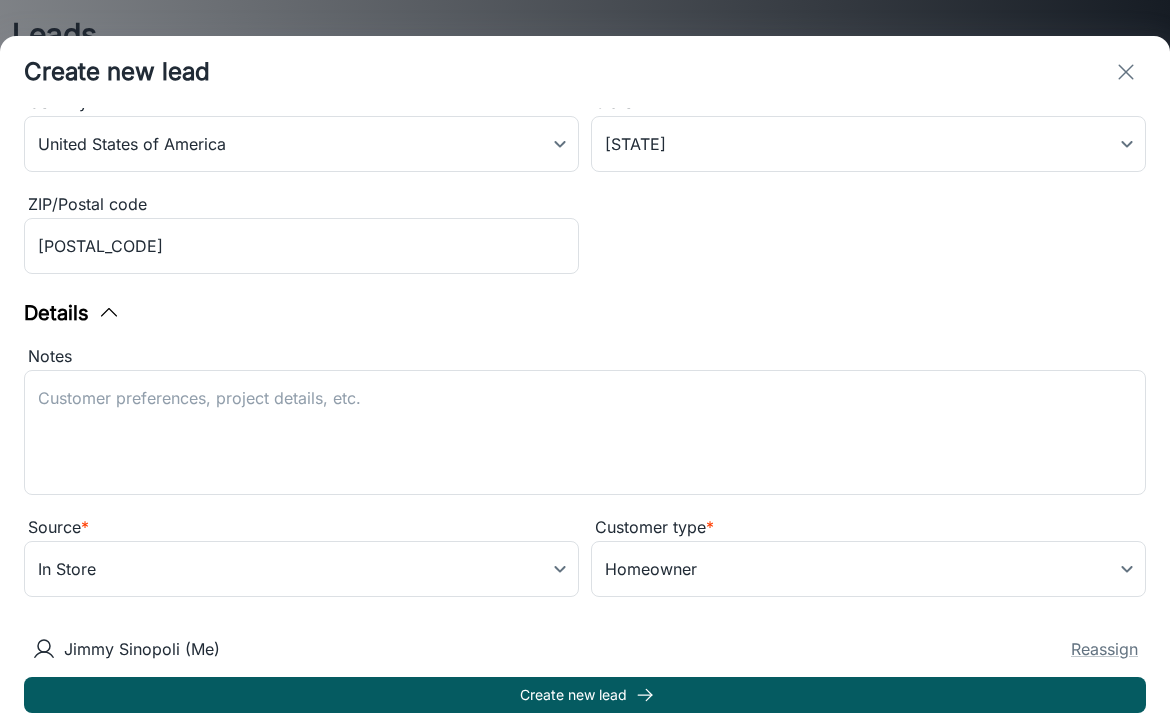 click on "Notes" at bounding box center (585, 357) 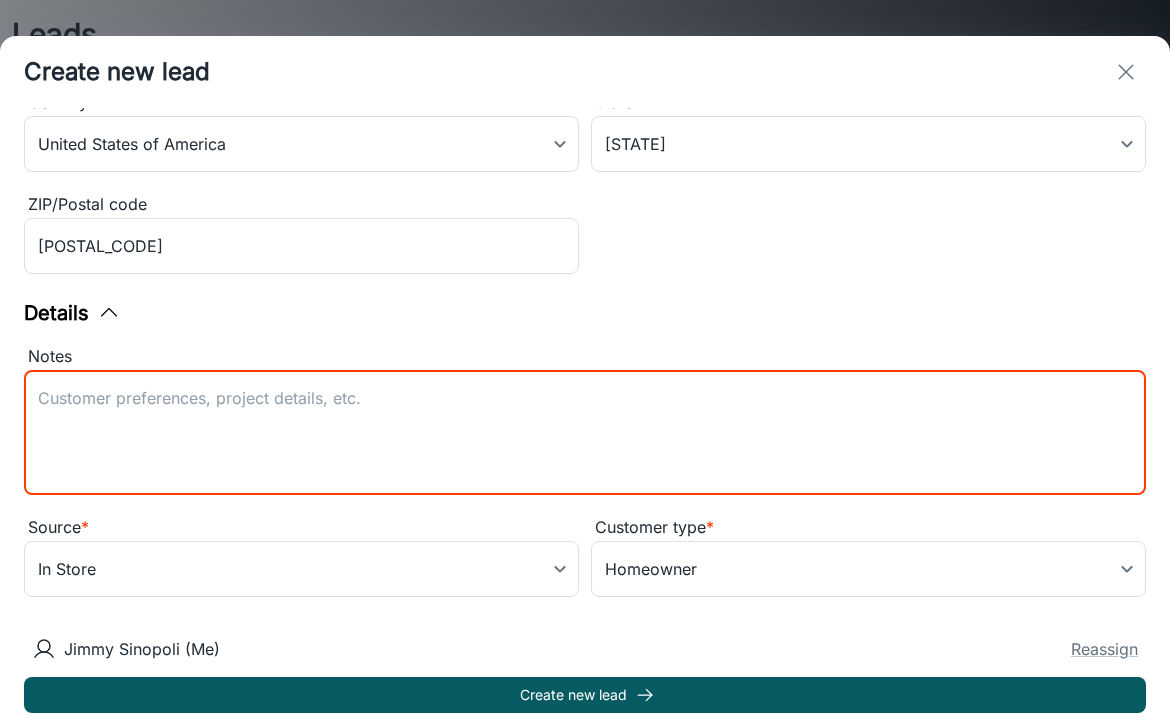 click on "Notes" at bounding box center (585, 433) 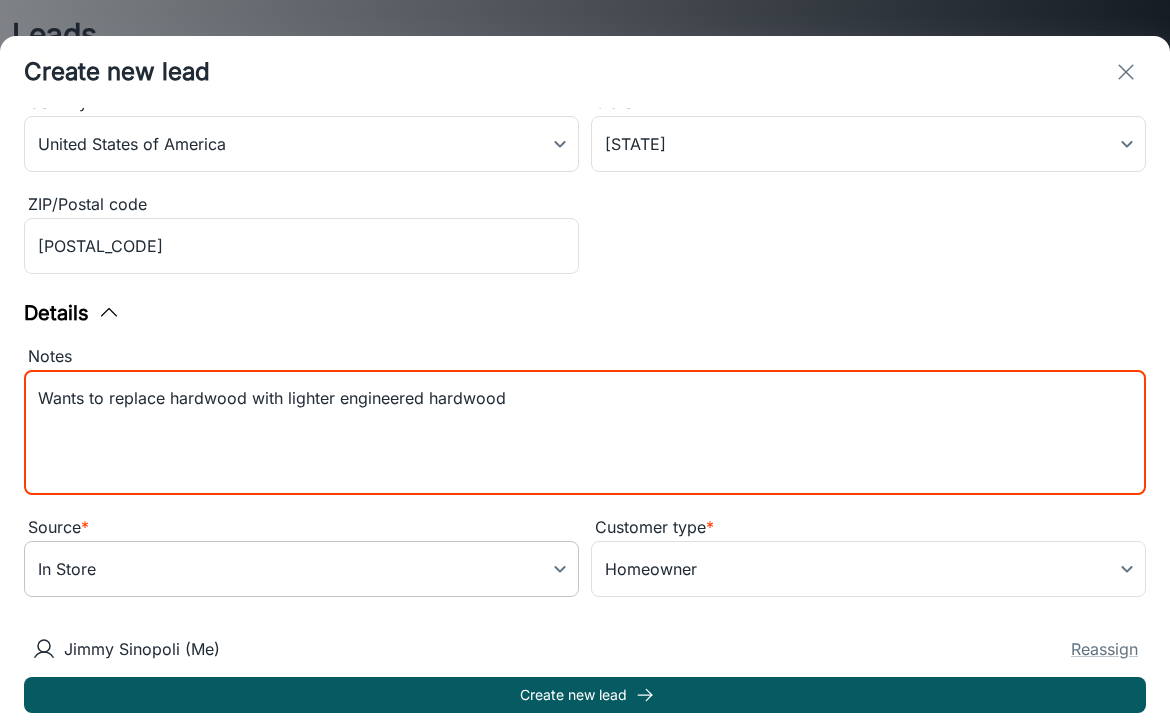 type on "Wants to replace hardwood with lighter engineered hardwood" 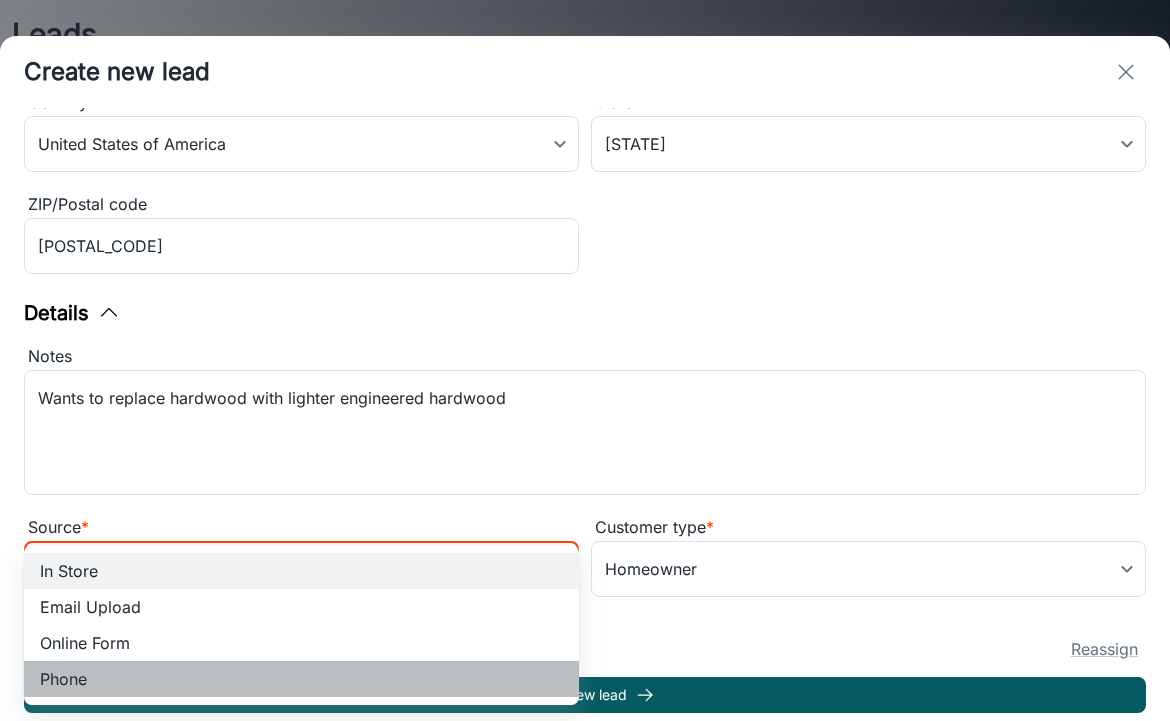click on "Phone" at bounding box center (301, 679) 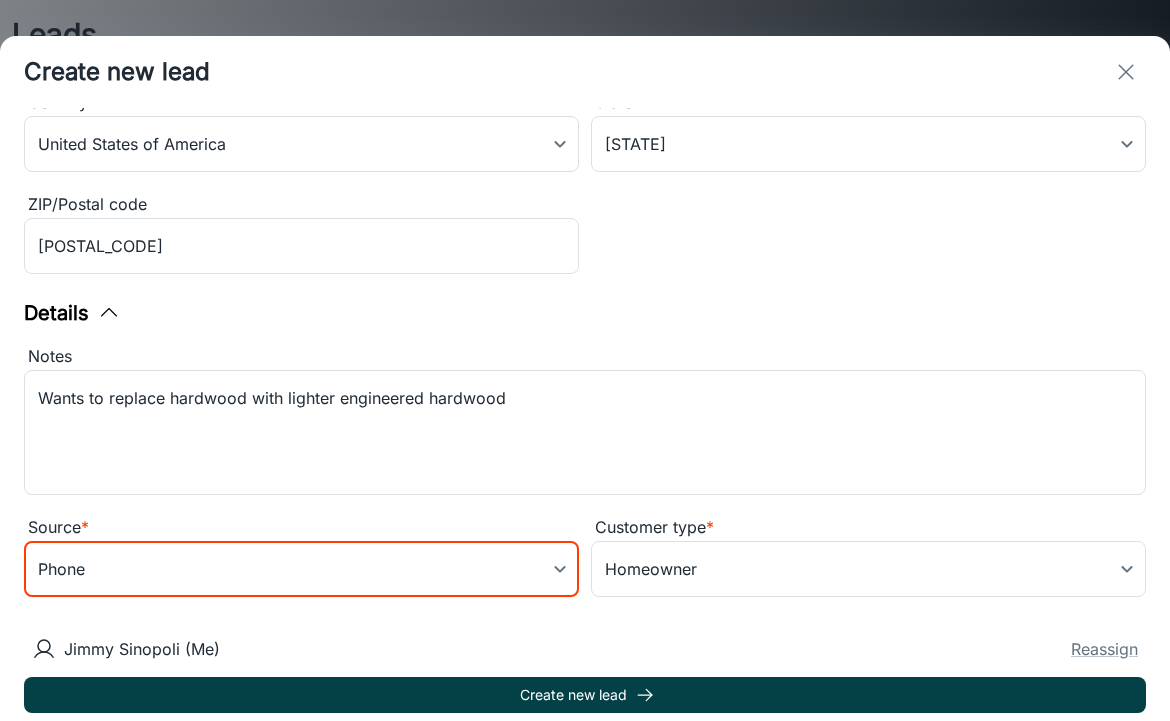 click on "Create new lead" at bounding box center [585, 695] 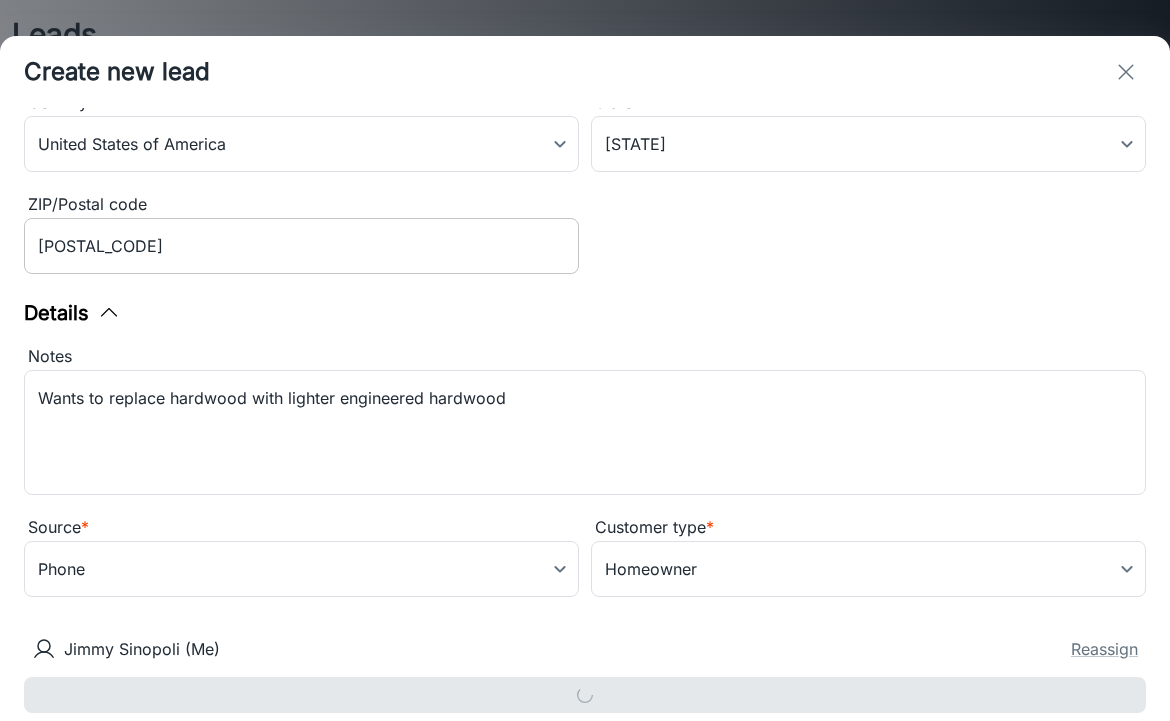 type 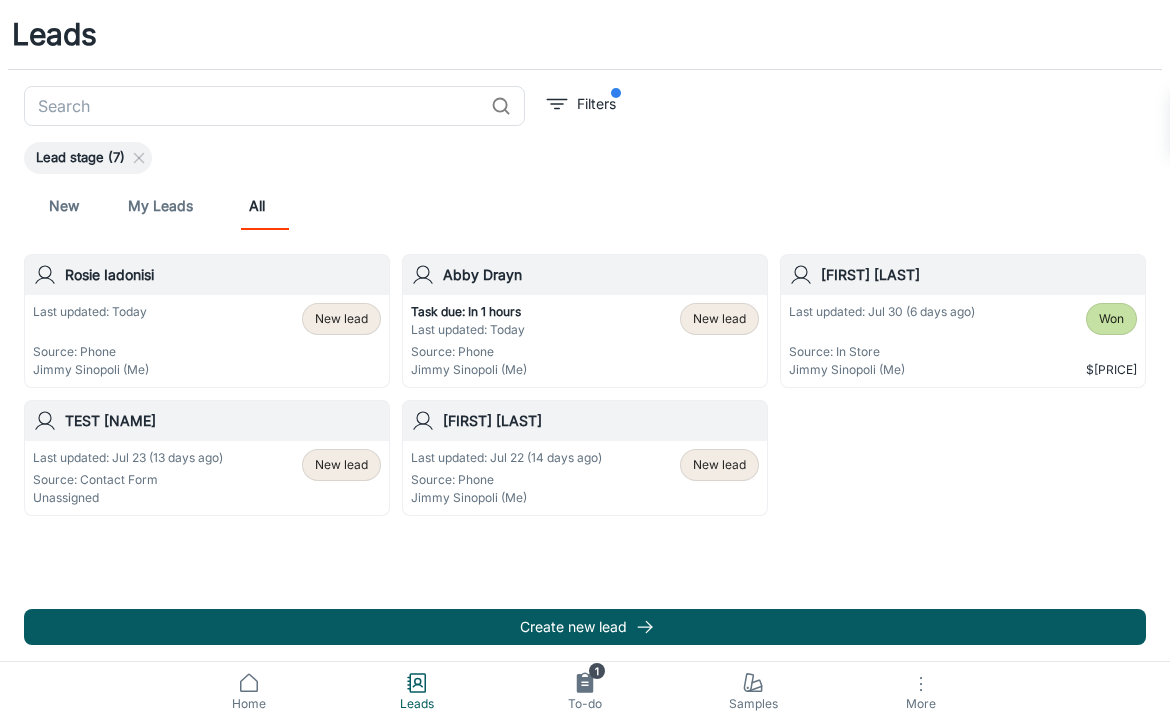 click on "New lead" at bounding box center [341, 319] 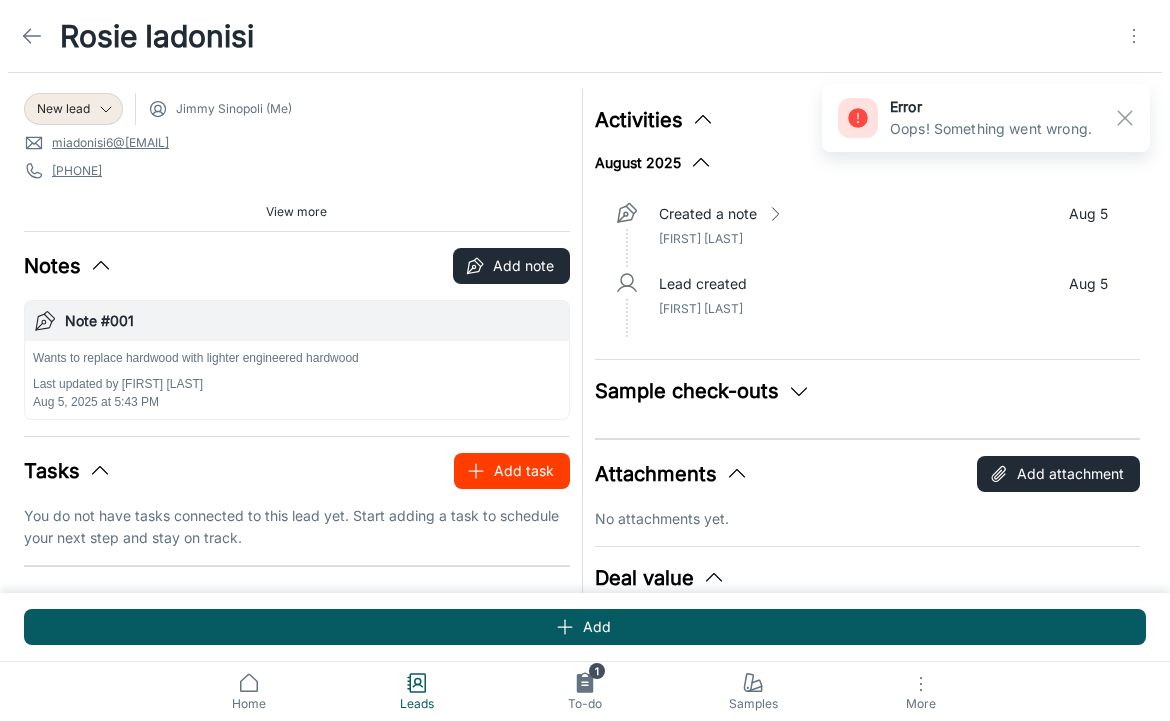 click on "Add task" at bounding box center (512, 471) 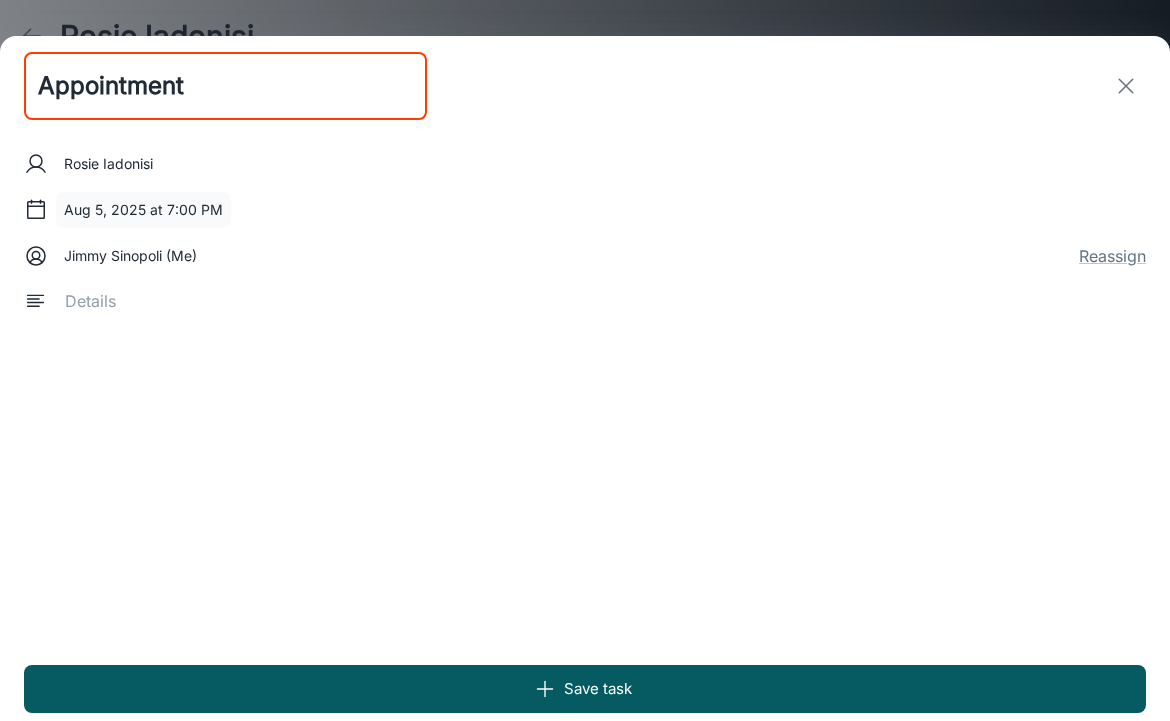 type on "Appointment" 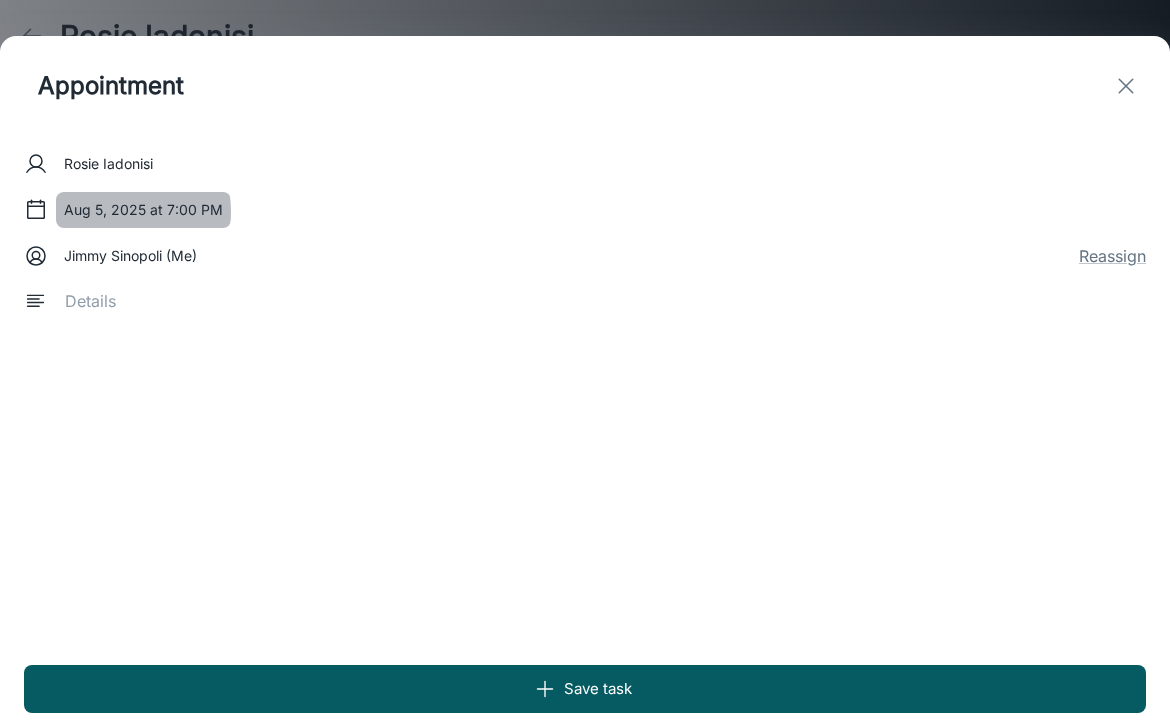 click on "Aug 5, 2025 at 7:00 PM" at bounding box center [143, 210] 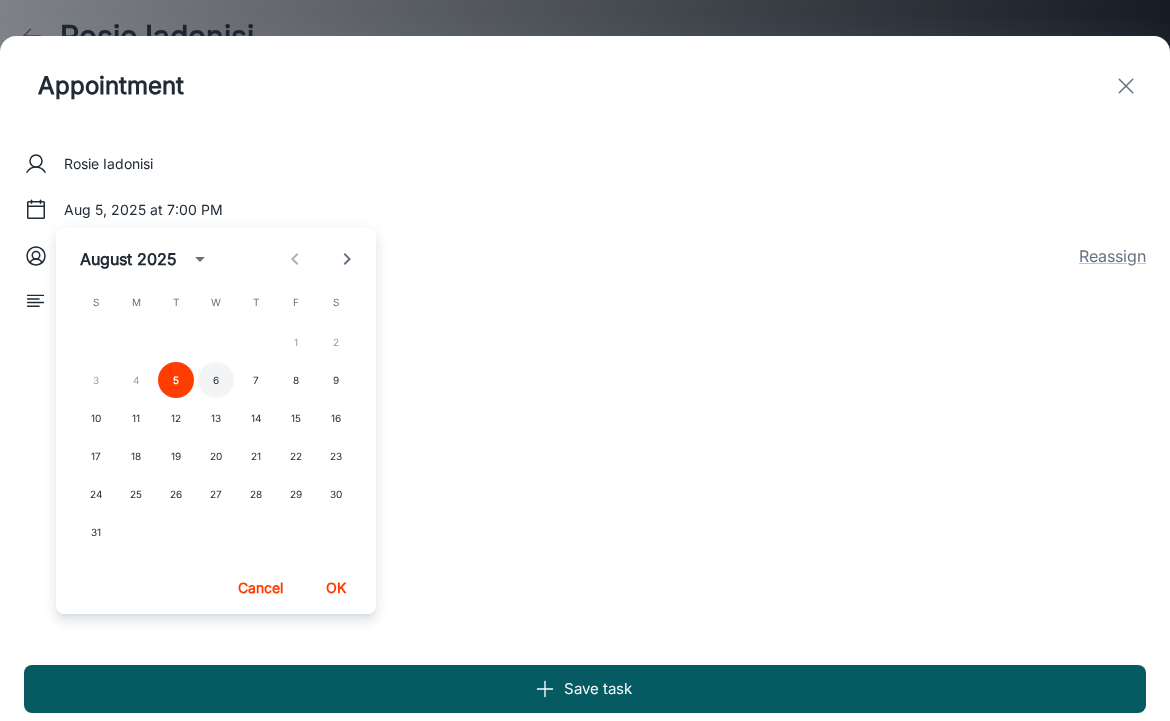 click on "6" at bounding box center [216, 380] 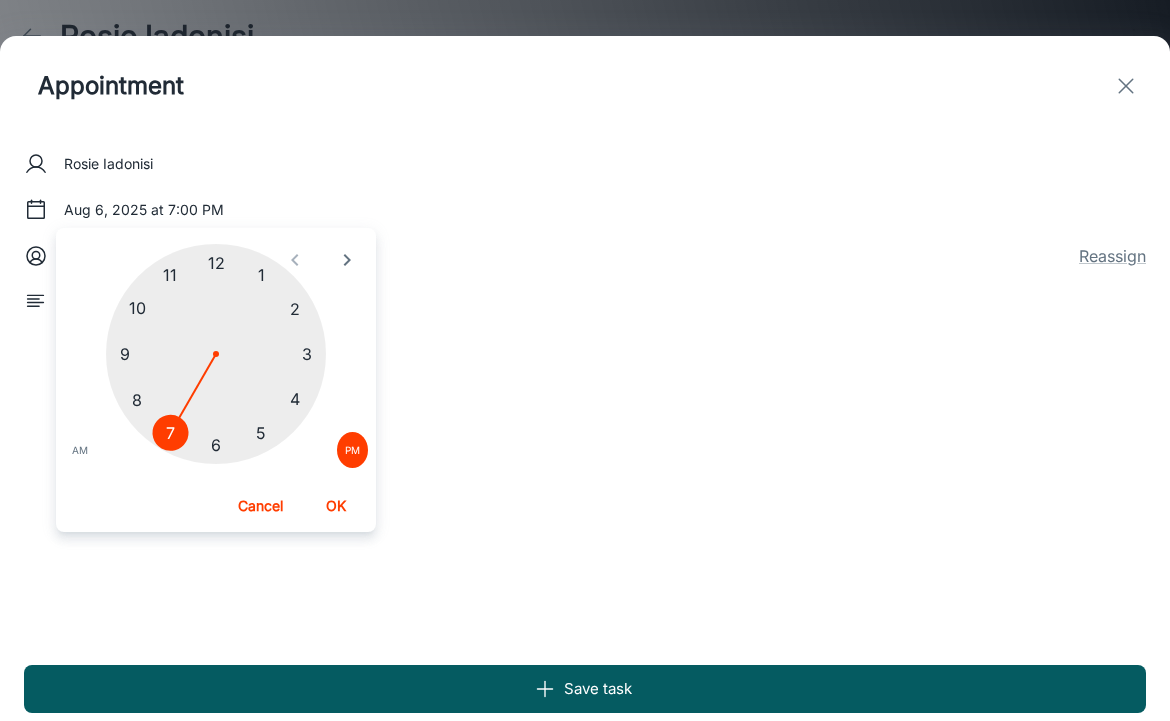 click at bounding box center [216, 354] 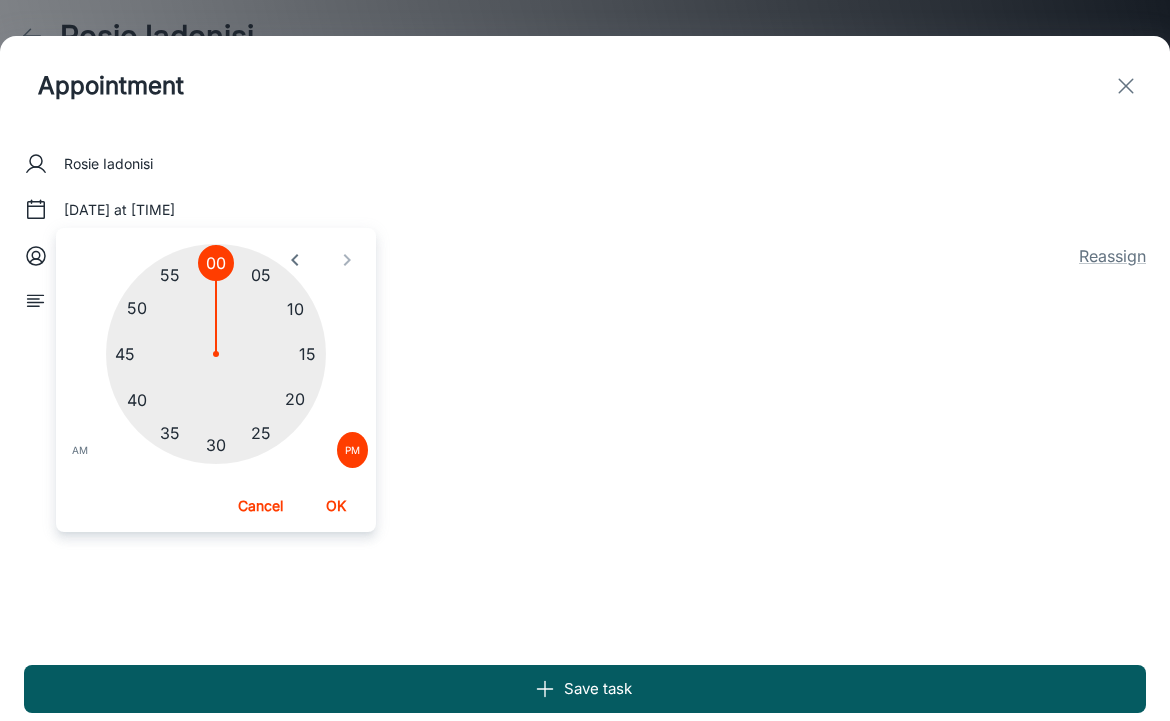 click on "OK" at bounding box center [336, 506] 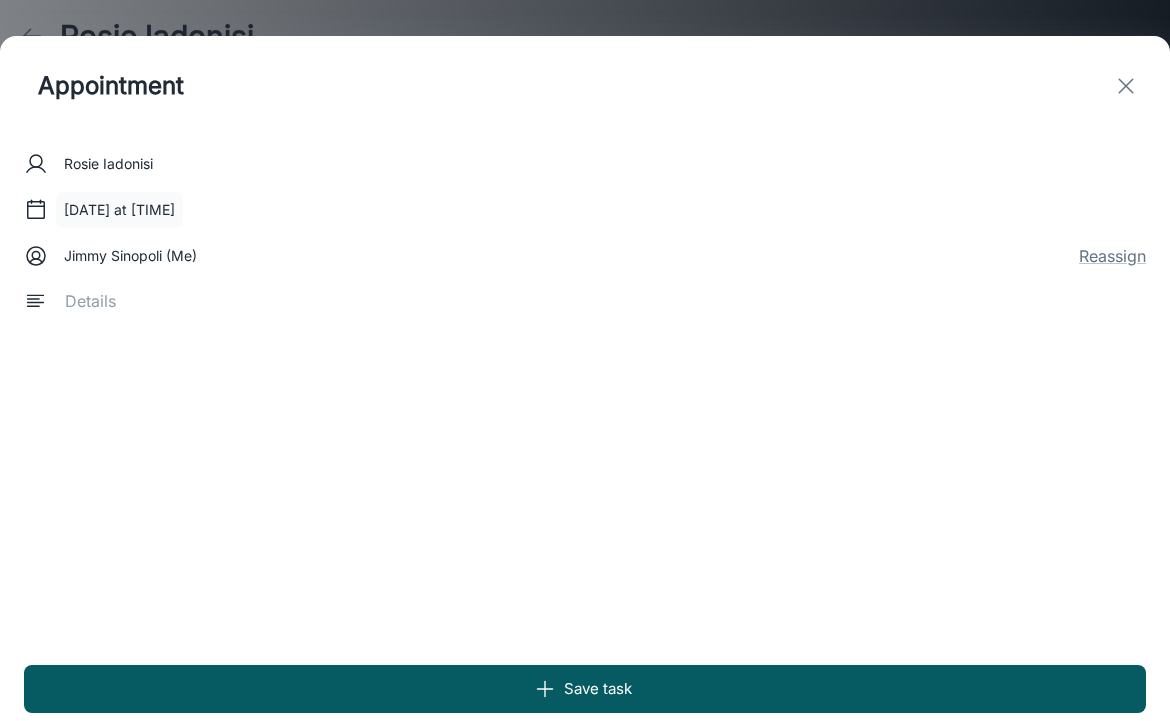 click on "[DATE] at [TIME]" at bounding box center (119, 210) 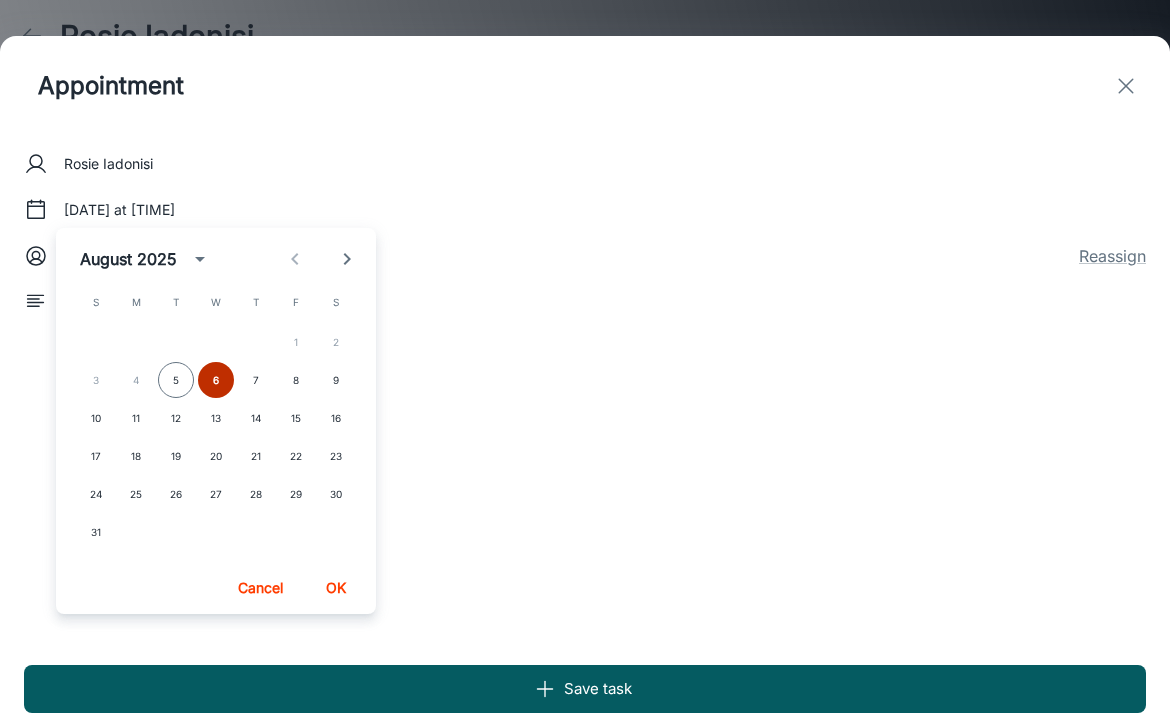 click on "6" at bounding box center (216, 380) 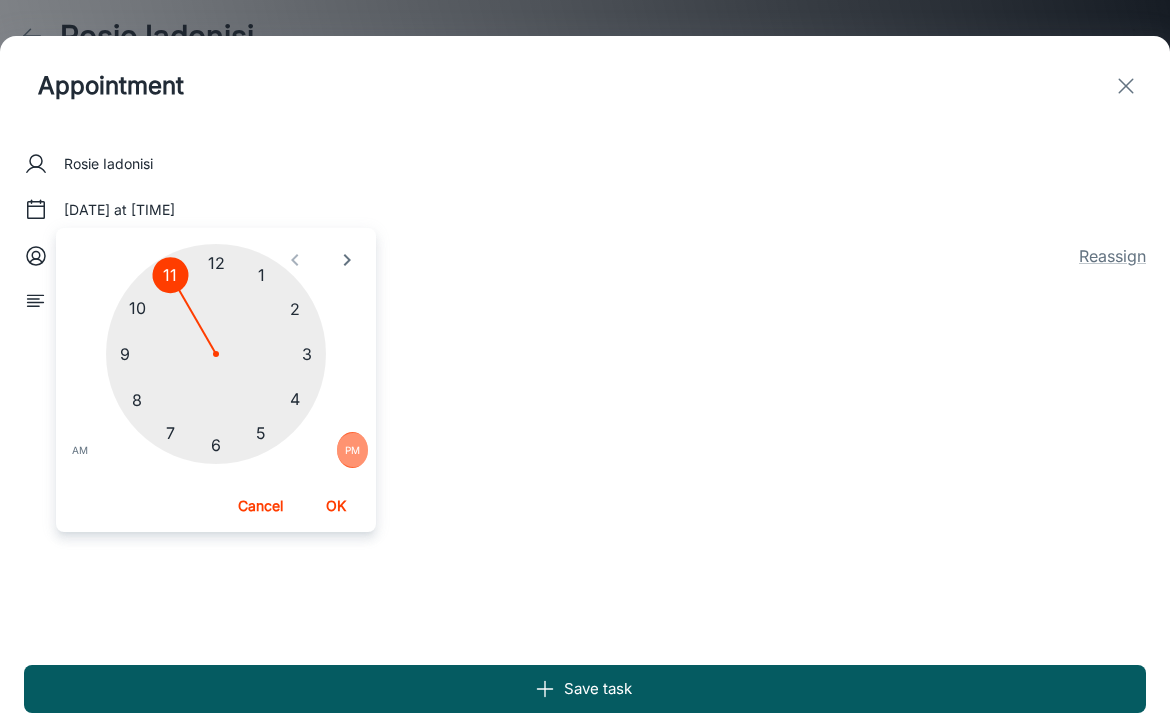 click on "PM" at bounding box center (352, 450) 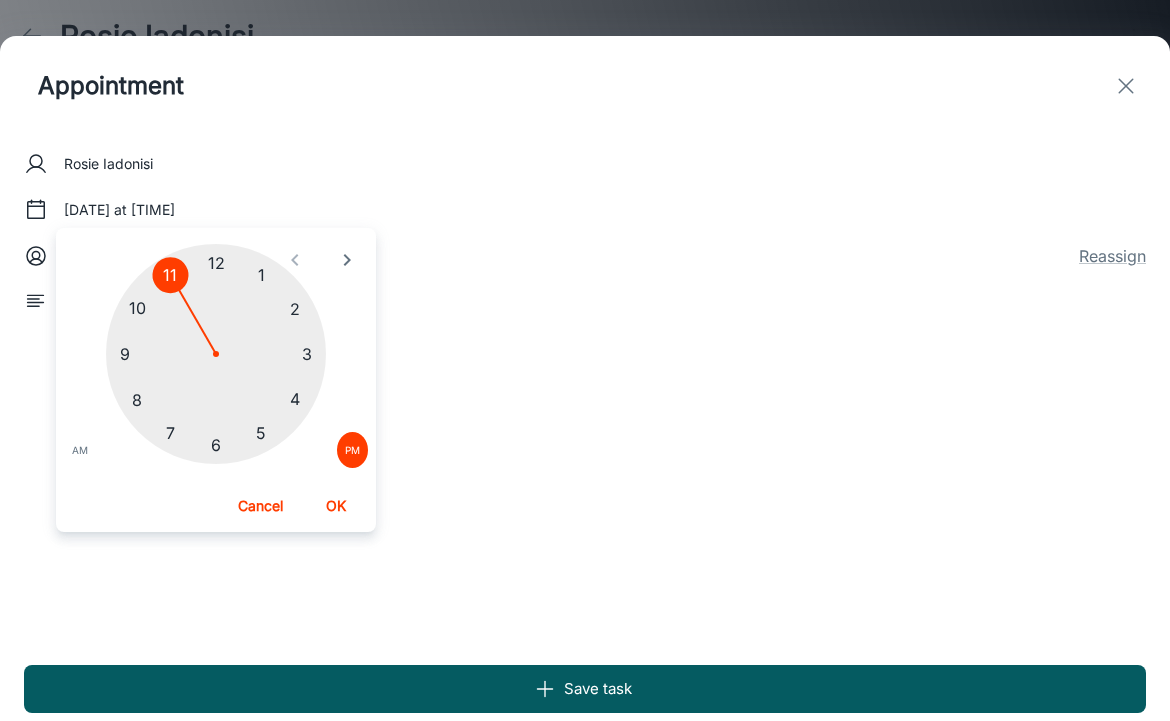 click on "AM" at bounding box center (80, 450) 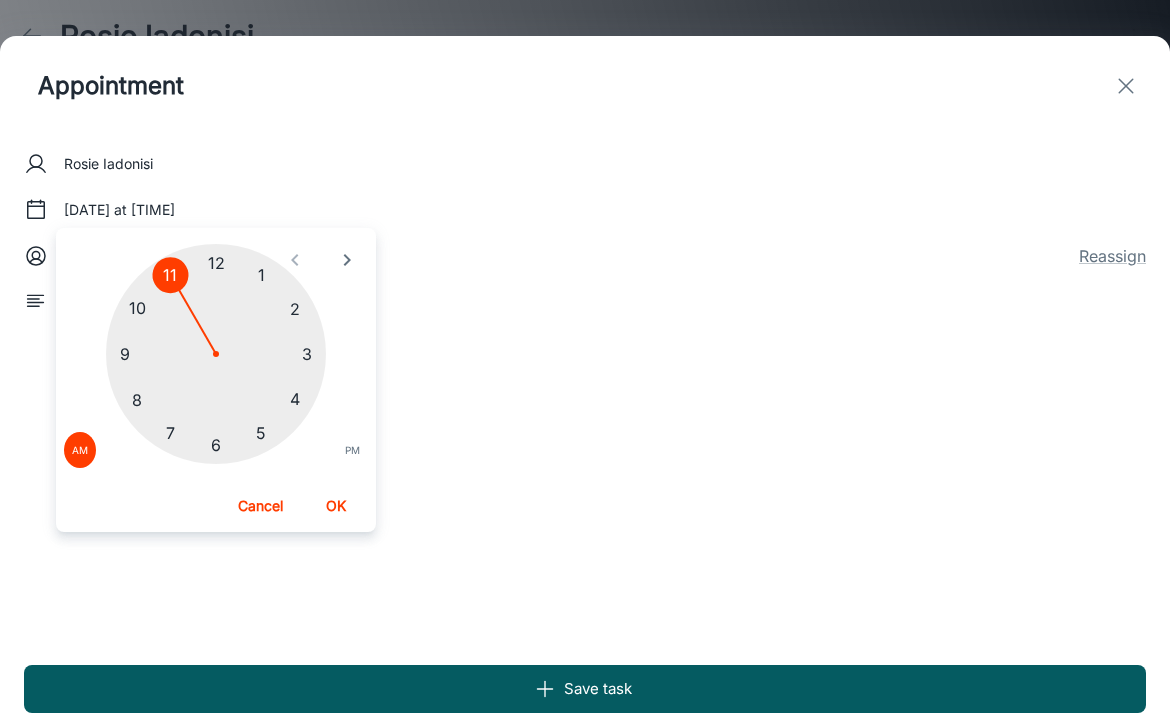 click on "OK" at bounding box center (336, 506) 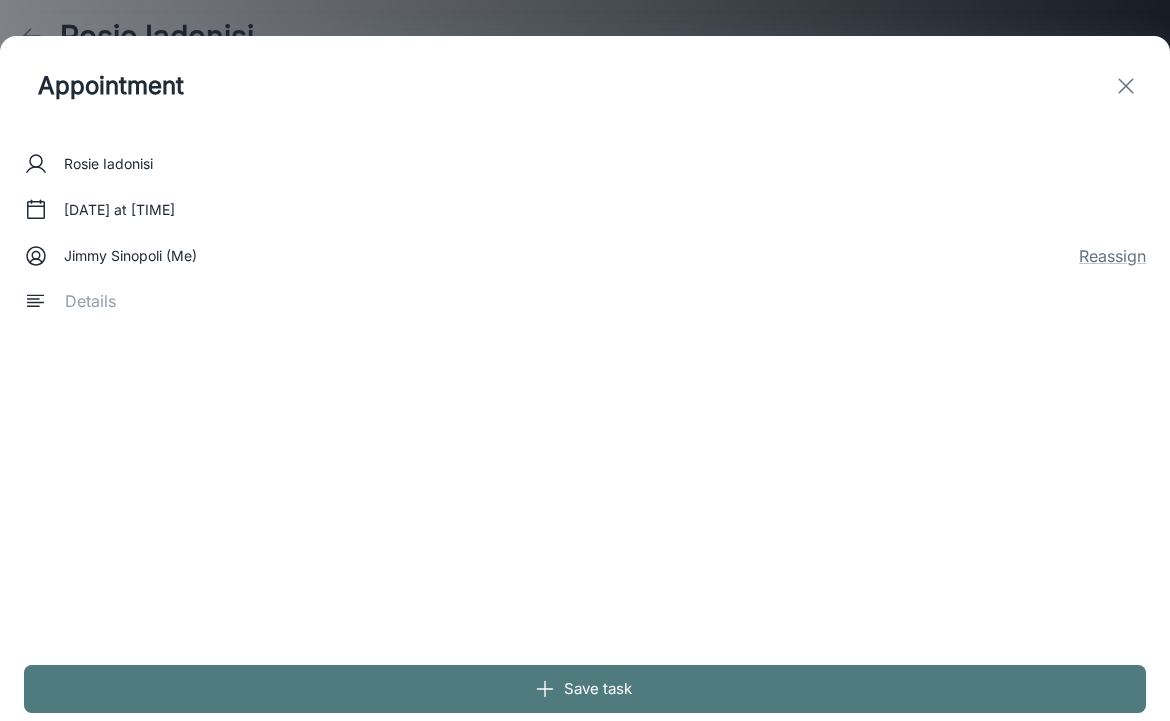 click on "Save task" at bounding box center [585, 689] 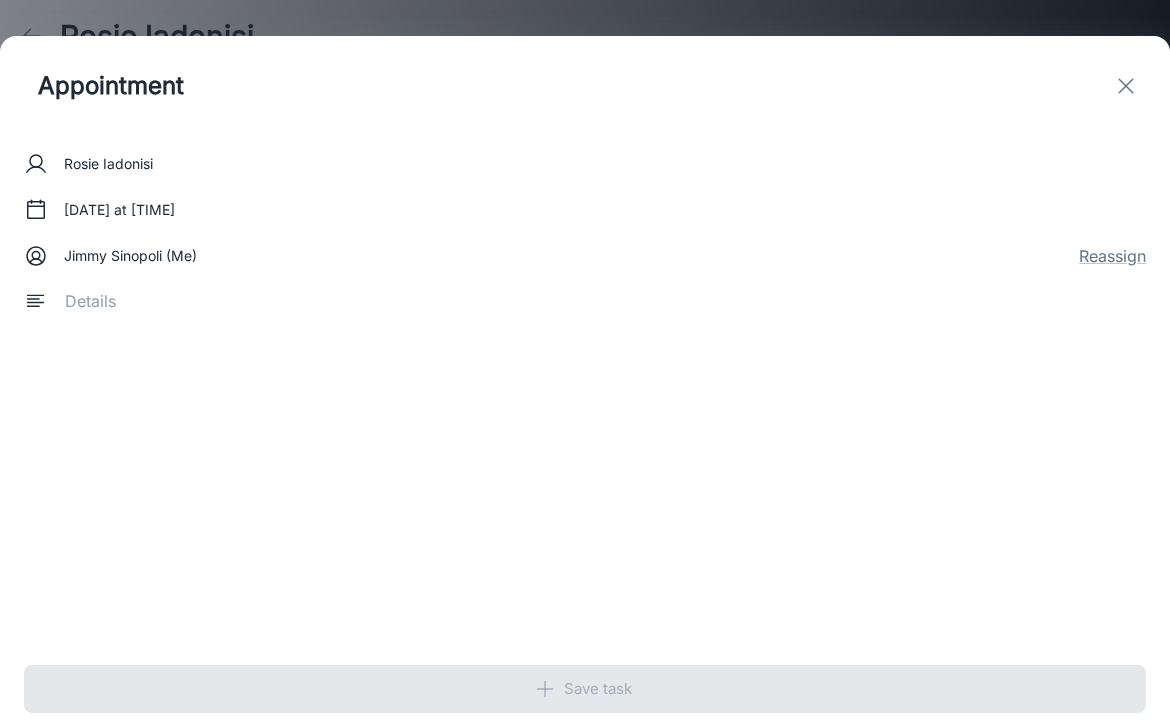 type 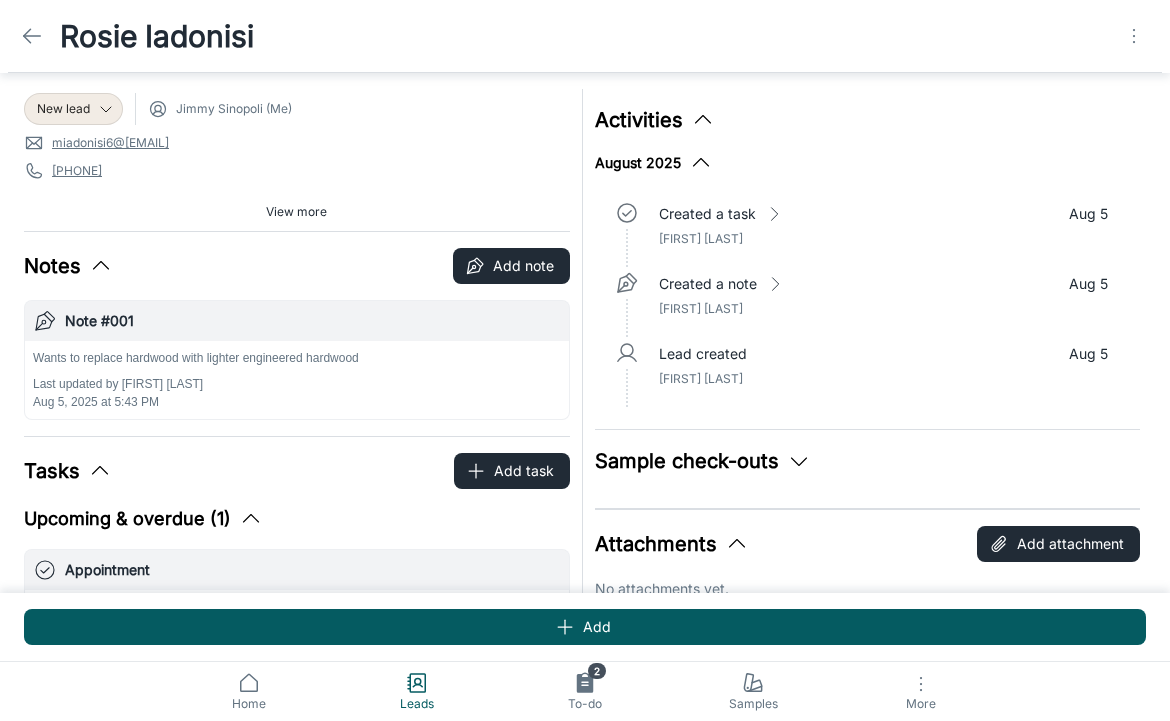 scroll, scrollTop: 0, scrollLeft: 0, axis: both 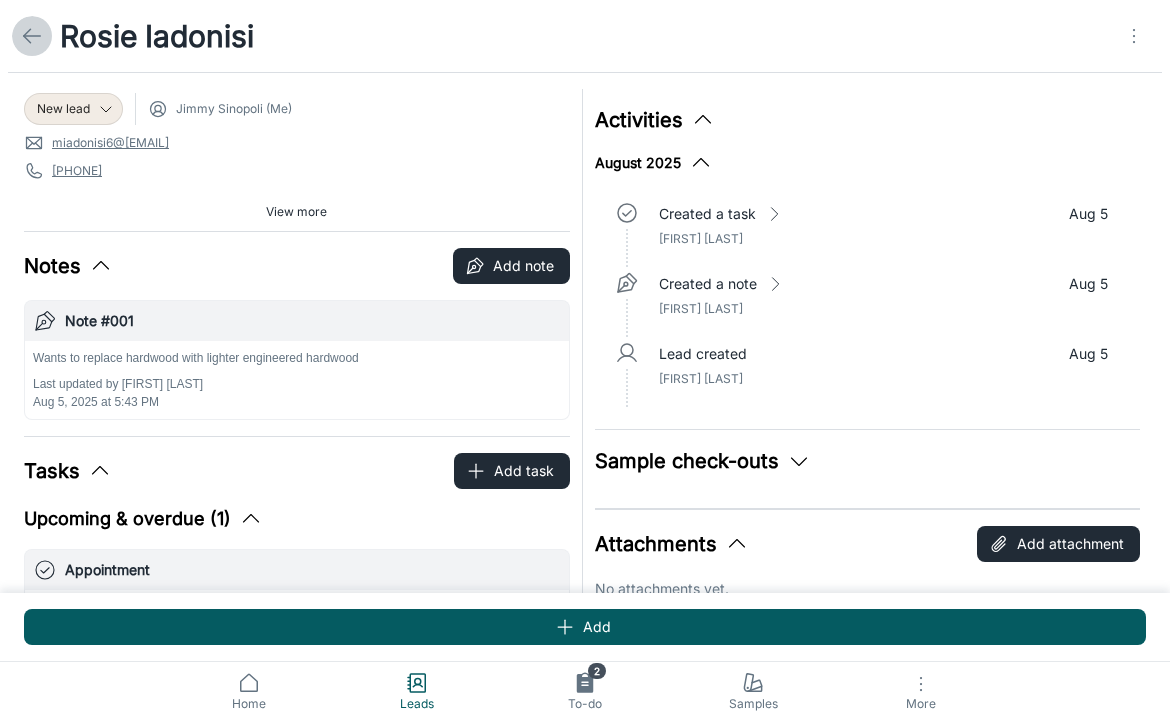 click 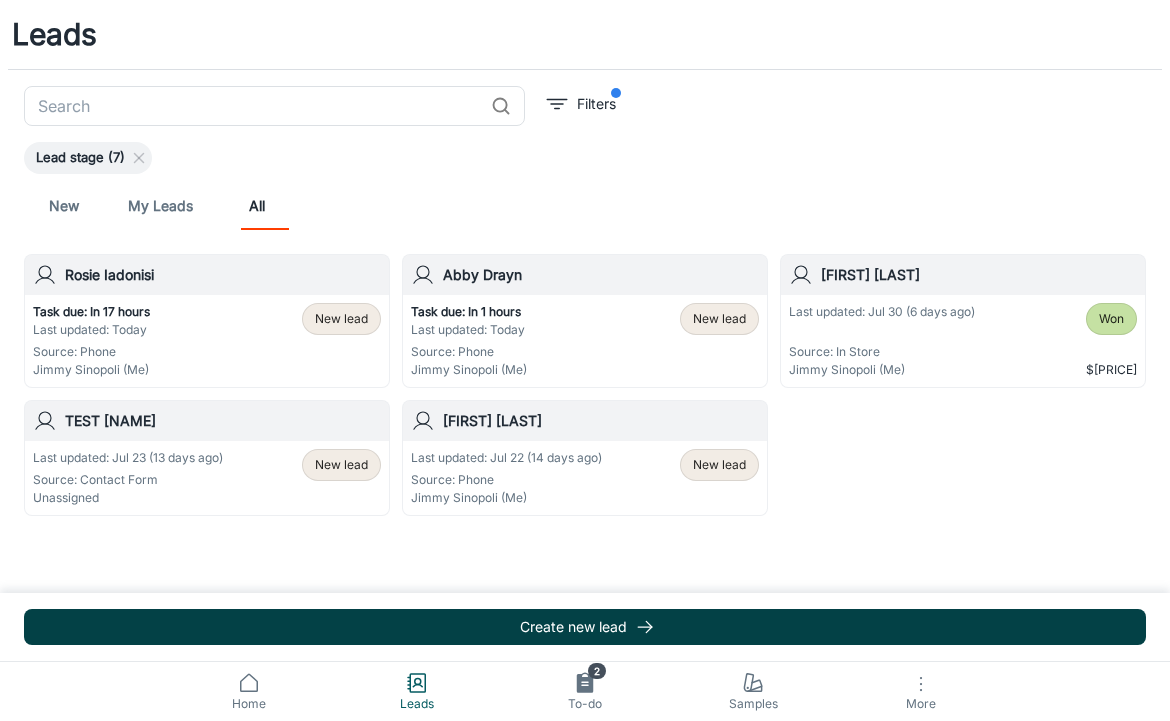 click on "Create new lead" at bounding box center (585, 627) 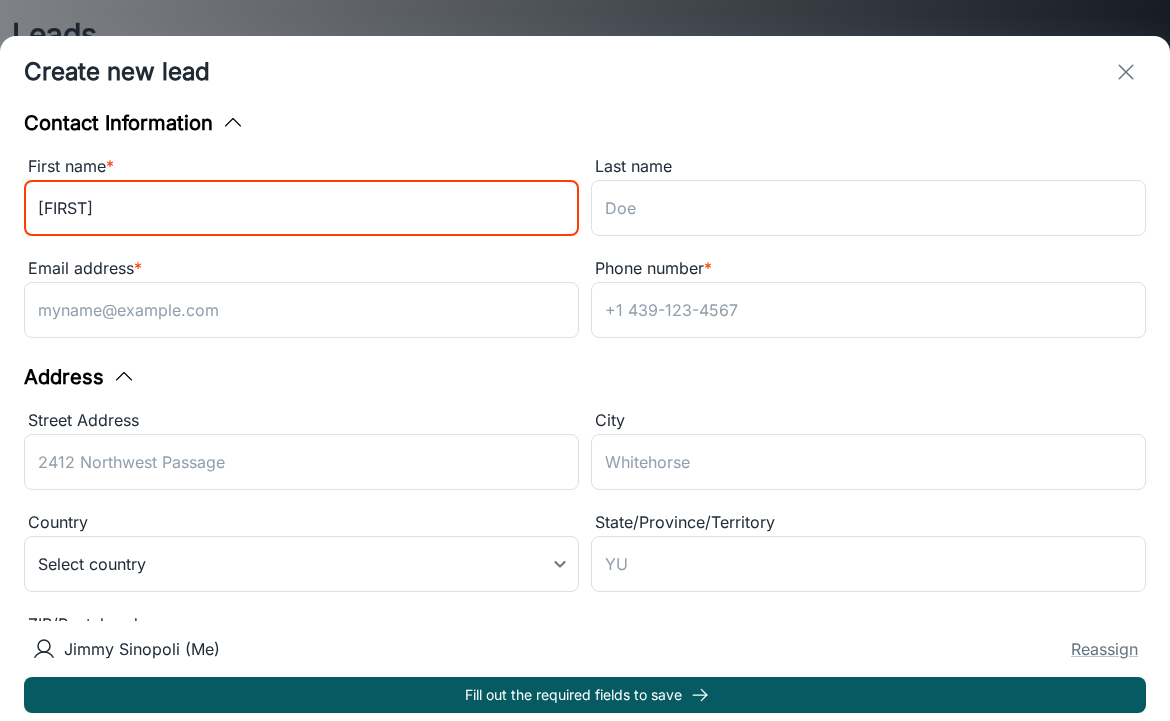 type on "[FIRST]" 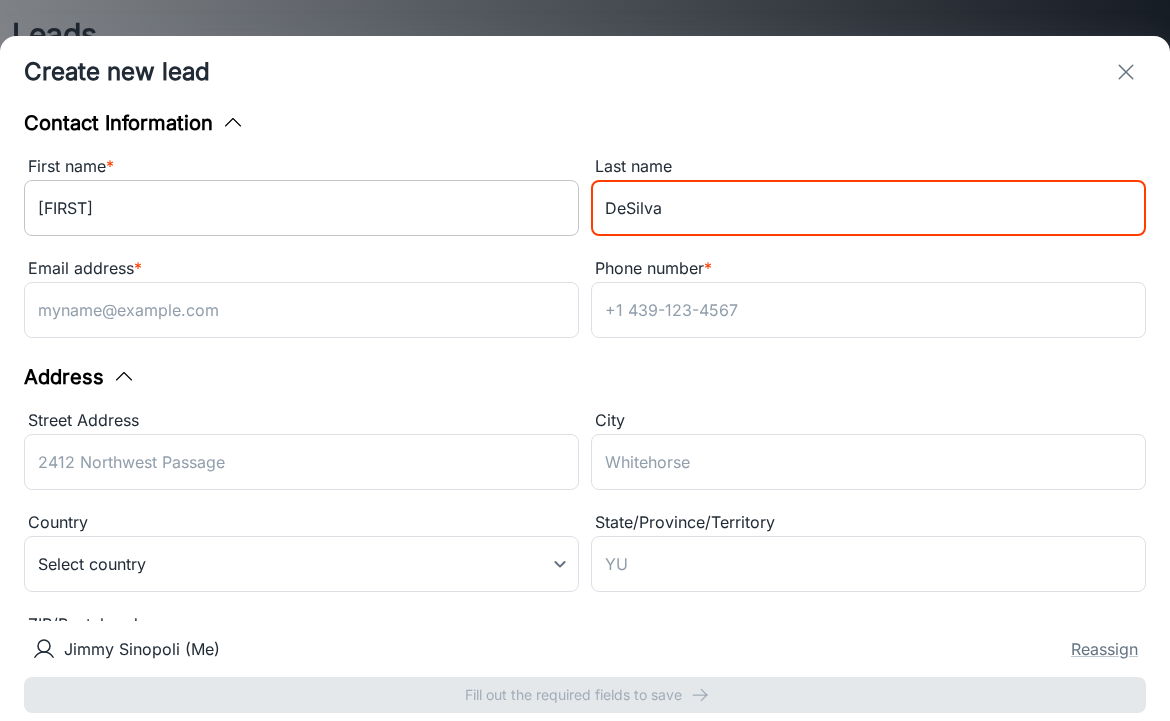 type on "DeSilva" 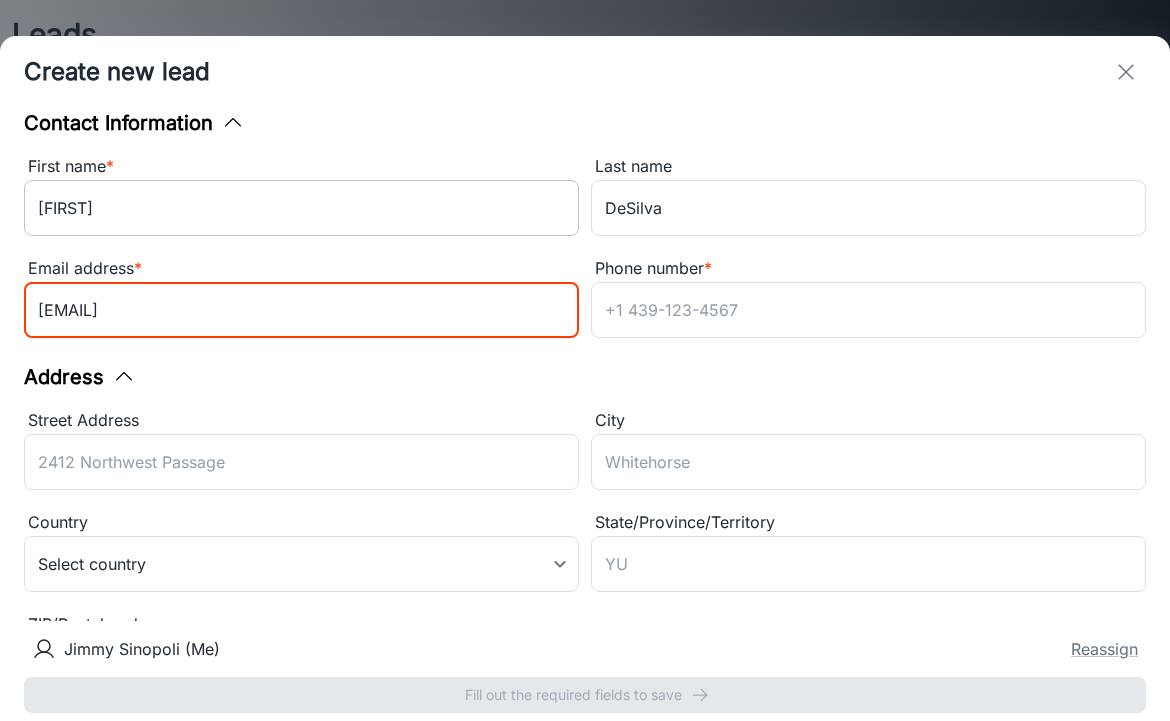 type on "[EMAIL]" 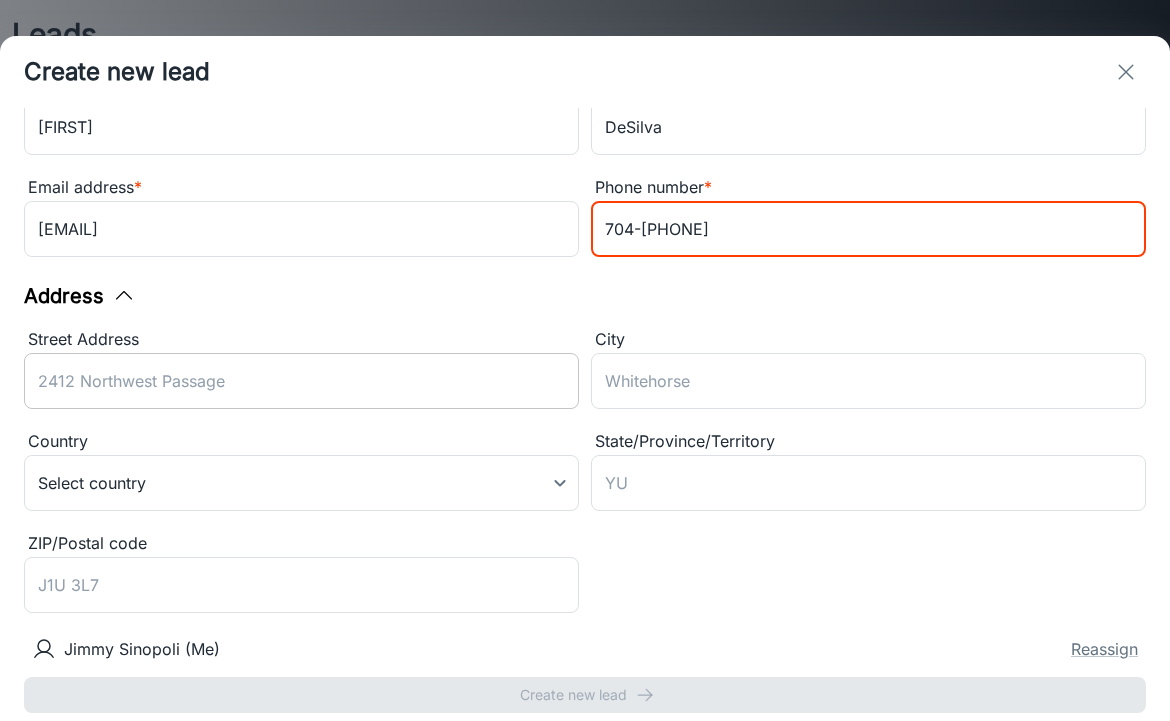 scroll, scrollTop: 161, scrollLeft: 0, axis: vertical 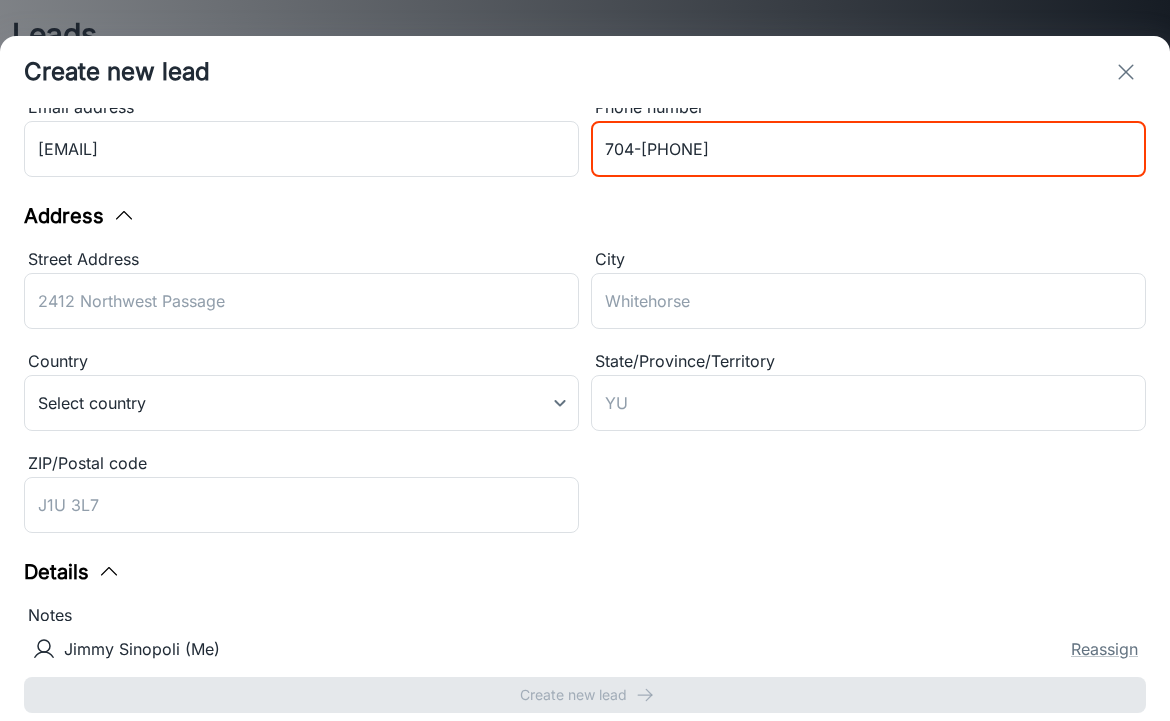 type on "704-[PHONE]" 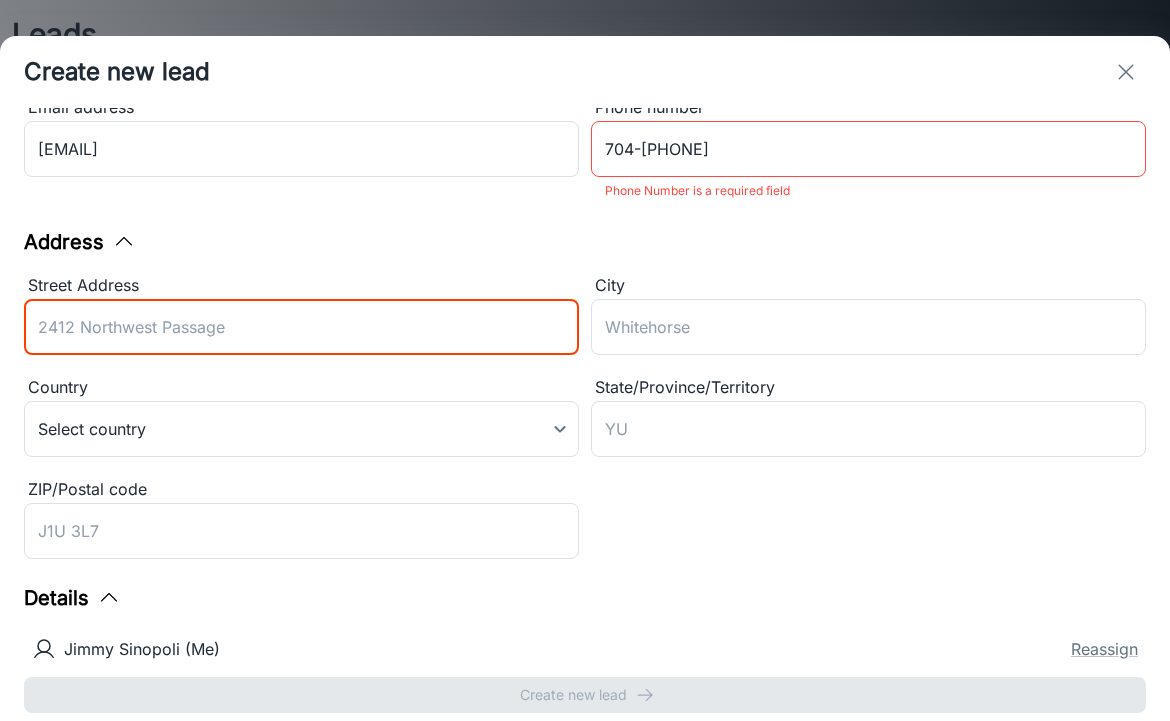 click on "Street Address ​" at bounding box center [301, 318] 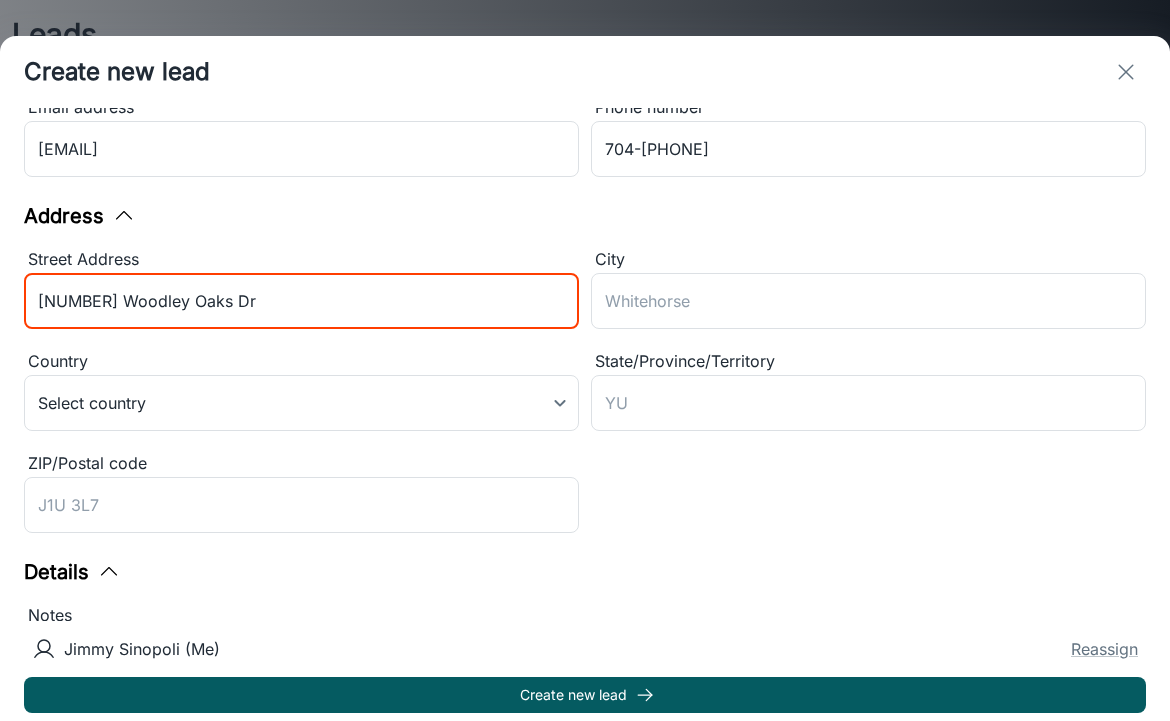 type on "[NUMBER] Woodley Oaks Dr" 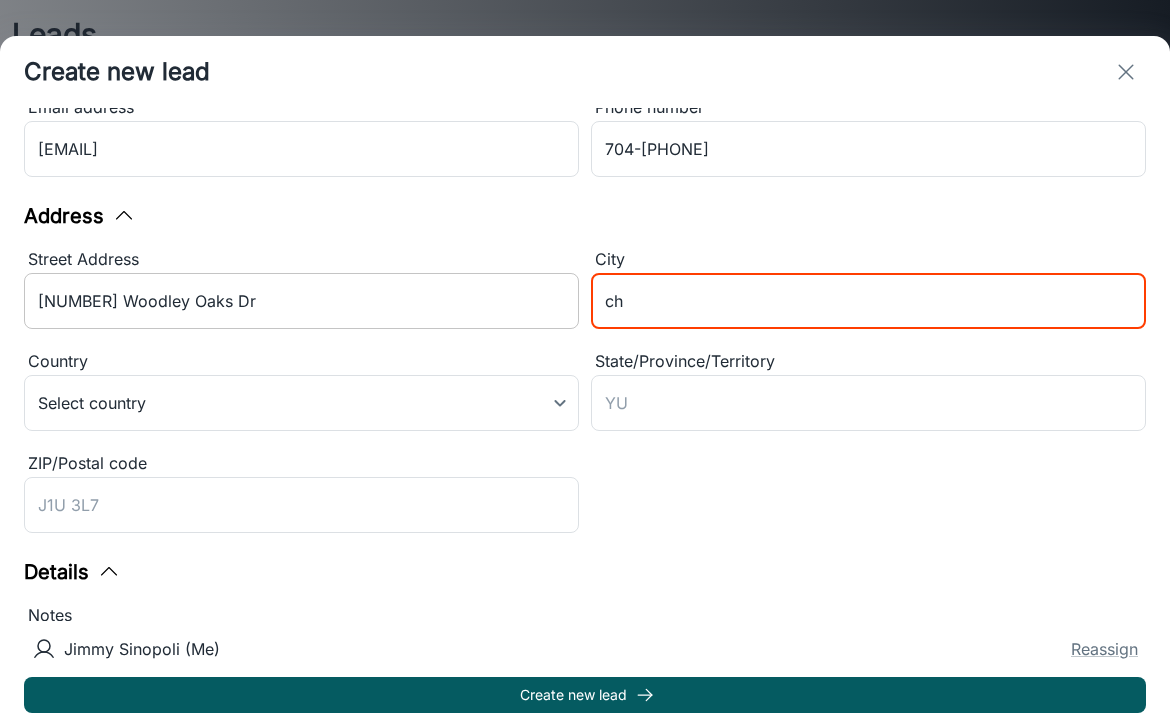 type on "c" 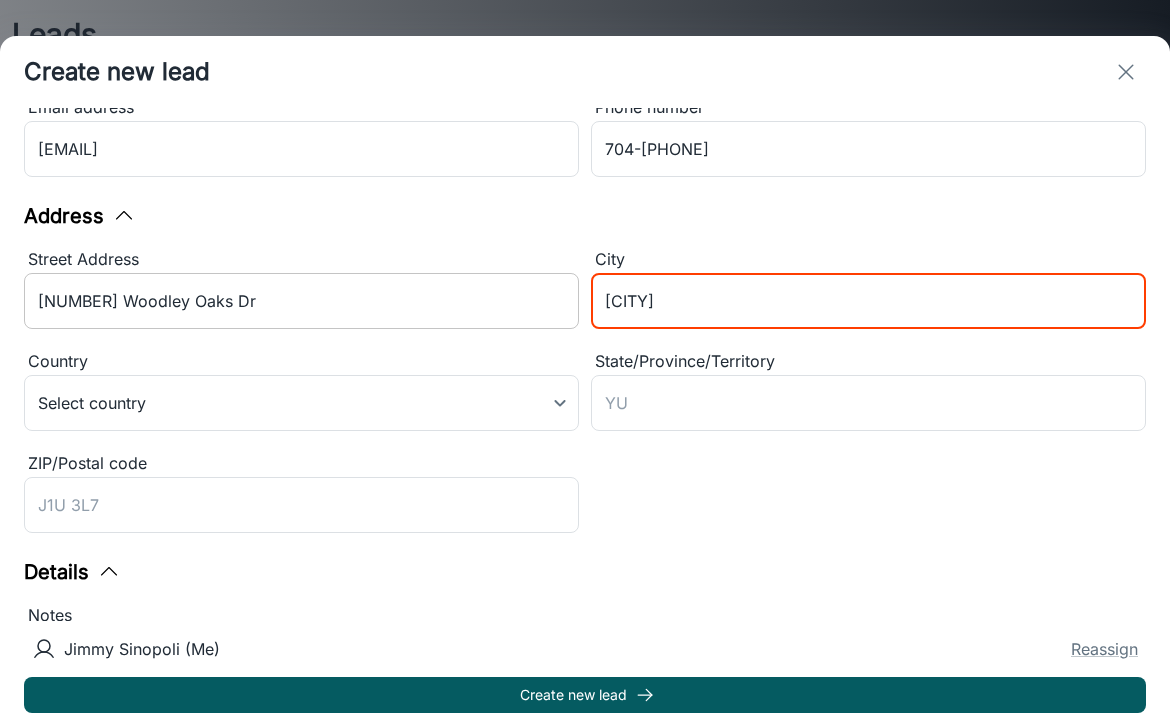 type on "[CITY]" 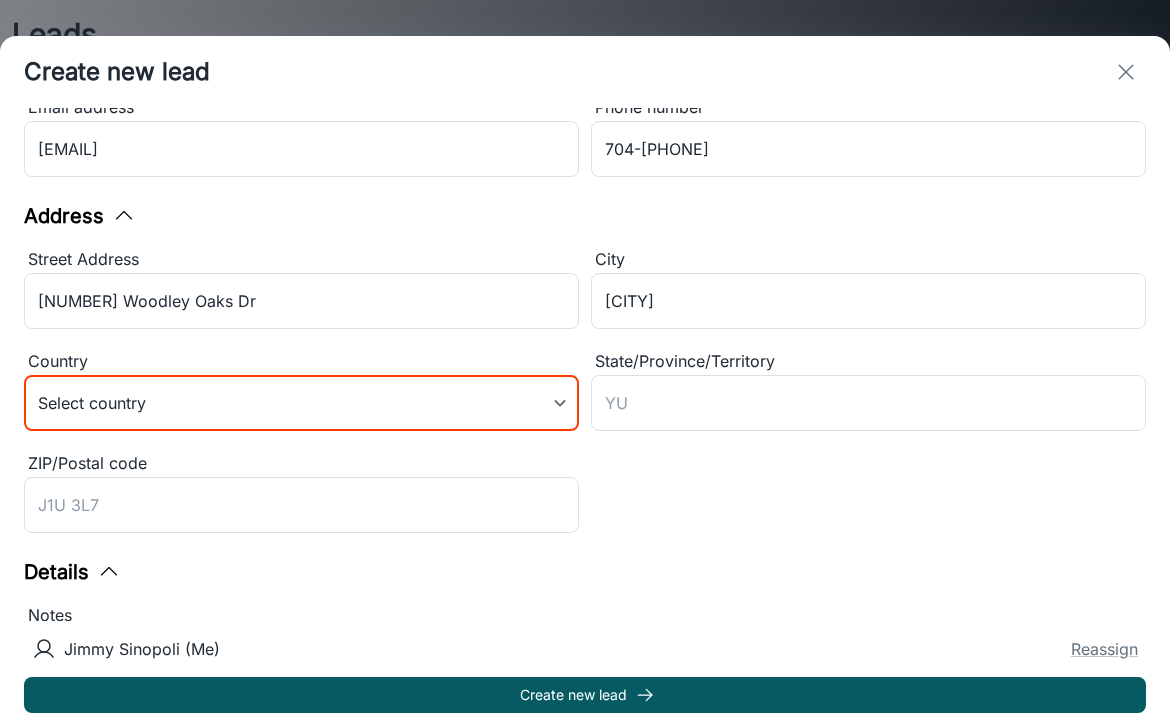 click on "Leads ​ Filters Lead stage (7) New My Leads All Rosie Iadonisi Task due: In 17 hours Last updated: Today Source: Phone Jimmy Sinopoli (Me) New lead Abby Drayn Task due: In 1 hours Last updated: Today Source: Phone Jimmy Sinopoli (Me) New lead John Doe Last updated: Jul 30 (6 days ago) Source: In Store Jimmy Sinopoli (Me) Won $12,000 TEST Mimi  Last updated: Jul 23 (13 days ago) Source: Contact Form Unassigned New lead bill bob Last updated: Jul 22 (14 days ago) Source: Phone Jimmy Sinopoli (Me) New lead Create new lead Home Leads 2 To-do Samples More Roomvo PRO | Leads Create new lead Contact Information First name * Dave ​ Last name DeSilva ​ Email address * dave@[EMAIL] ​ Phone number * [PHONE] ​ Address Street Address 6232 Woodley Oaks Dr ​ City Charlotte ​ Country Select country ​ State/Province/Territory ​ ZIP/Postal code ​ Details Notes x ​ Source * In Store in_store ​ Customer type * Homeowner 5 ​ Jimmy Sinopoli (Me) Reassign Create new lead" at bounding box center [585, 360] 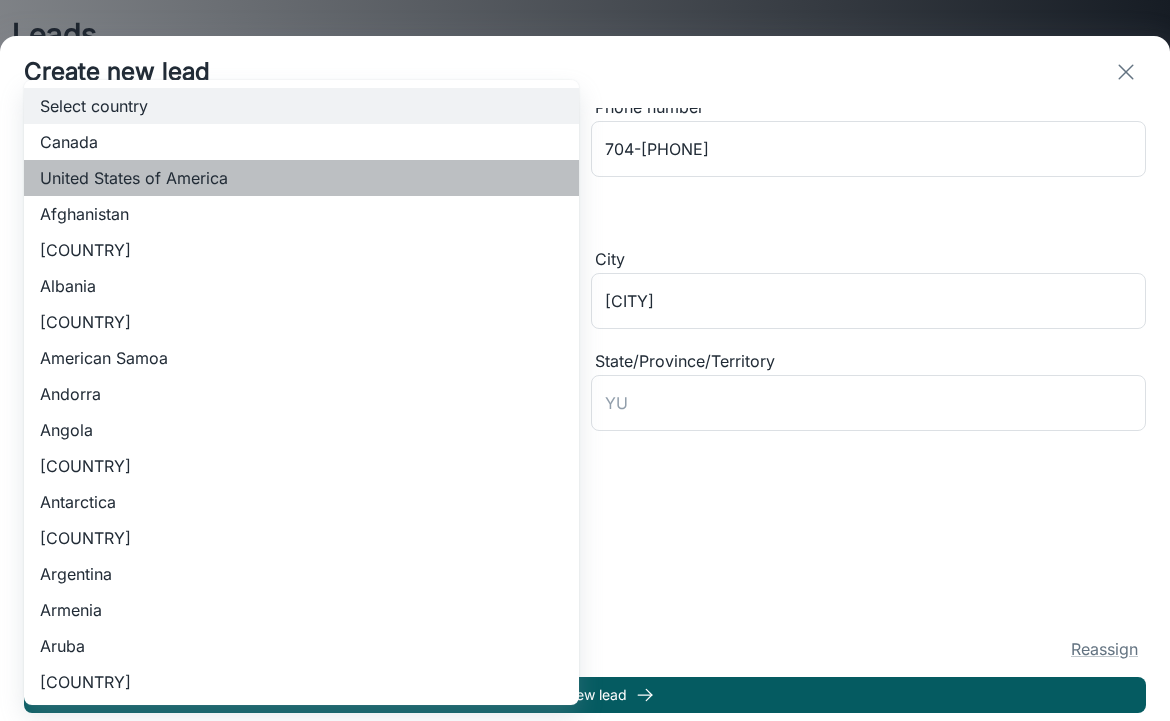 click on "United States of America" at bounding box center (301, 178) 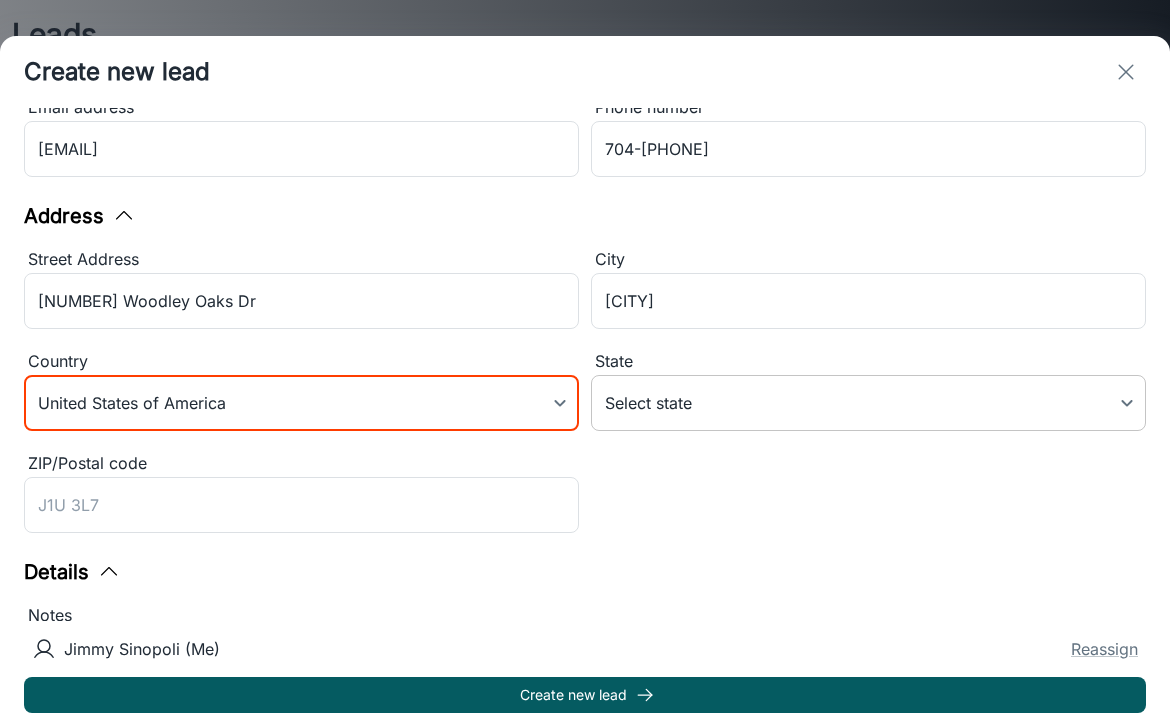 click on "Leads ​ Filters Lead stage (7) New My Leads All [FIRST] [LAST] Task due: In 17 hours Last updated: Today Source: Phone [FIRST] [LAST] (Me) New lead [FIRST] [LAST] Task due: In 1 hours Last updated: Today Source: Phone [FIRST] [LAST] (Me) New lead [FIRST] [LAST] Last updated: Jul 30 (6 days ago) Source: In Store [FIRST] [LAST] (Me) Won $12,000 TEST [NAME] Last updated: Jul 23 (13 days ago) Source: Contact Form Unassigned New lead [FIRST] [LAST] Last updated: Jul 22 (14 days ago) Source: Phone [FIRST] [LAST] (Me) New lead Create new lead Home Leads 2 To-do Samples More Roomvo PRO | Leads Create new lead Contact Information First name * [FIRST] ​ Last name [LAST] ​ Email address * [EMAIL] ​ Phone number * [PHONE] ​ Address Street Address [NUMBER] [STREET] ​ City [CITY] ​ Country United States of America US ​ State Select state ​ ZIP/Postal code ​ Details Notes x ​ Source * In Store in_store ​ Customer type * Homeowner 5 ​ [FIRST] [LAST] (Me) Reassign Create new lead" at bounding box center (585, 360) 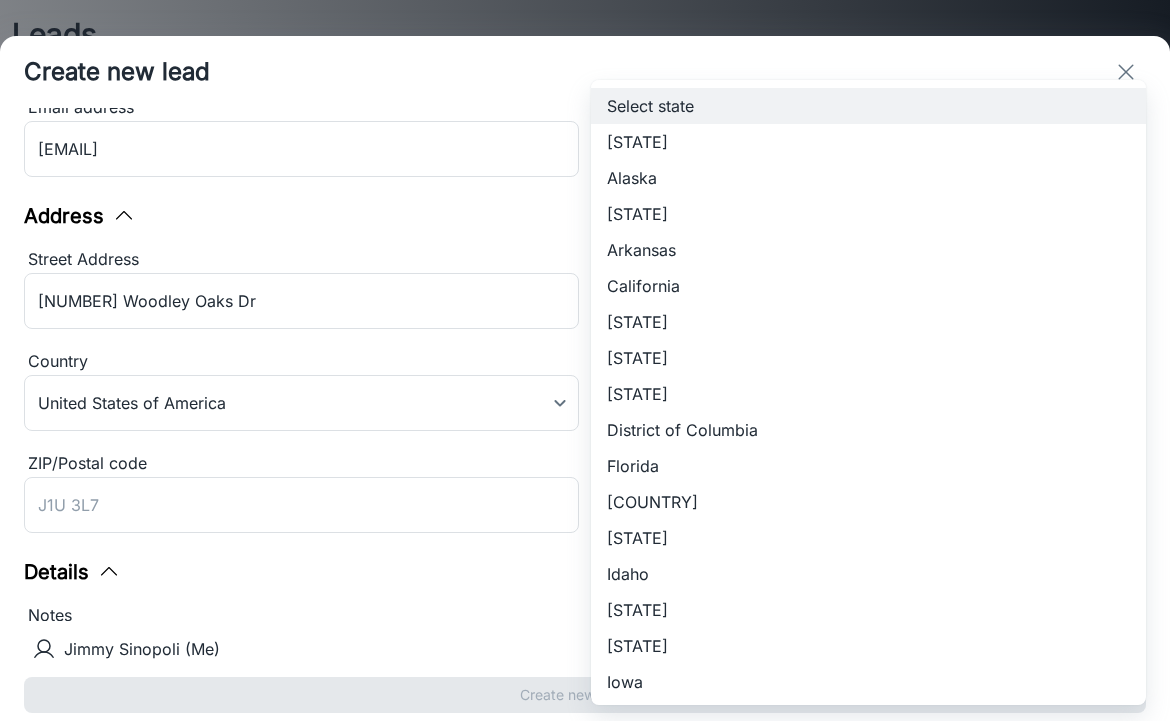 type 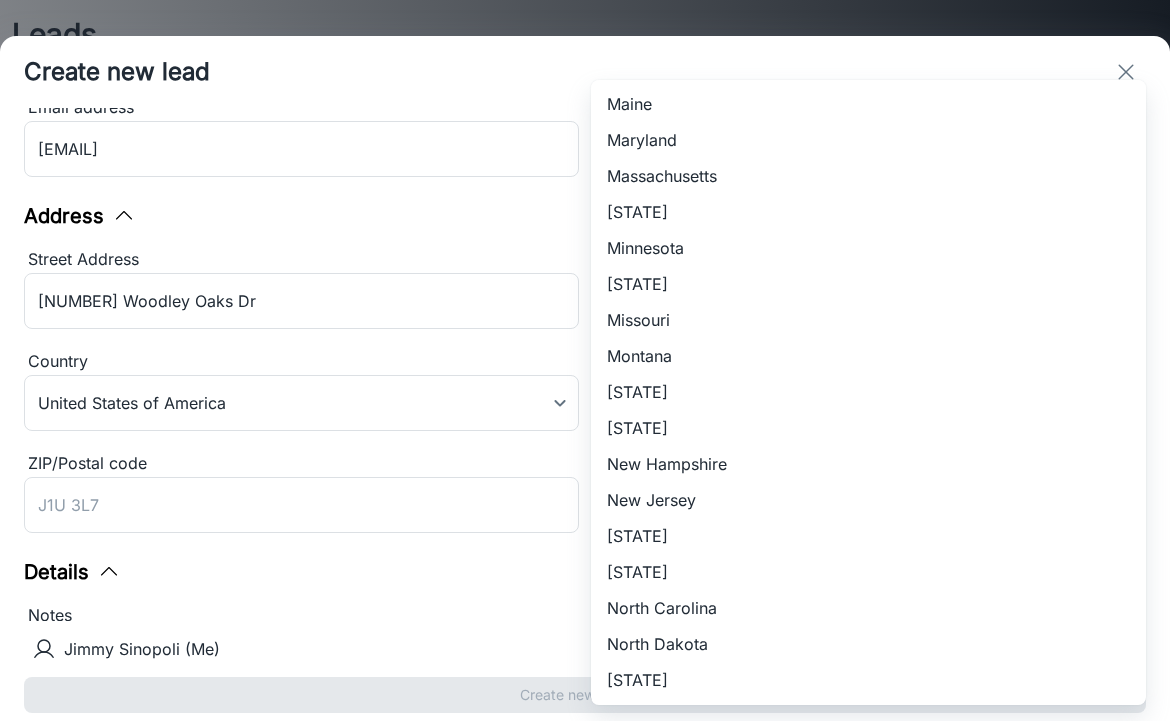click on "North Carolina" at bounding box center [868, 608] 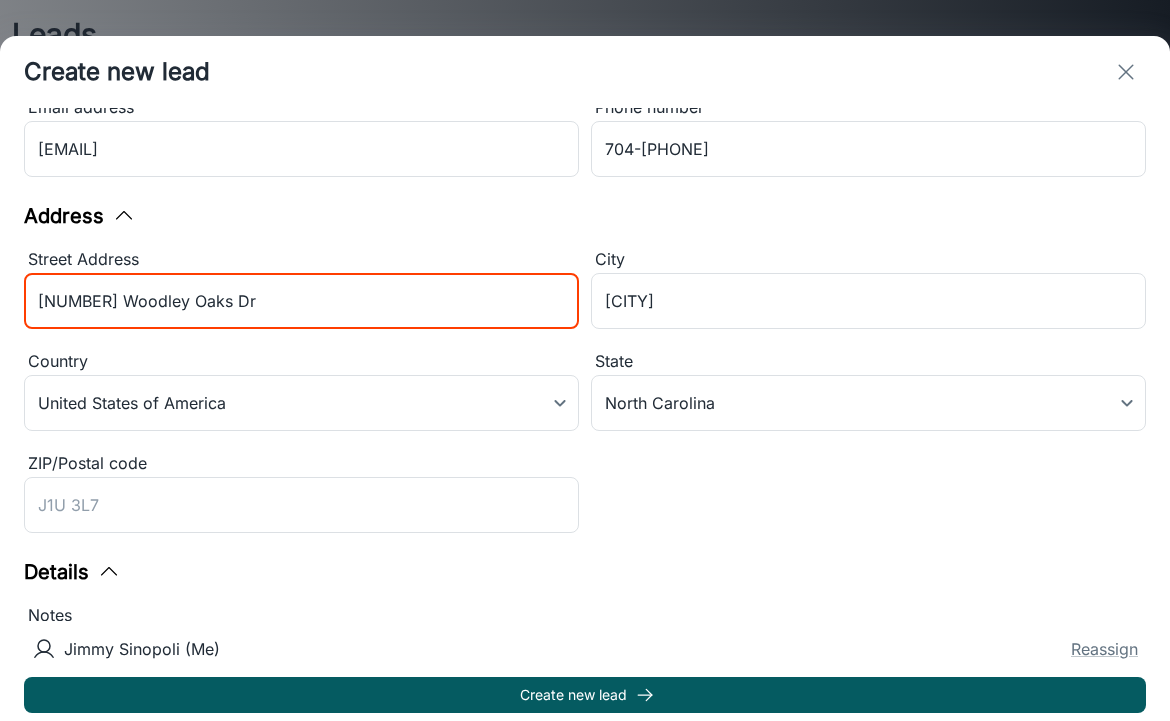 click on "[NUMBER] Woodley Oaks Dr" at bounding box center [301, 301] 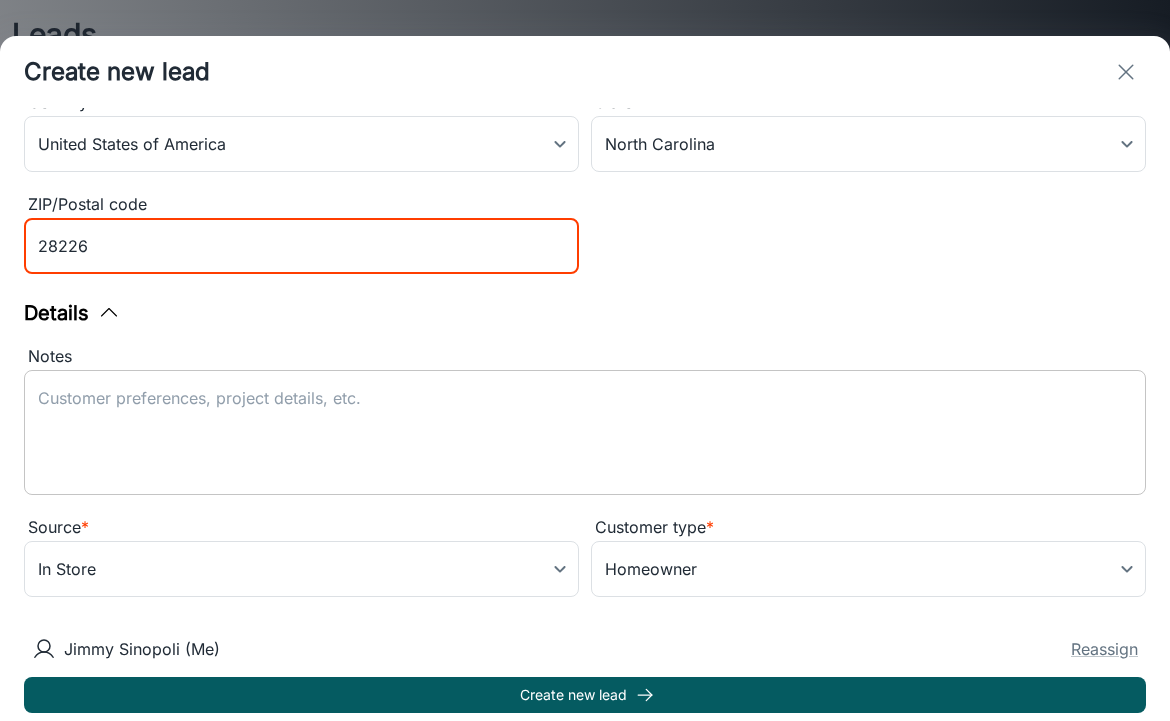 scroll, scrollTop: 420, scrollLeft: 0, axis: vertical 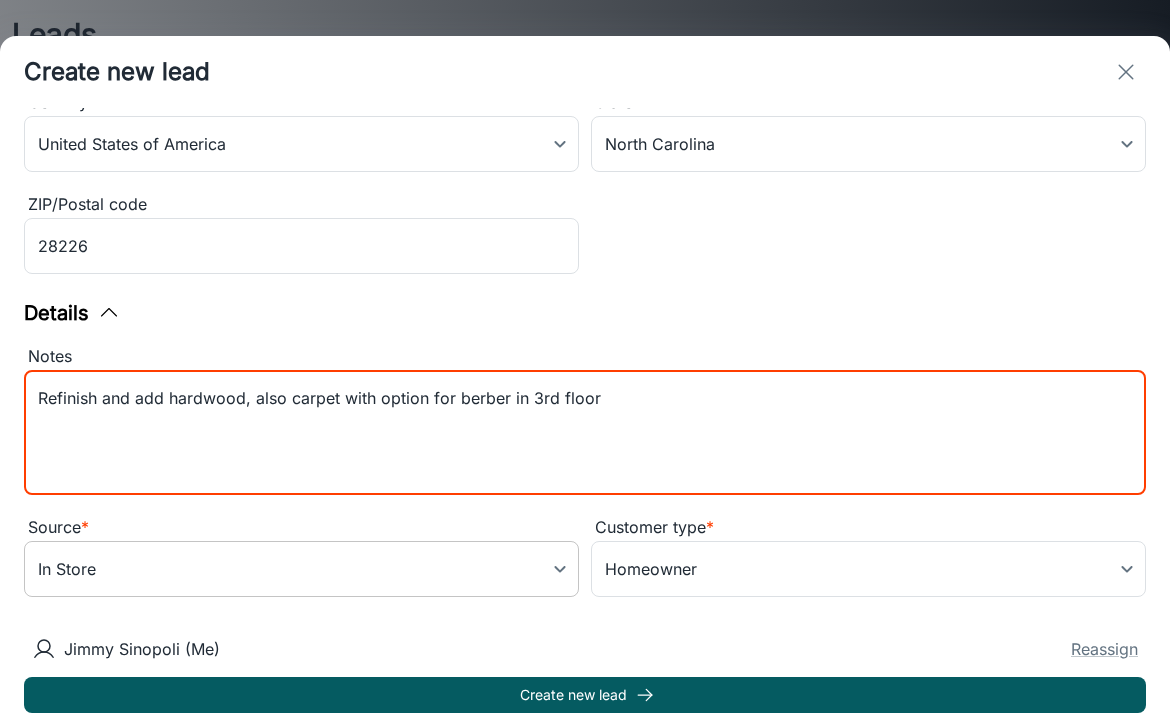 type on "Refinish and add hardwood, also carpet with option for berber in 3rd floor" 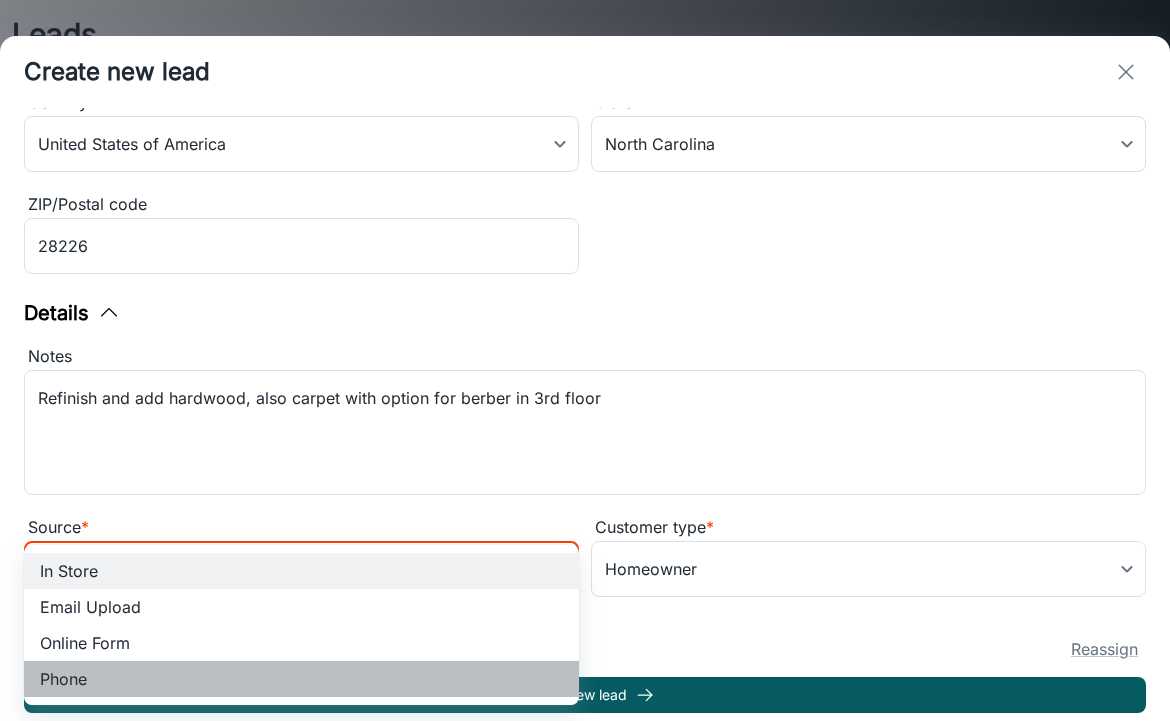 click on "Phone" at bounding box center (301, 679) 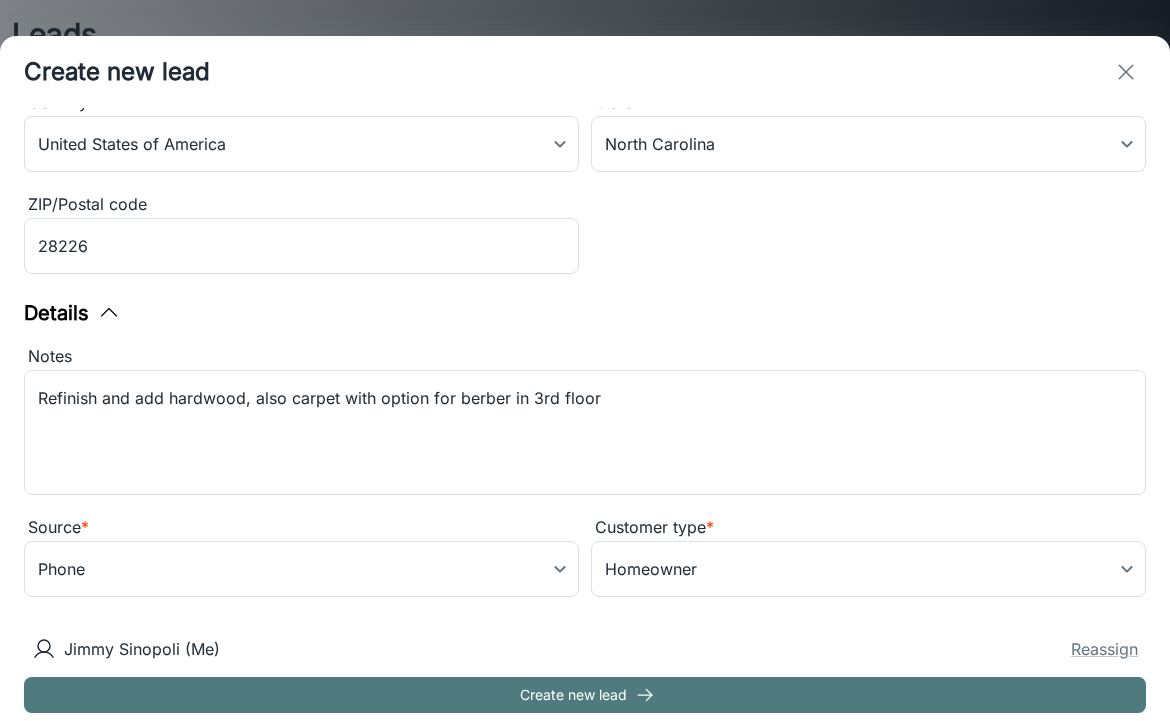 click on "Create new lead" at bounding box center [585, 695] 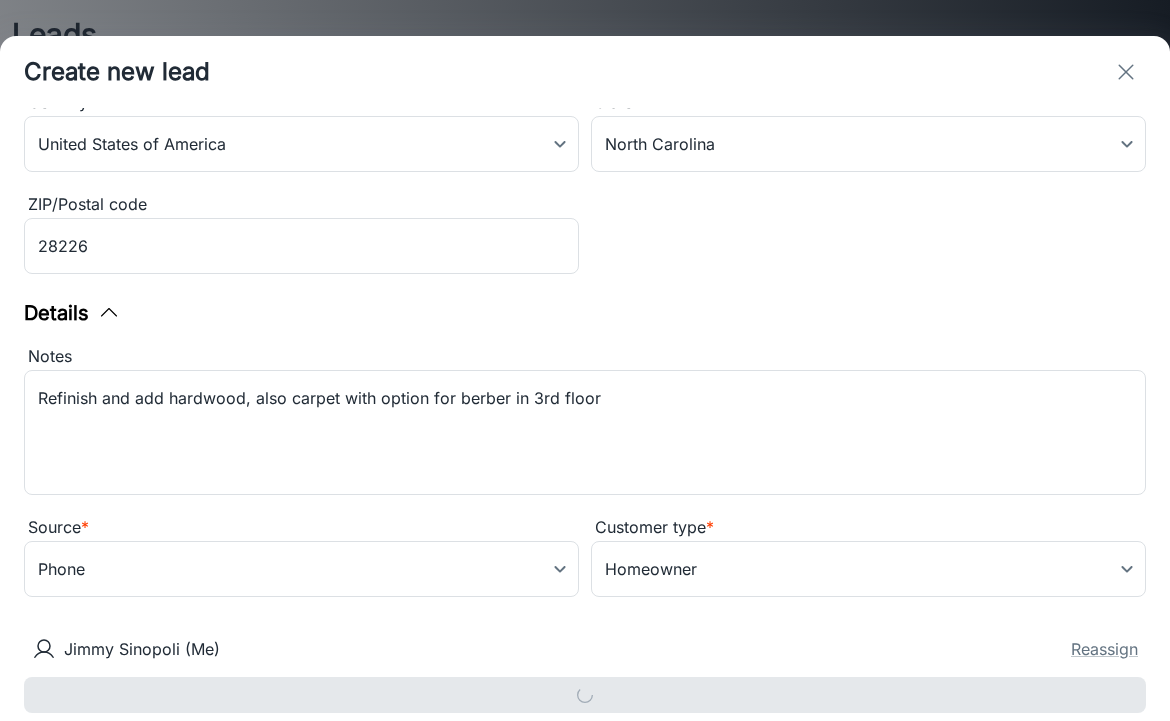type 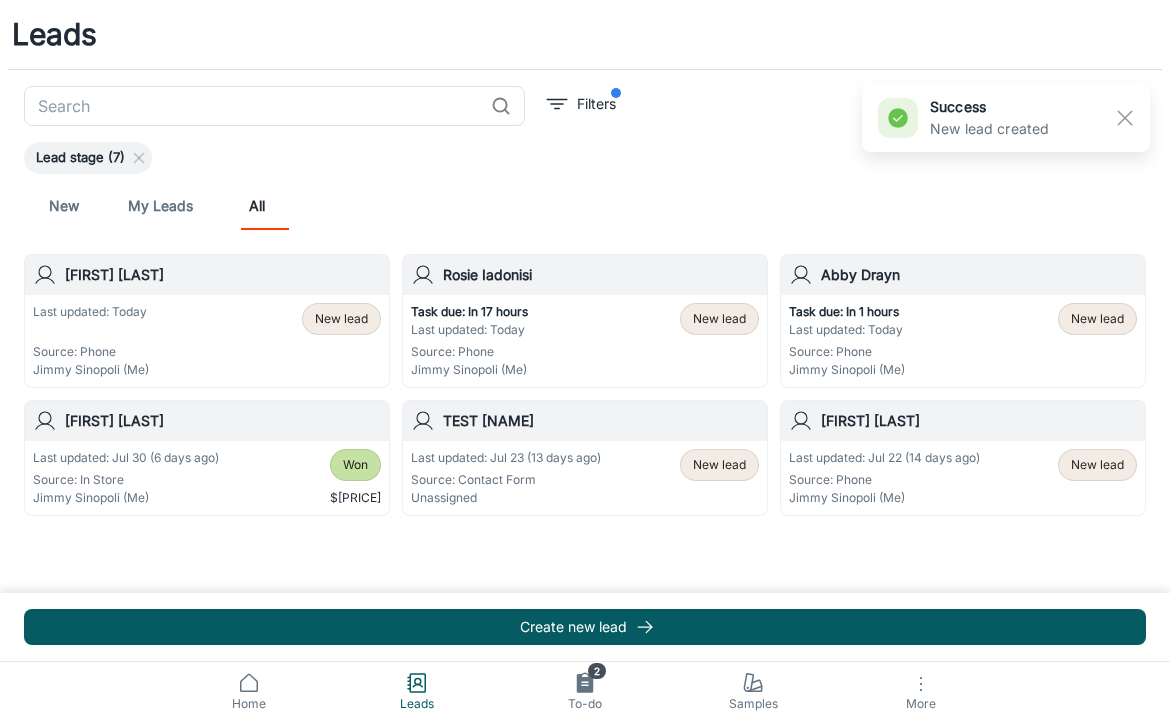 click on "New lead" at bounding box center (341, 319) 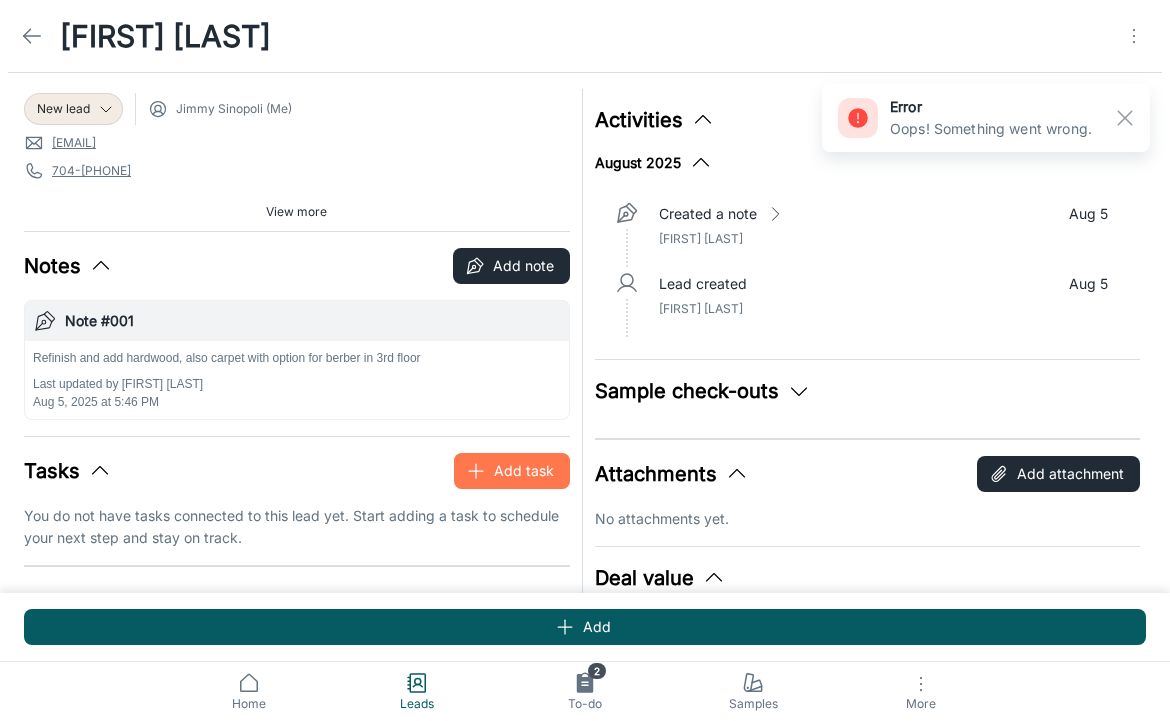 click on "Add task" at bounding box center (512, 471) 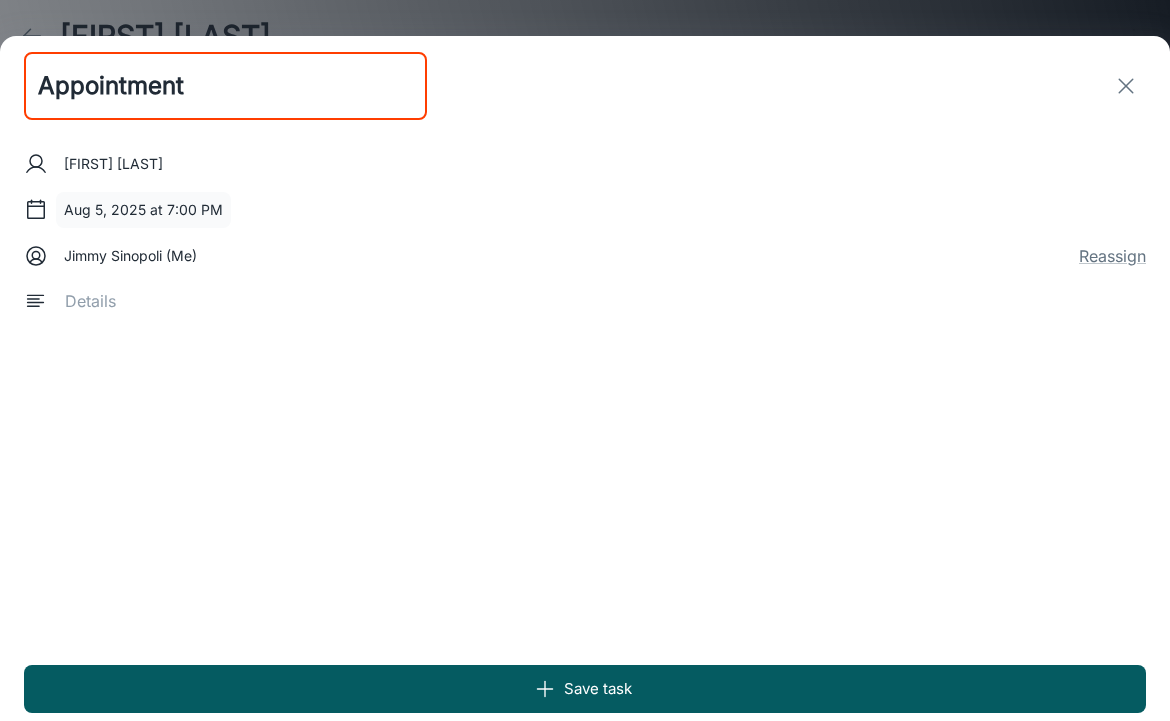 type on "Appointment" 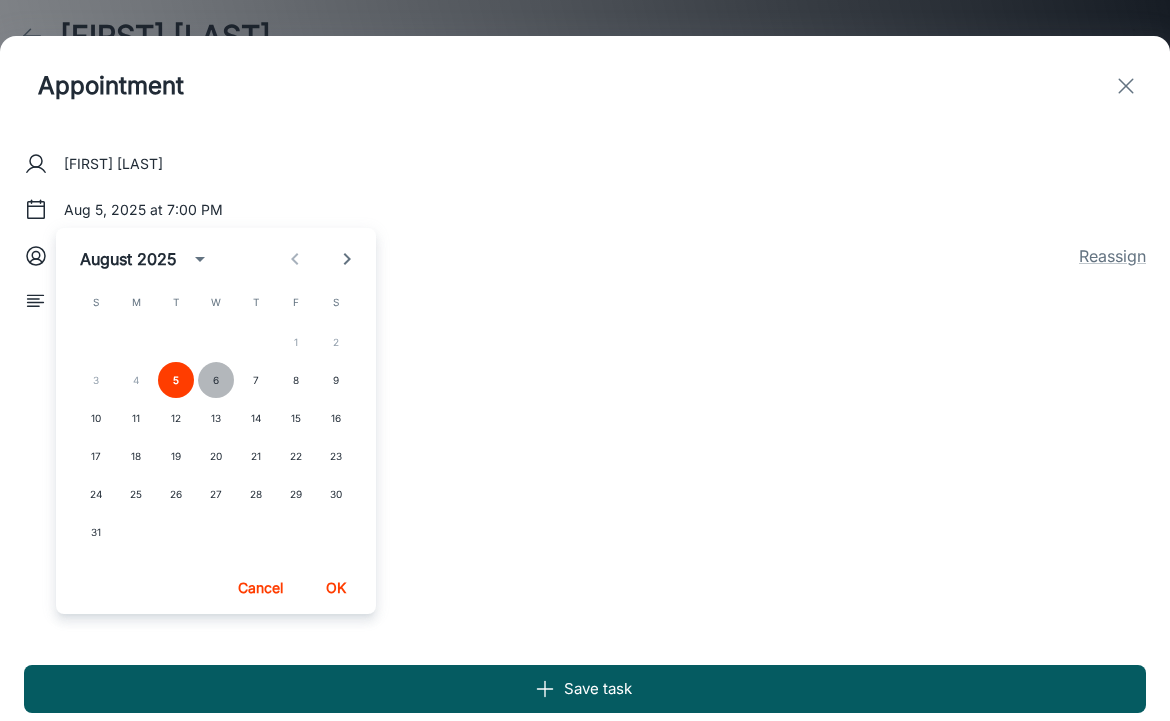 click on "6" at bounding box center (216, 380) 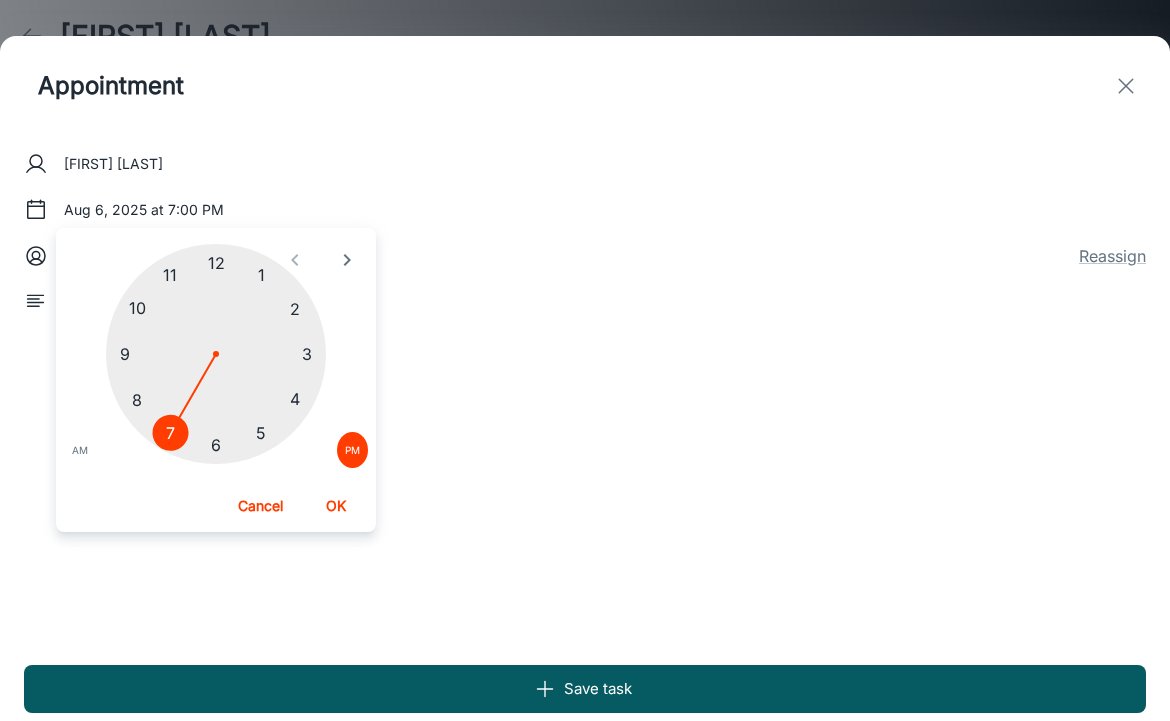 click at bounding box center [216, 354] 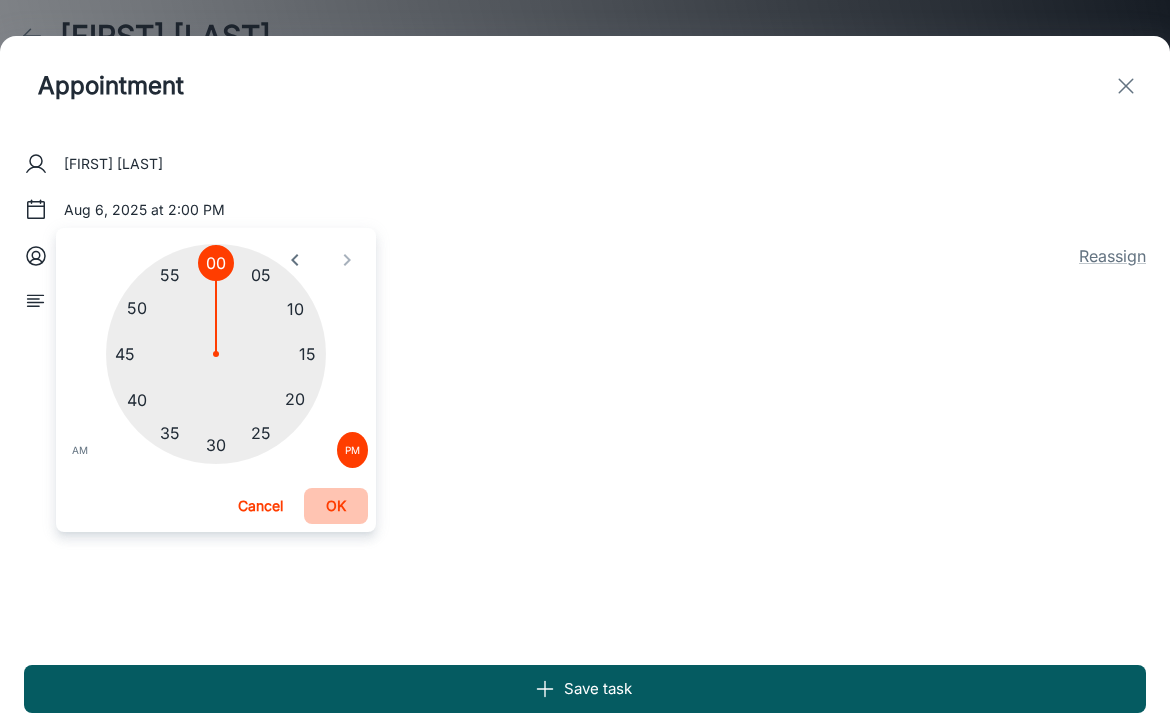click on "OK" at bounding box center (336, 506) 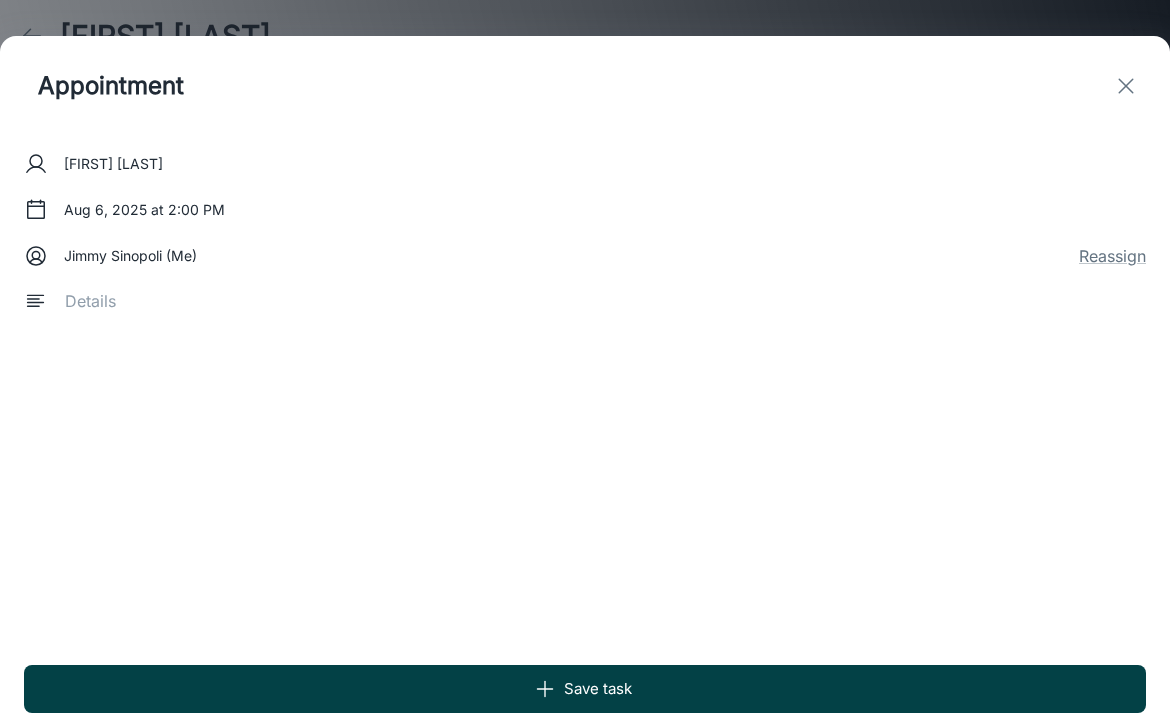 click on "Save task" at bounding box center (585, 689) 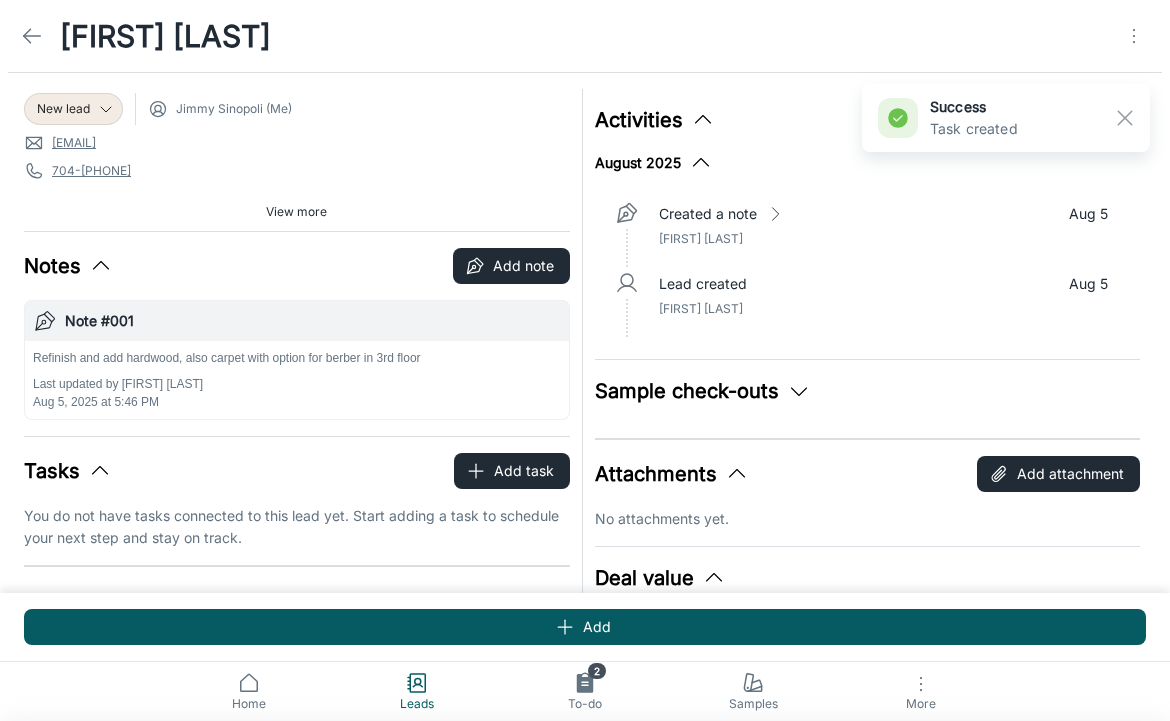 type 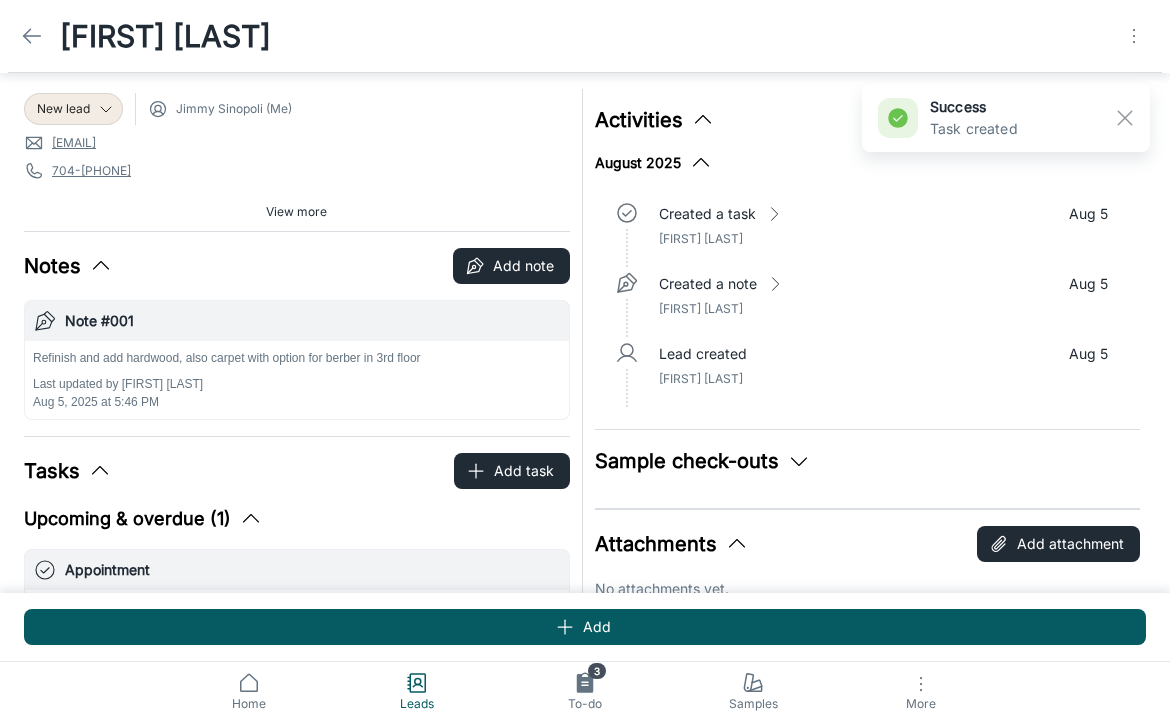 scroll, scrollTop: 0, scrollLeft: 0, axis: both 